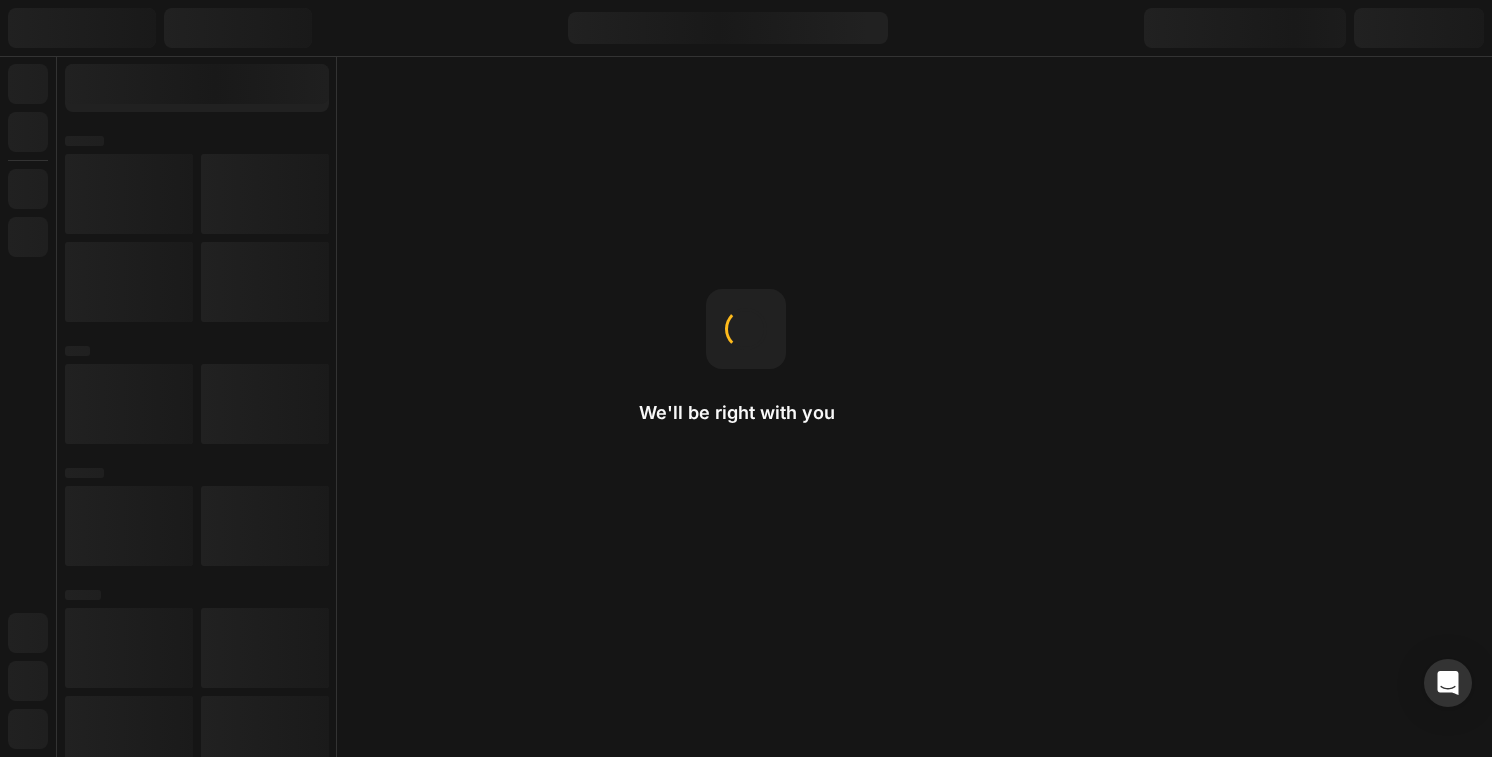 scroll, scrollTop: 0, scrollLeft: 0, axis: both 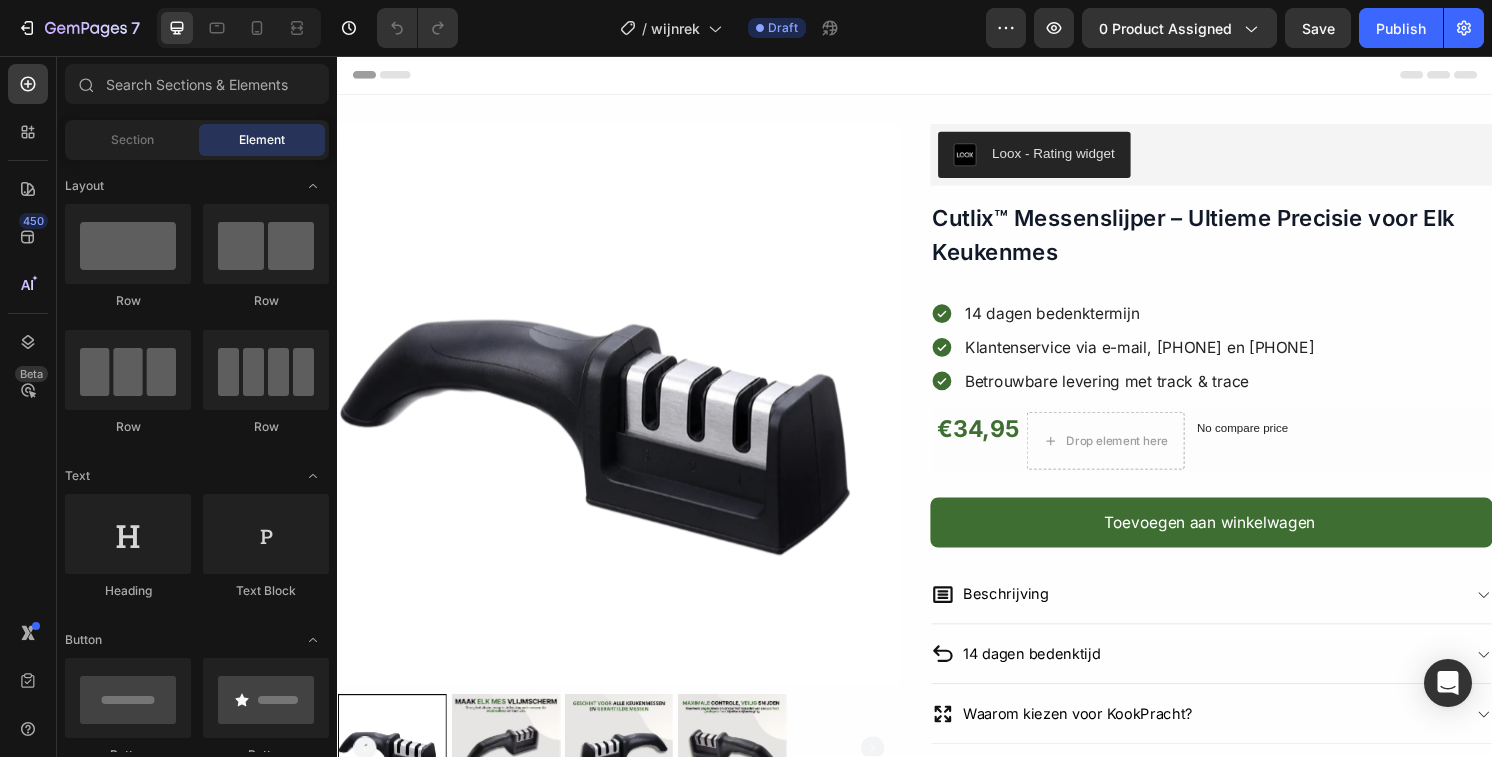 click at bounding box center (629, 419) 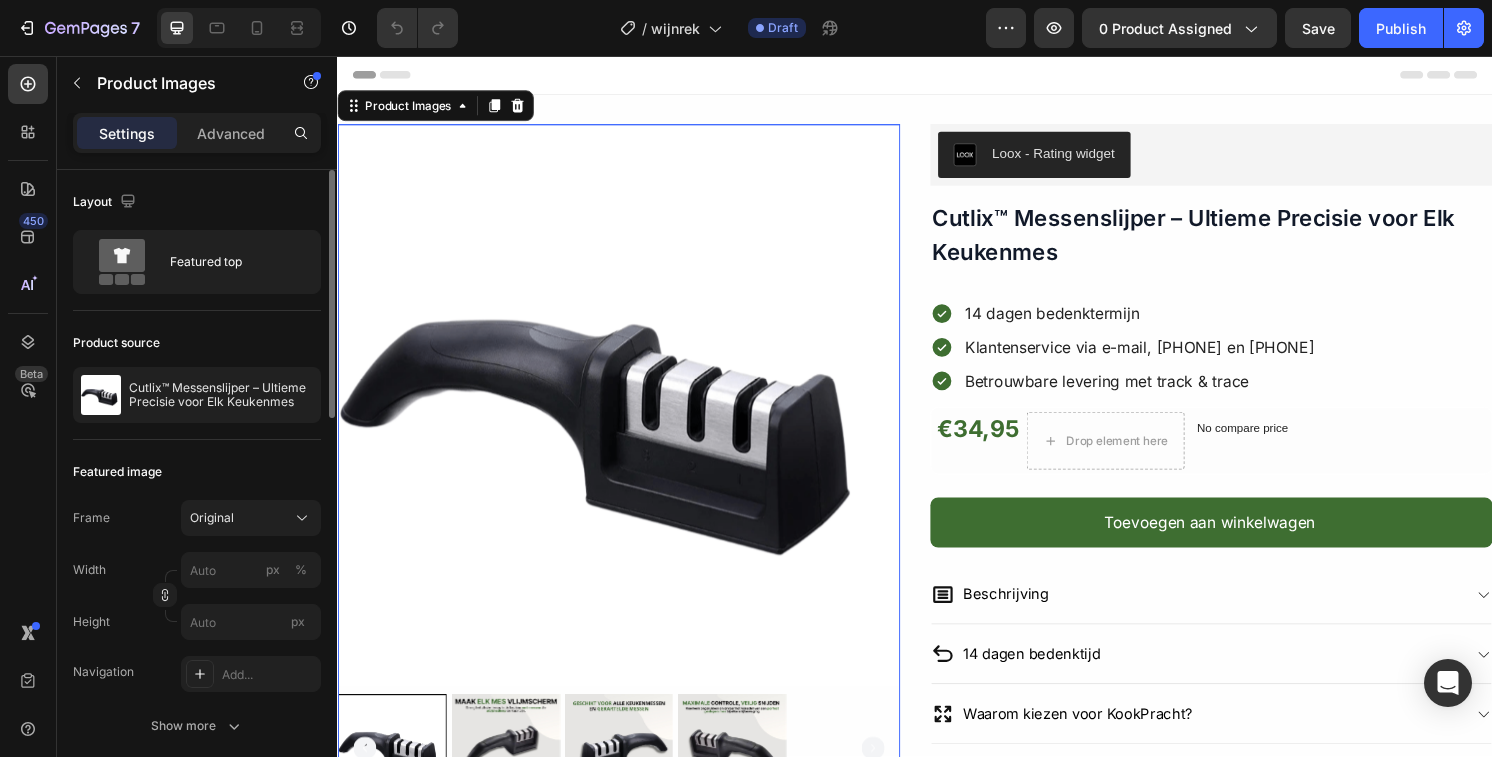 click on "Featured image Frame Original Width px % Height px Navigation Add... Show more" 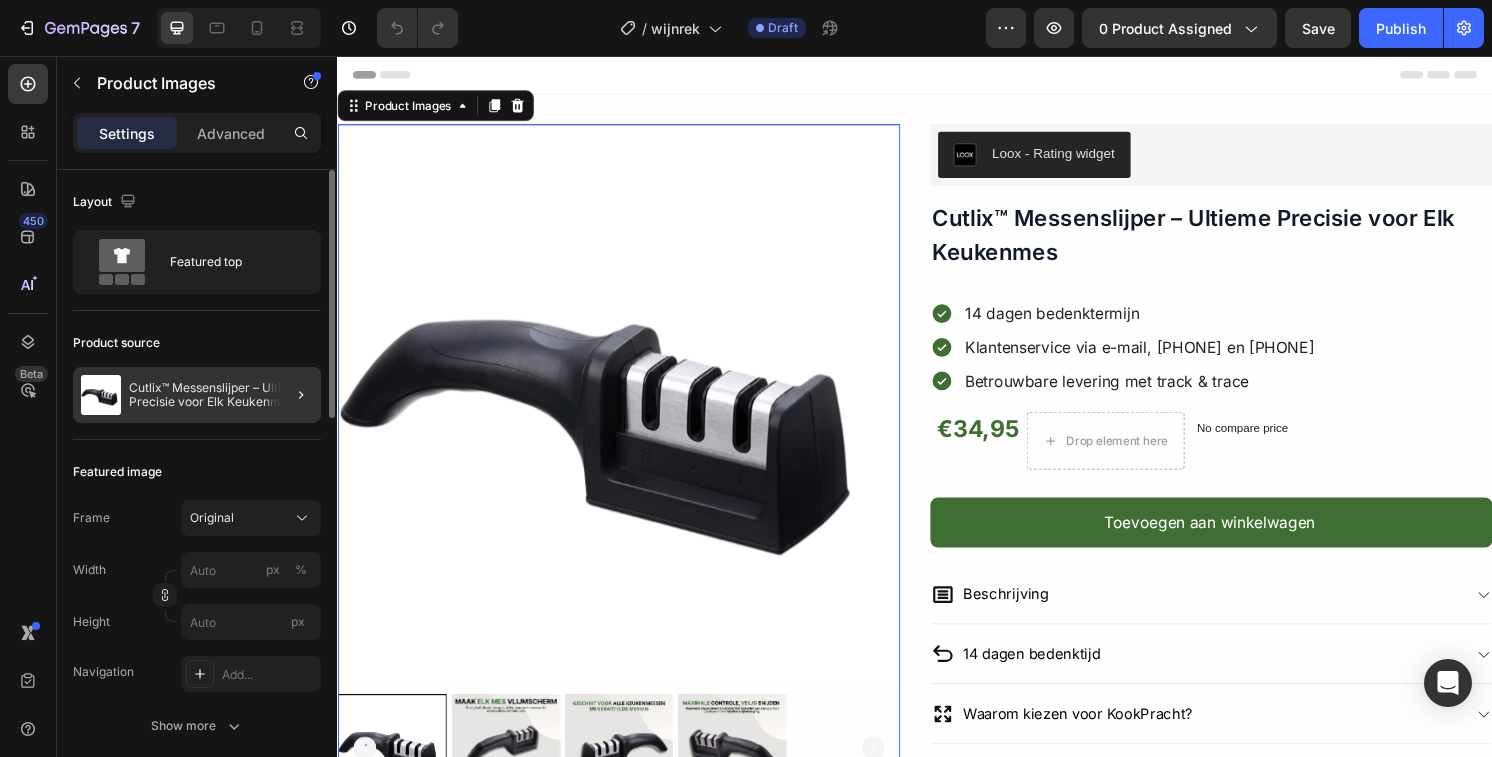 click on "Cutlix™ Messenslijper – Ultieme Precisie voor Elk Keukenmes" at bounding box center (221, 395) 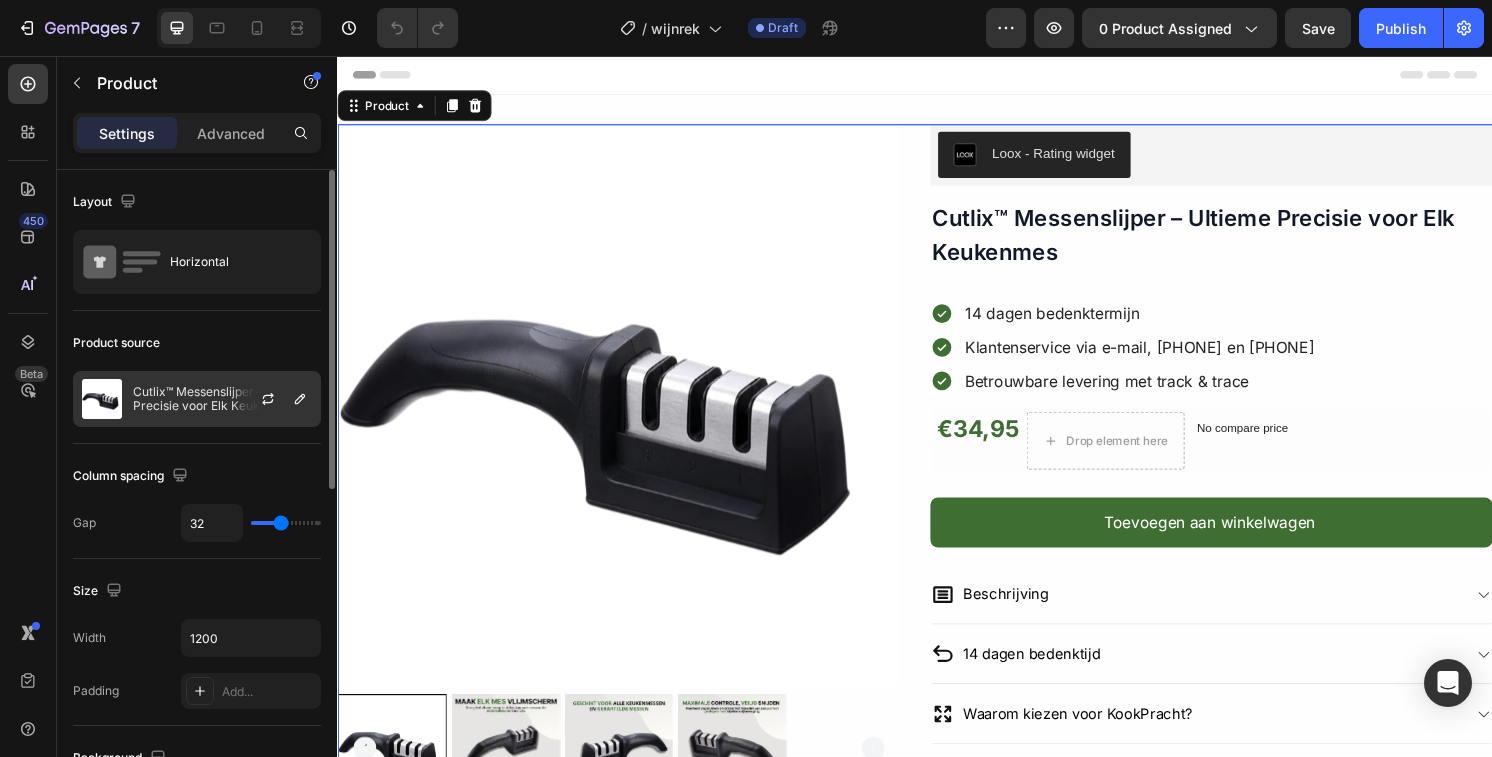 click on "Cutlix™ Messenslijper – Ultieme Precisie voor Elk Keukenmes" 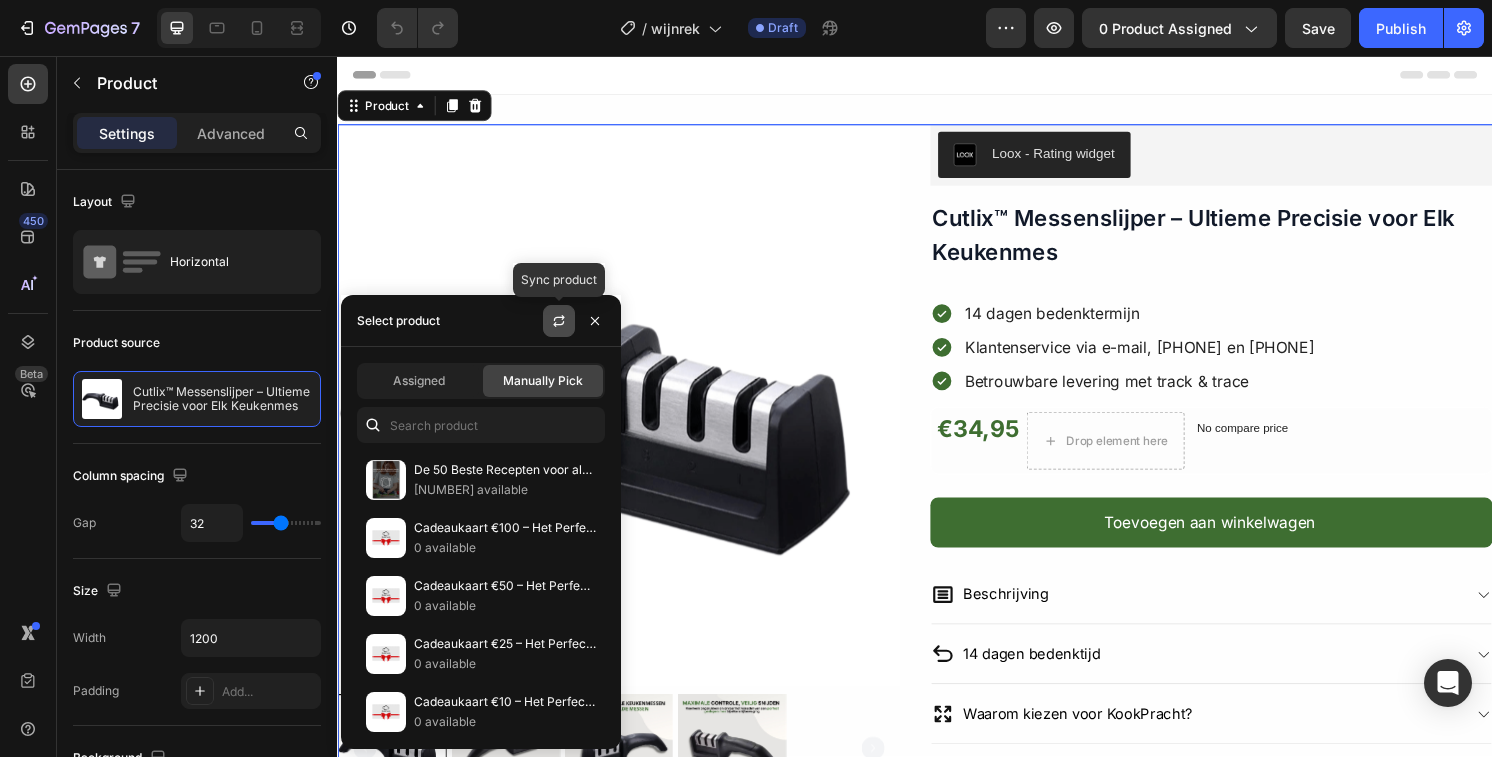 click 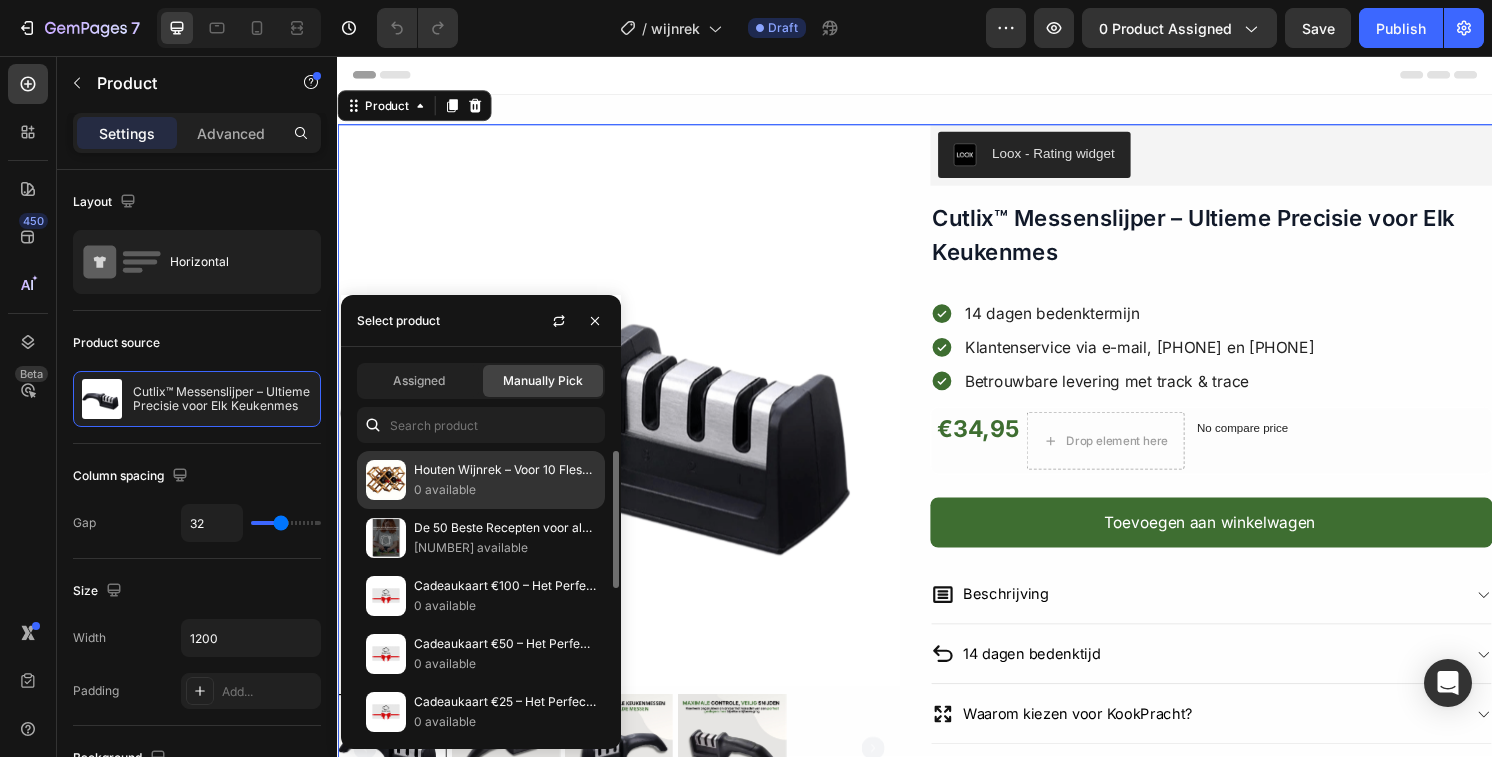 click on "0 available" at bounding box center (505, 490) 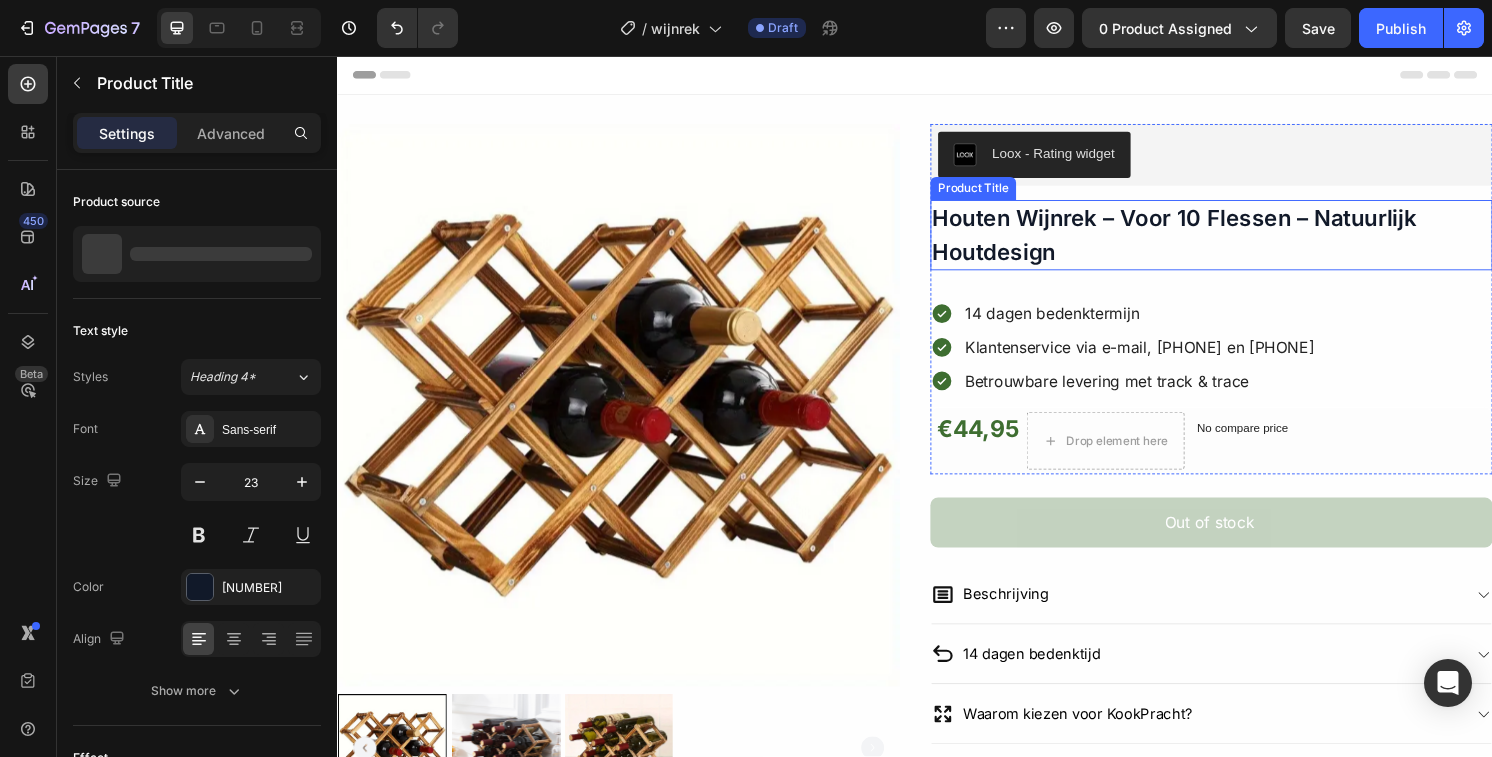 click on "Houten Wijnrek – Voor 10 Flessen – Natuurlijk Houtdesign" at bounding box center (1245, 242) 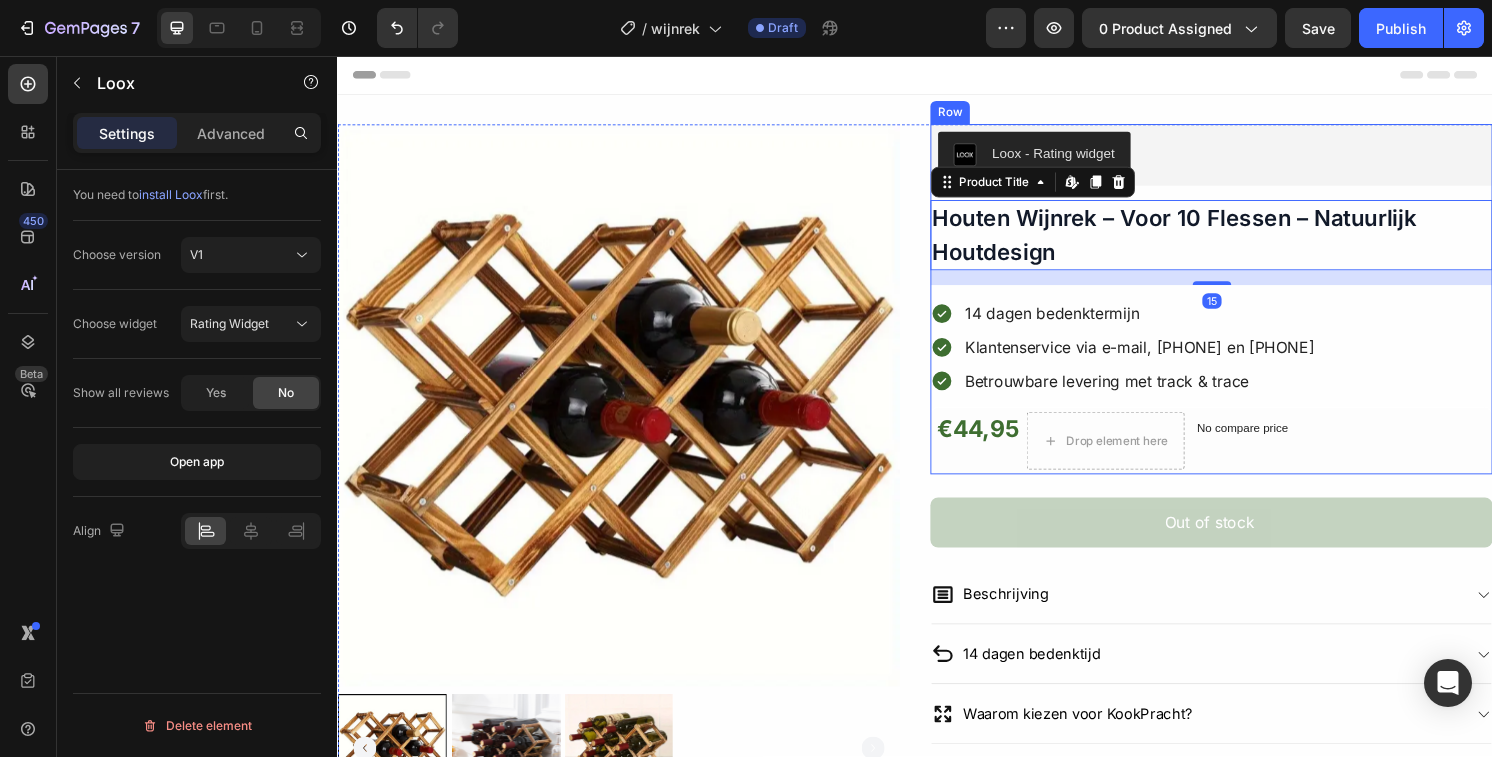 click on "Loox - Rating widget Loox" at bounding box center [1245, 159] 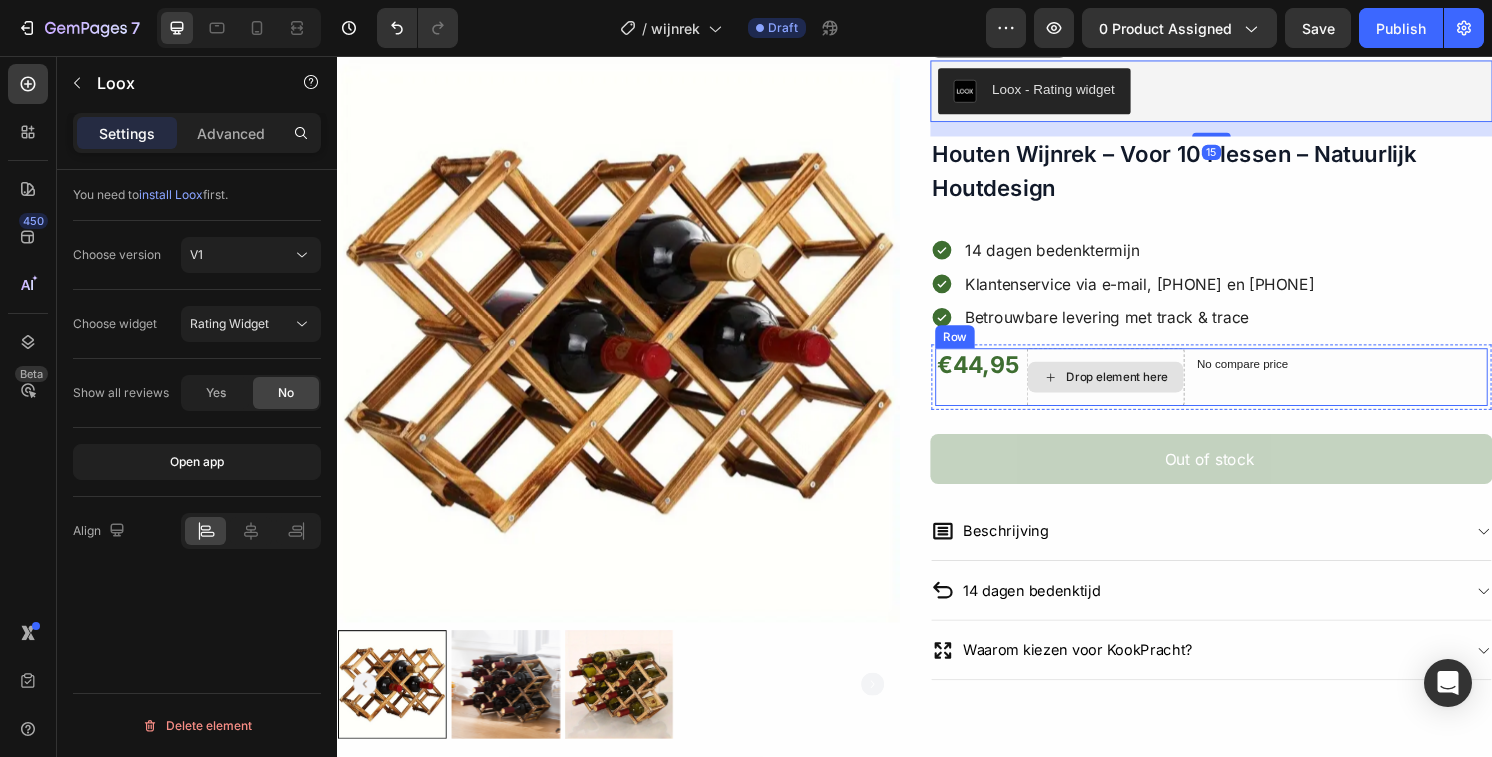 scroll, scrollTop: 110, scrollLeft: 0, axis: vertical 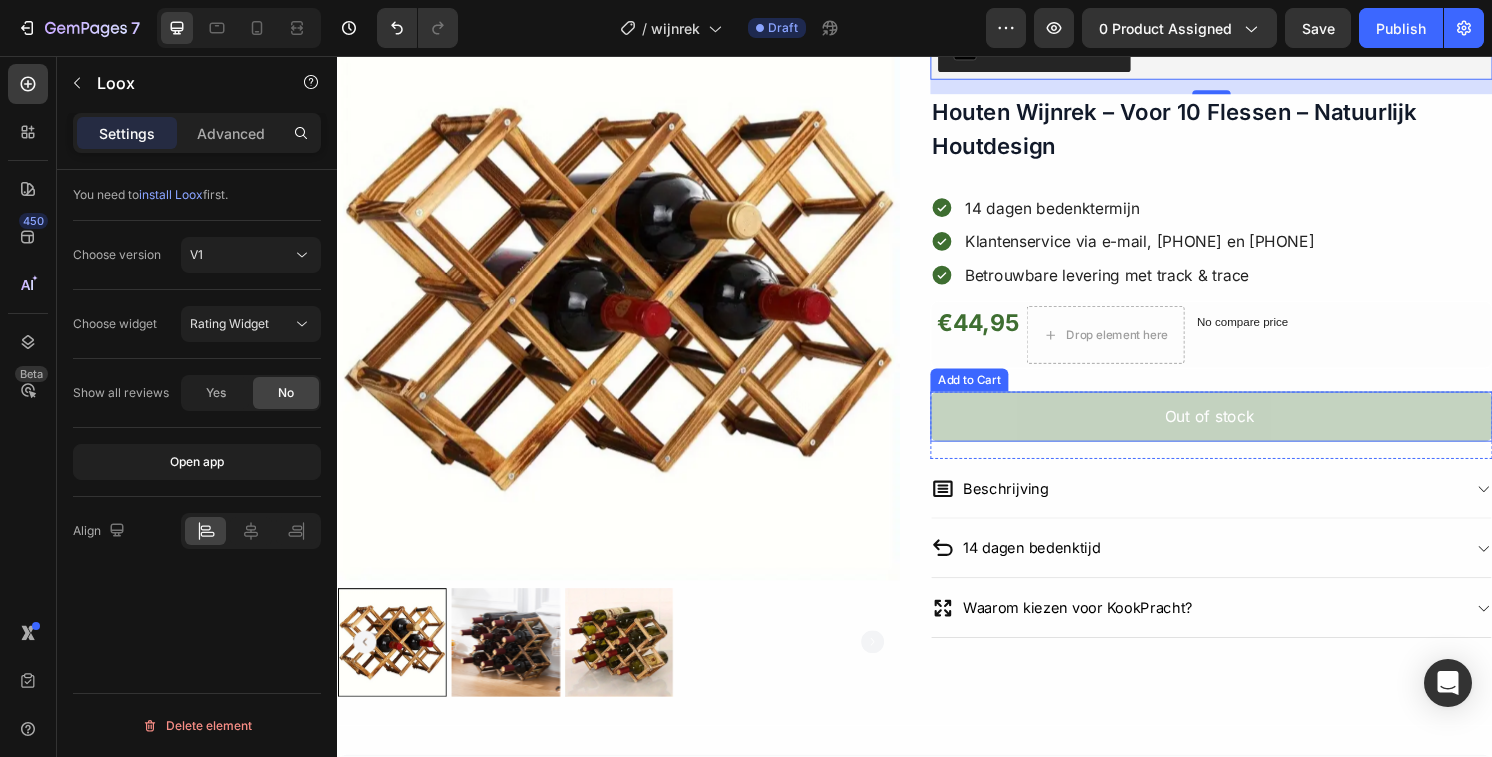 click on "Out of stock" at bounding box center (1245, 431) 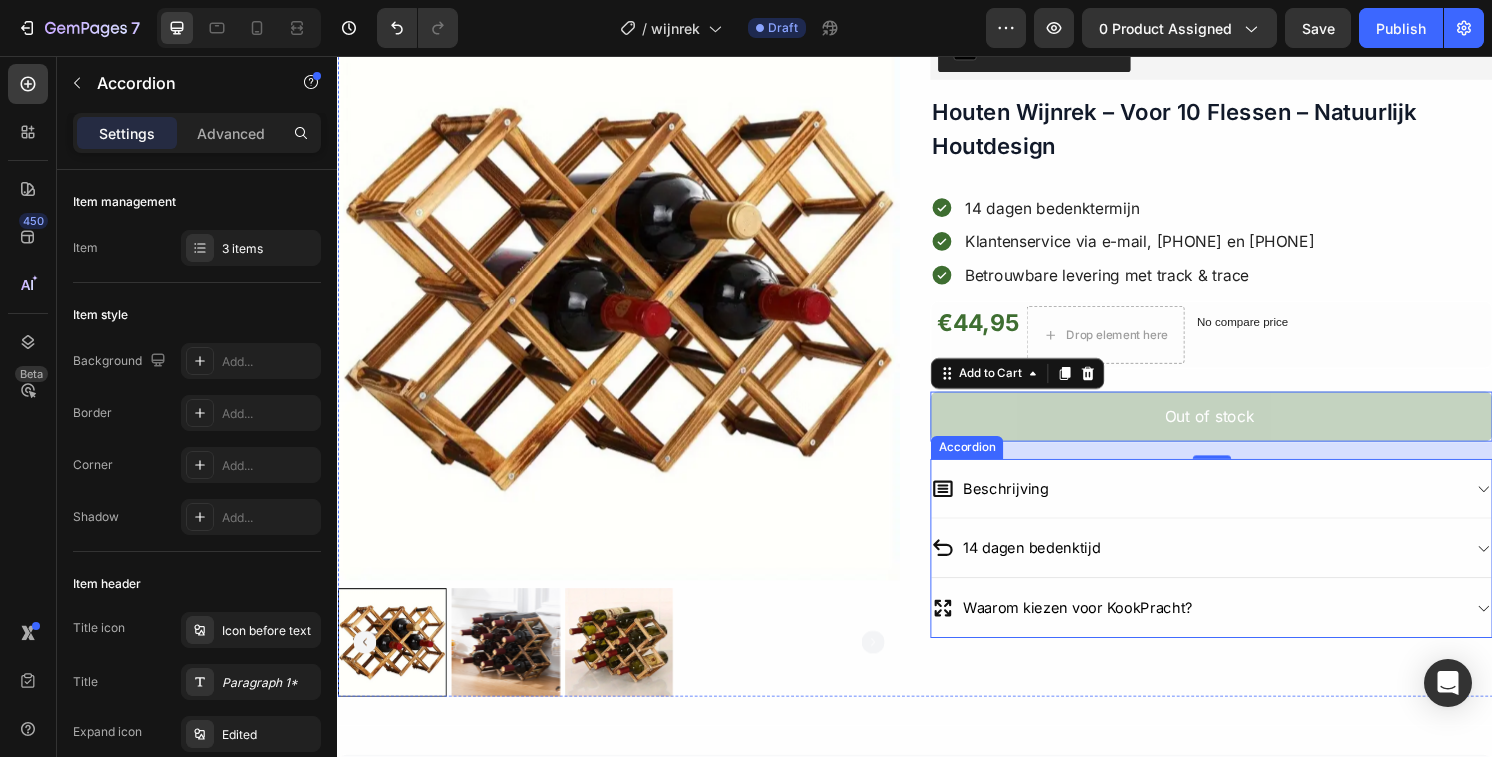 click on "Beschrijving" at bounding box center [1229, 505] 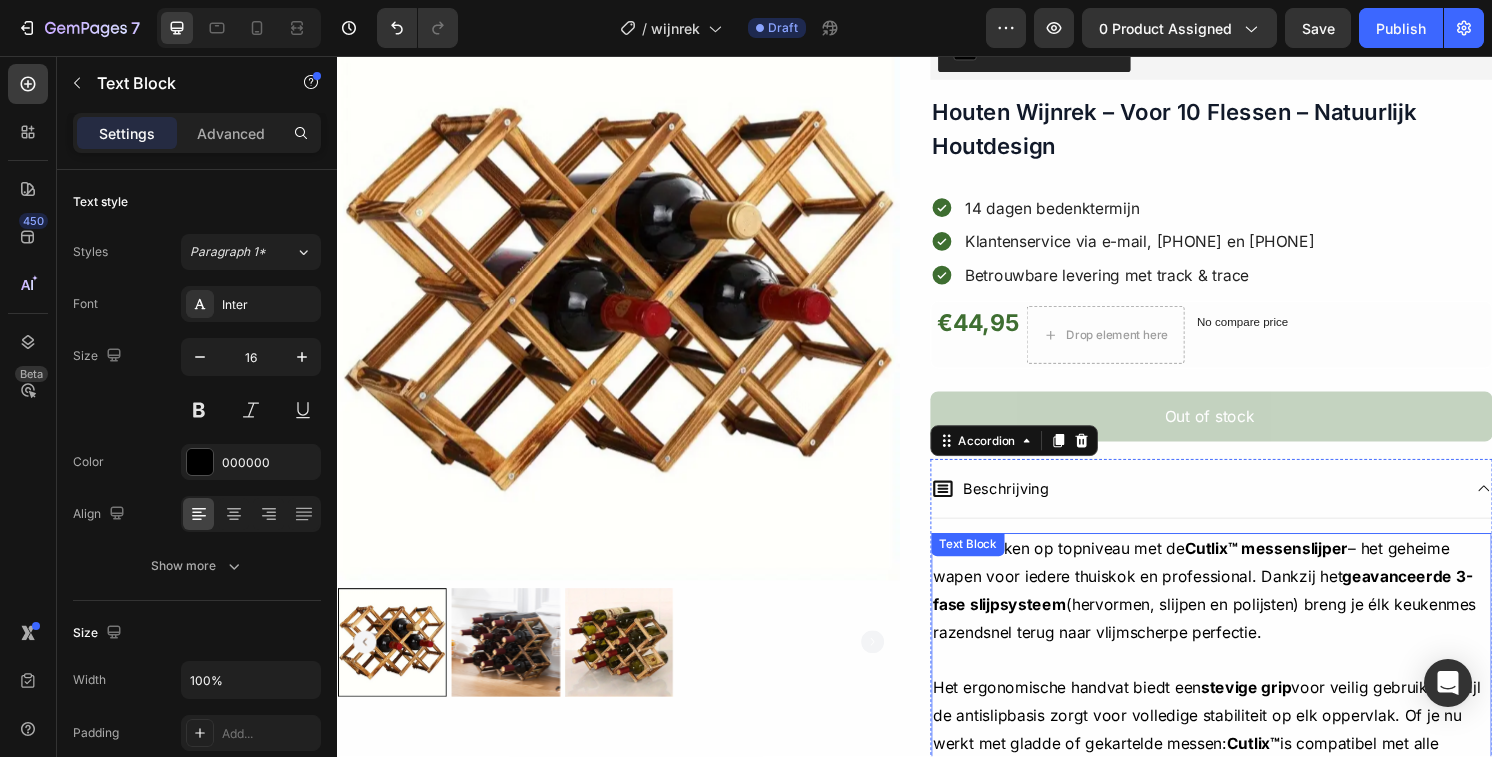 click on "Ervaar koken op topniveau met de  Cutlix™ messenslijper  – het geheime wapen voor iedere thuiskok en professional. Dankzij het  geavanceerde 3-fase slijpsysteem  (hervormen, slijpen en polijsten) breng je élk keukenmes razendsnel terug naar vlijmscherpe perfectie." at bounding box center [1245, 611] 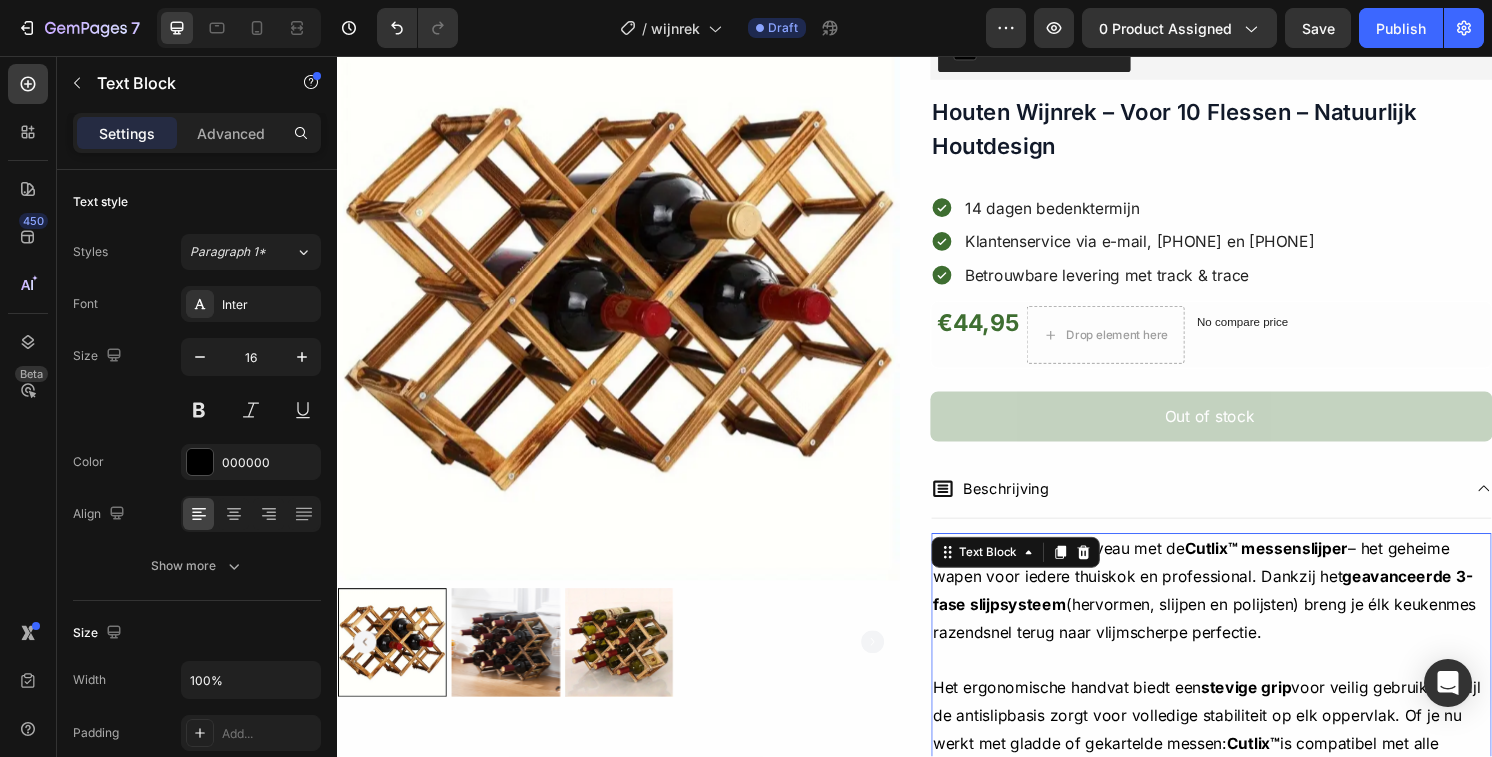 click on "Ervaar koken op topniveau met de  Cutlix™ messenslijper  – het geheime wapen voor iedere thuiskok en professional. Dankzij het  geavanceerde 3-fase slijpsysteem  (hervormen, slijpen en polijsten) breng je élk keukenmes razendsnel terug naar vlijmscherpe perfectie." at bounding box center [1245, 611] 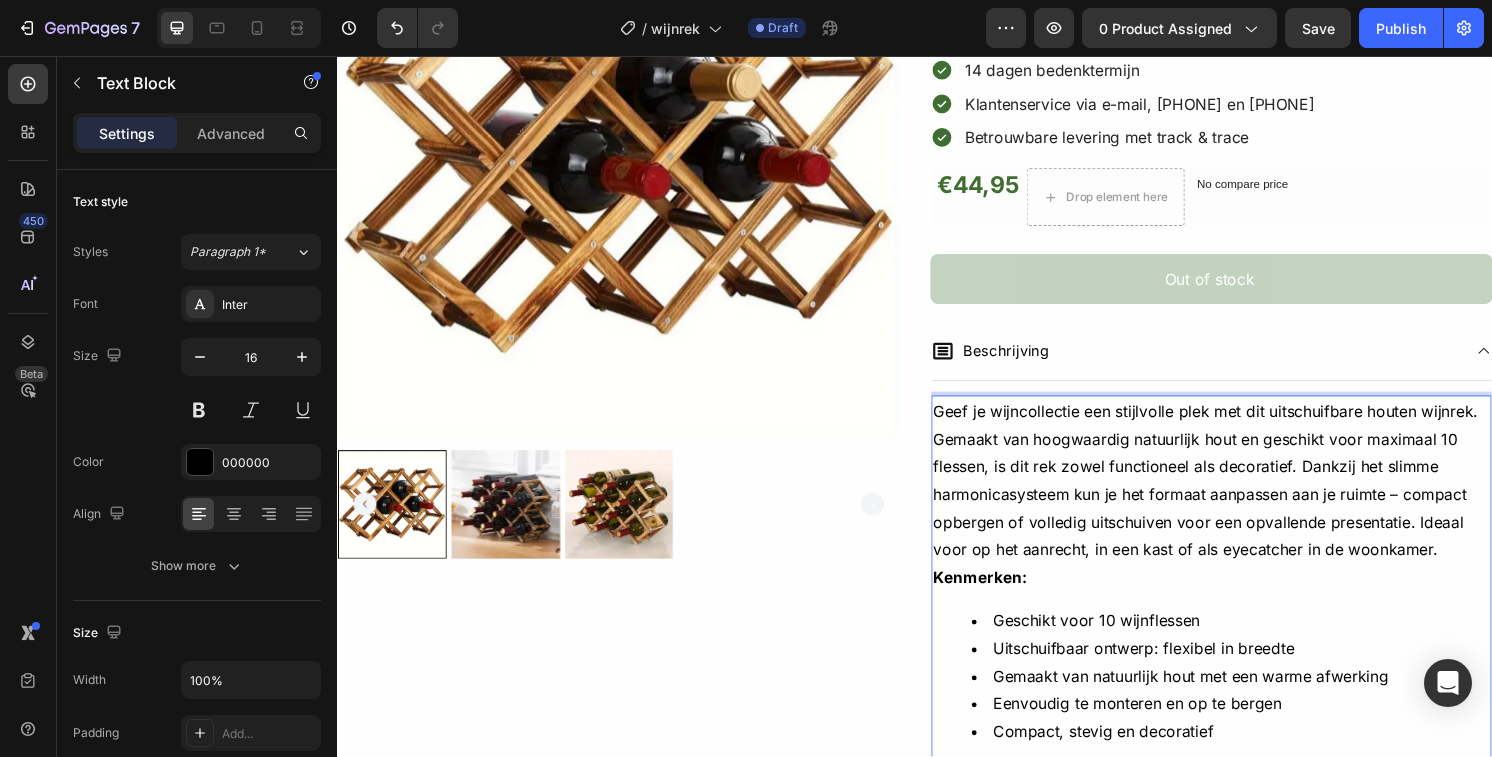 scroll, scrollTop: 257, scrollLeft: 0, axis: vertical 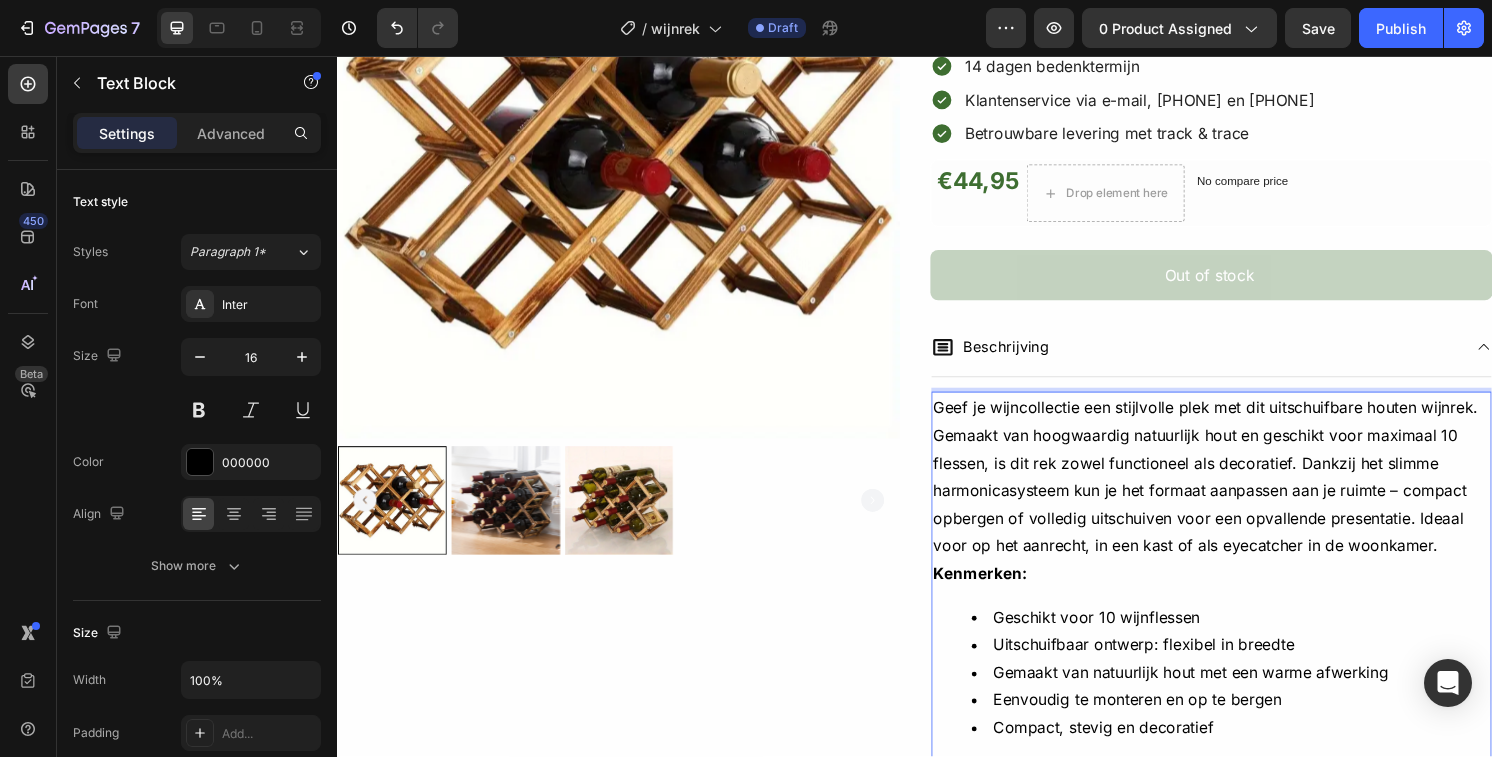 click on "Geef je wijncollectie een stijlvolle plek met dit uitschuifbare houten wijnrek. Gemaakt van hoogwaardig natuurlijk hout en geschikt voor maximaal 10 flessen, is dit rek zowel functioneel als decoratief. Dankzij het slimme harmonicasysteem kun je het formaat aanpassen aan je ruimte – compact opbergen of volledig uitschuiven voor een opvallende presentatie. Ideaal voor op het aanrecht, in een kast of als eyecatcher in de woonkamer." at bounding box center (1245, 493) 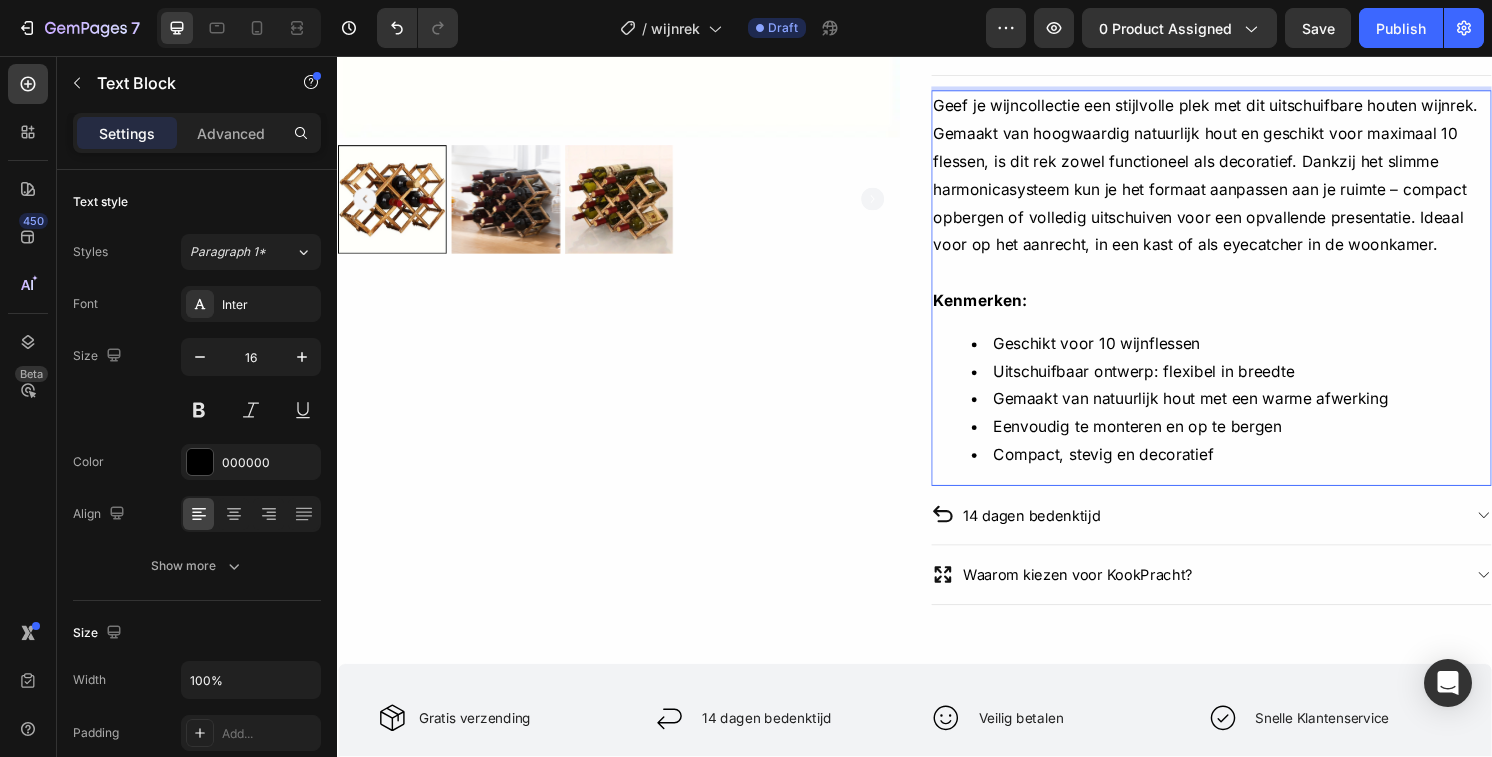 scroll, scrollTop: 572, scrollLeft: 0, axis: vertical 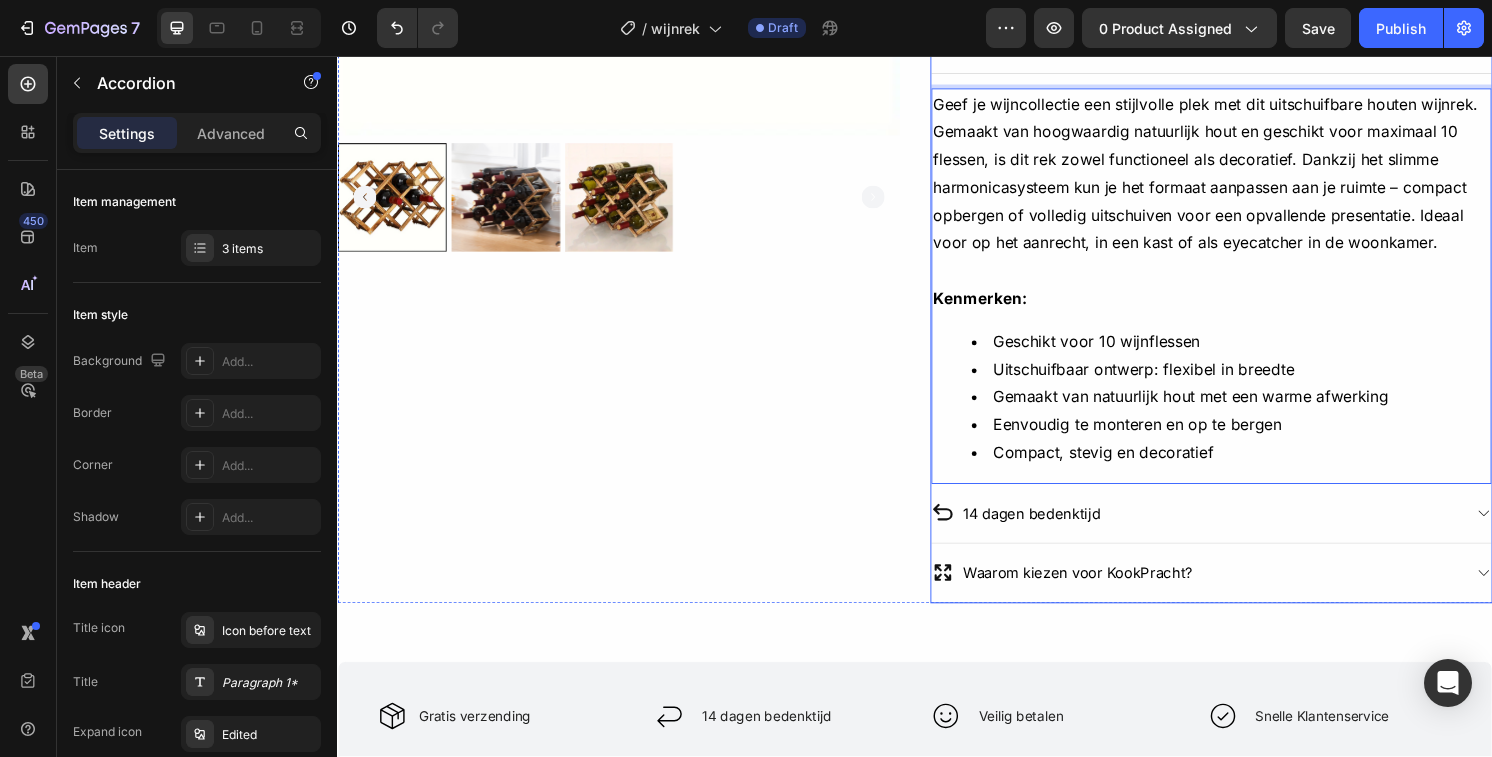 click on "14 dagen bedenktijd" at bounding box center [1229, 531] 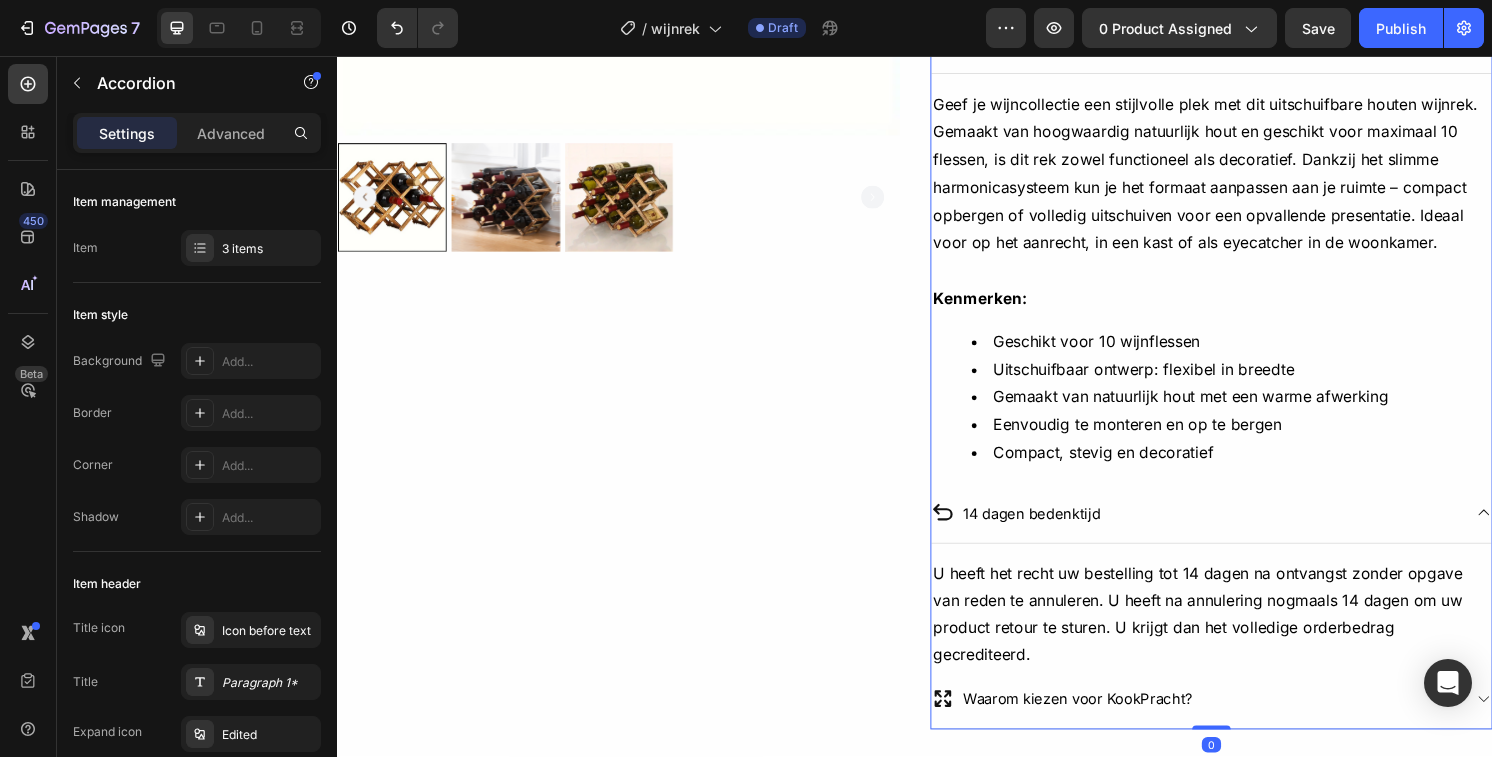 click on "14 dagen bedenktijd" at bounding box center (1229, 531) 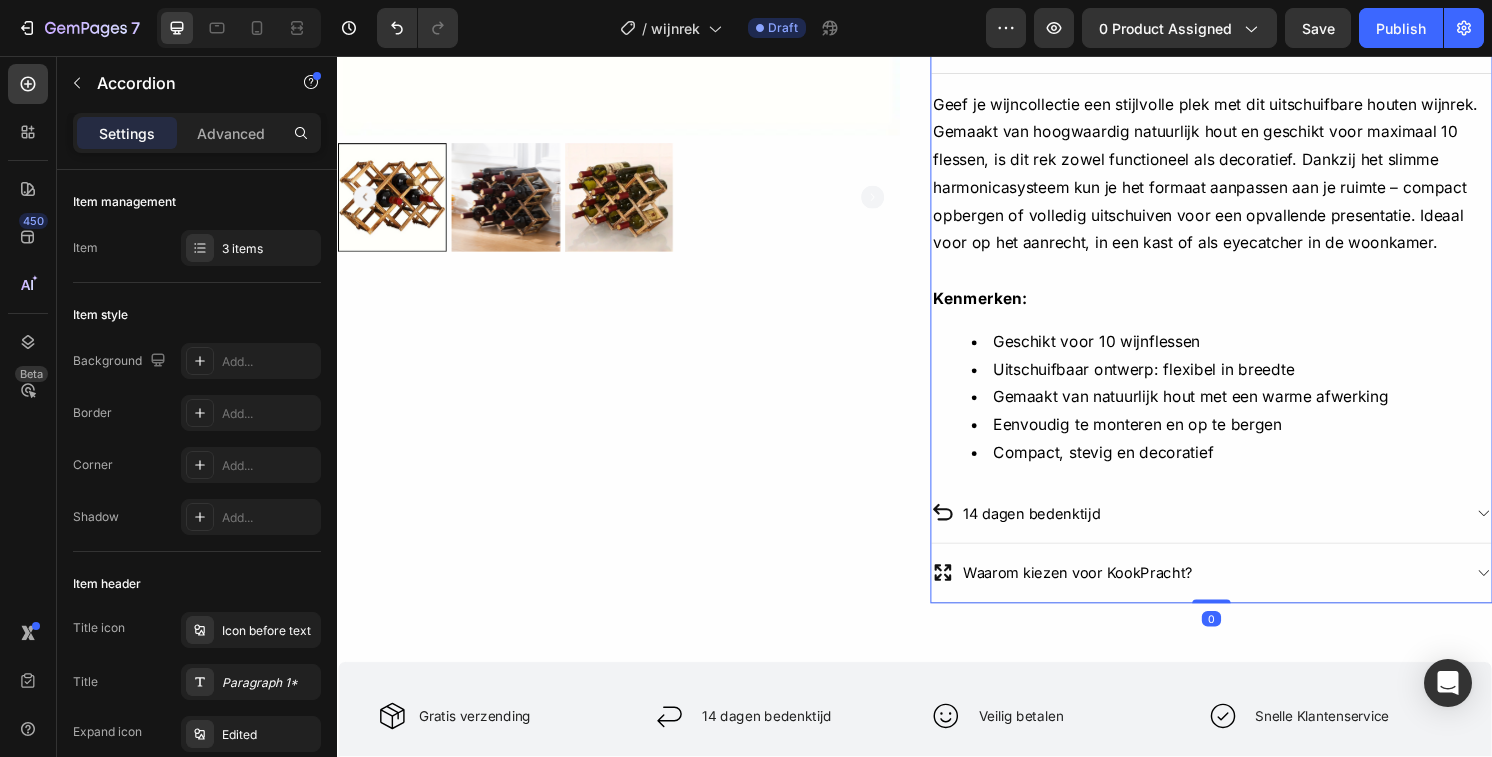 click on "Waarom kiezen voor KookPracht?" at bounding box center (1229, 593) 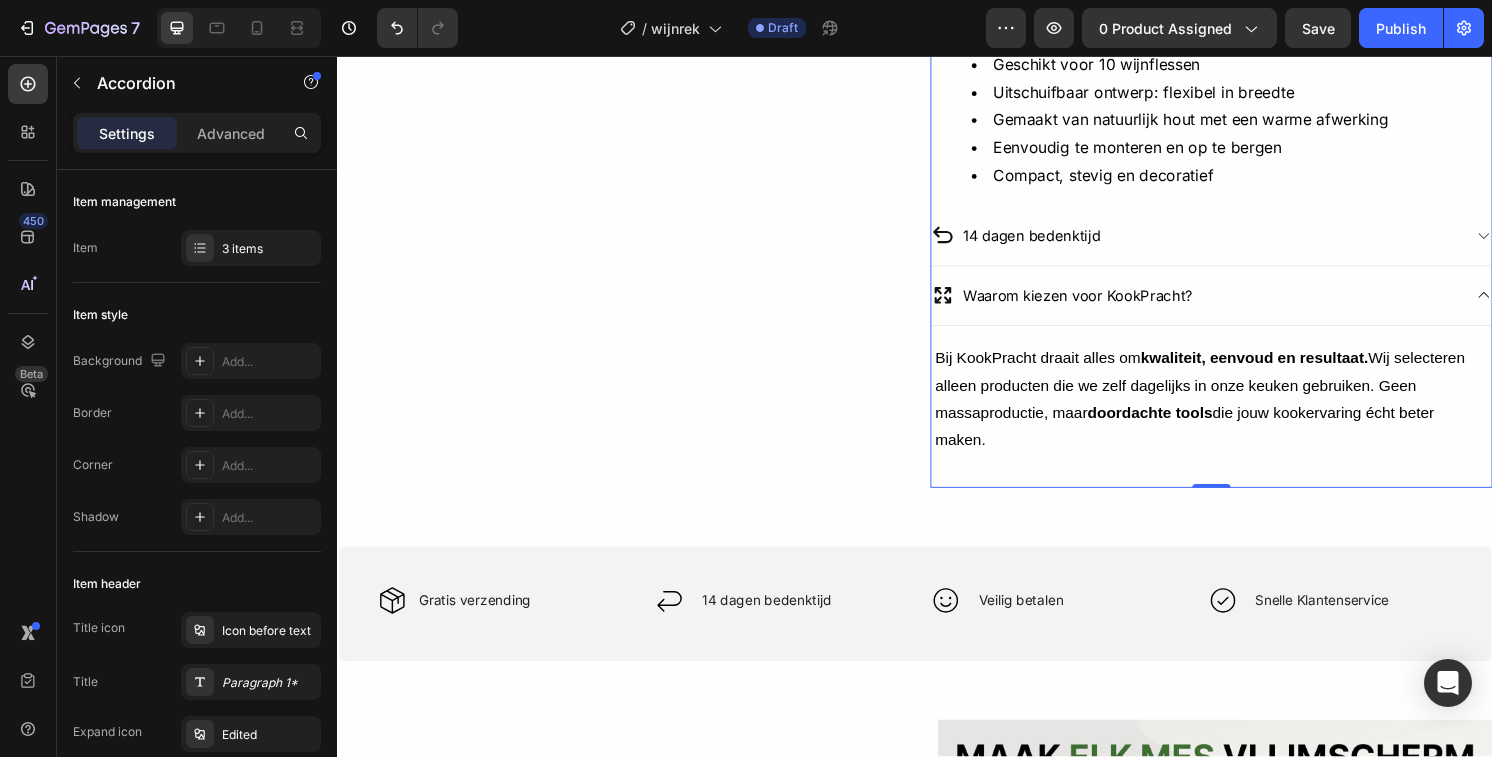 scroll, scrollTop: 864, scrollLeft: 0, axis: vertical 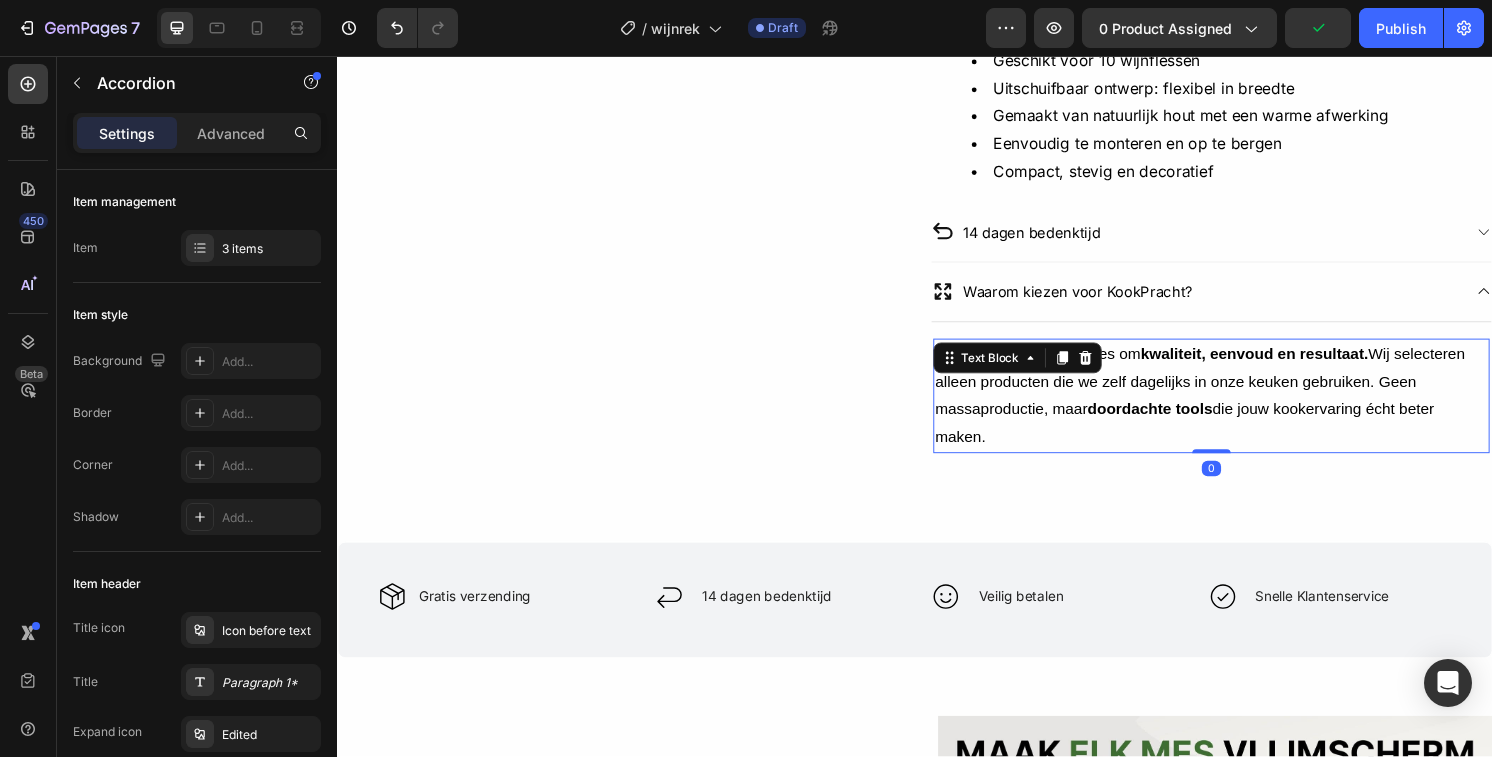 click on "Bij KookPracht draait alles om  kwaliteit, eenvoud en resultaat.  Wij selecteren alleen producten die we zelf dagelijks in onze keuken gebruiken. Geen massaproductie, maar  doordachte tools  die jouw kookervaring écht beter maken." at bounding box center [1245, 409] 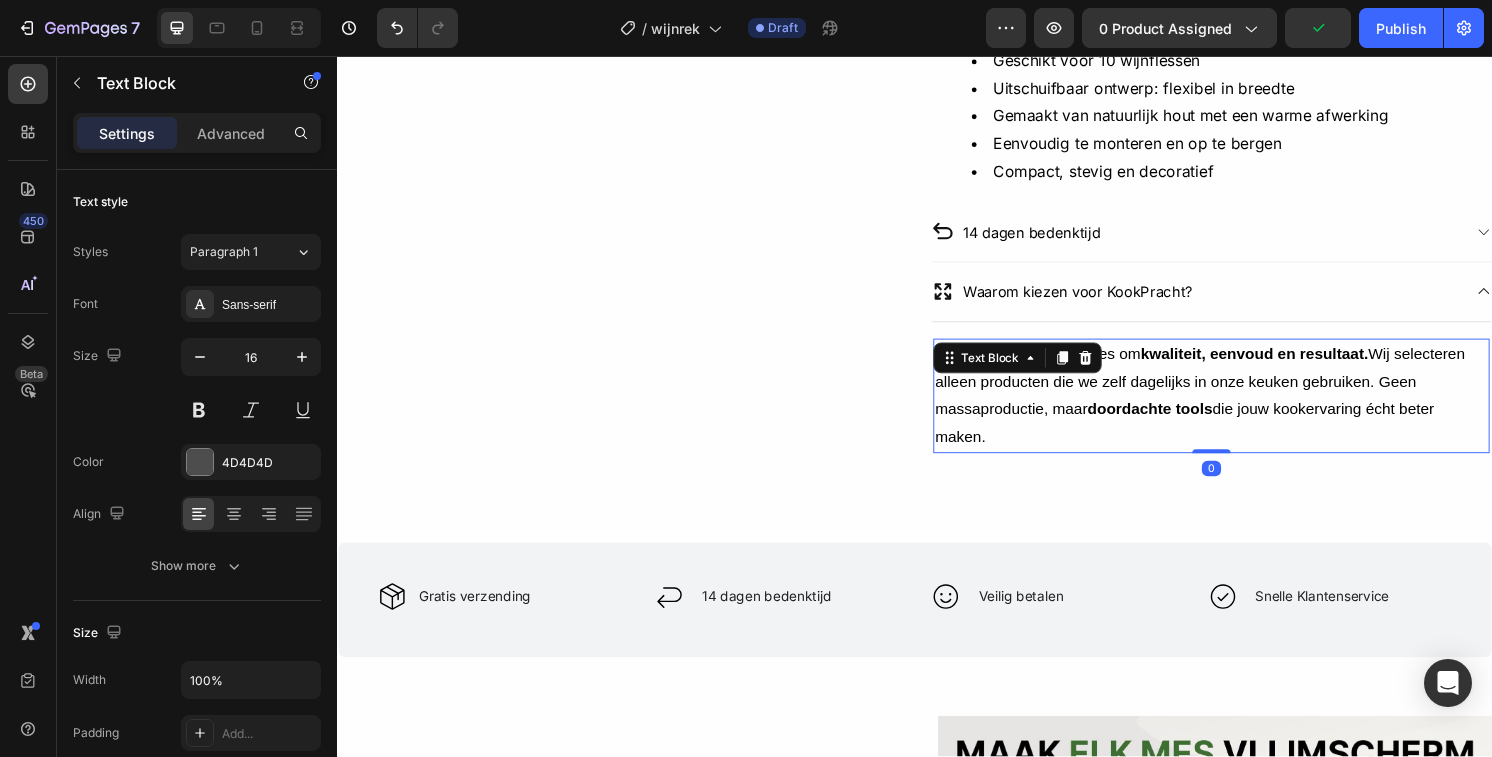 click on "Bij KookPracht draait alles om  kwaliteit, eenvoud en resultaat.  Wij selecteren alleen producten die we zelf dagelijks in onze keuken gebruiken. Geen massaproductie, maar  doordachte tools  die jouw kookervaring écht beter maken." at bounding box center [1245, 409] 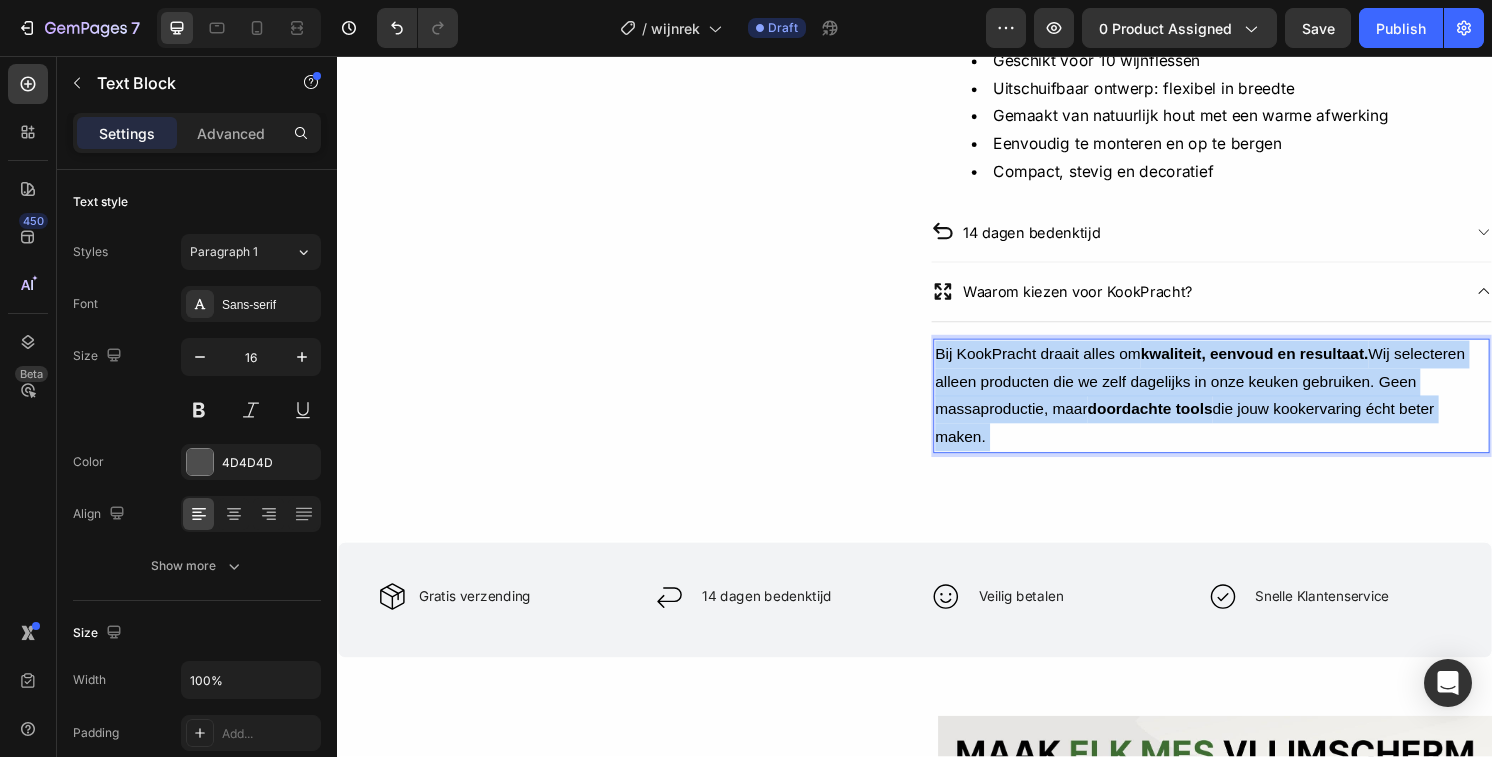 drag, startPoint x: 1051, startPoint y: 452, endPoint x: 1072, endPoint y: 430, distance: 30.413813 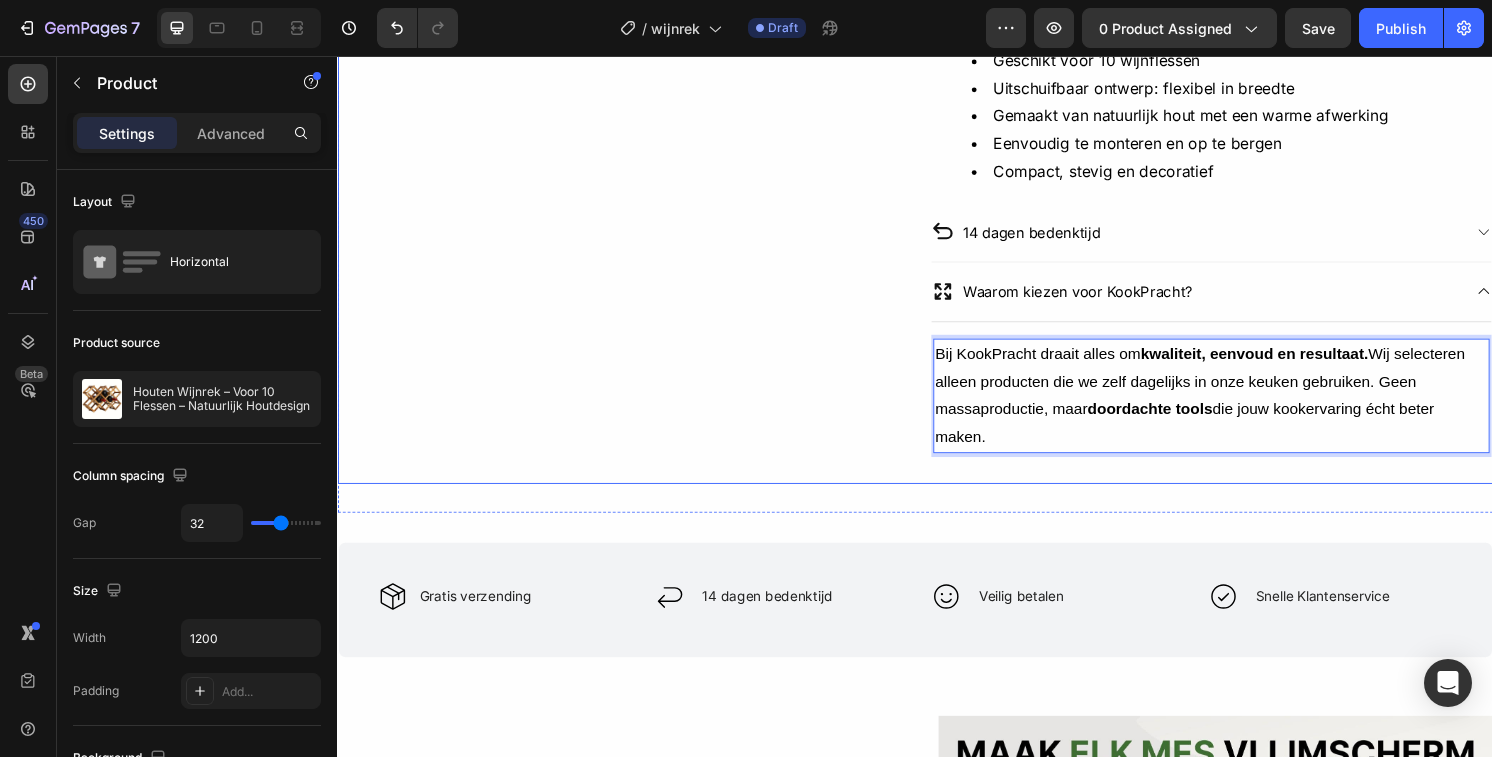 click on "Product Images" at bounding box center (629, -118) 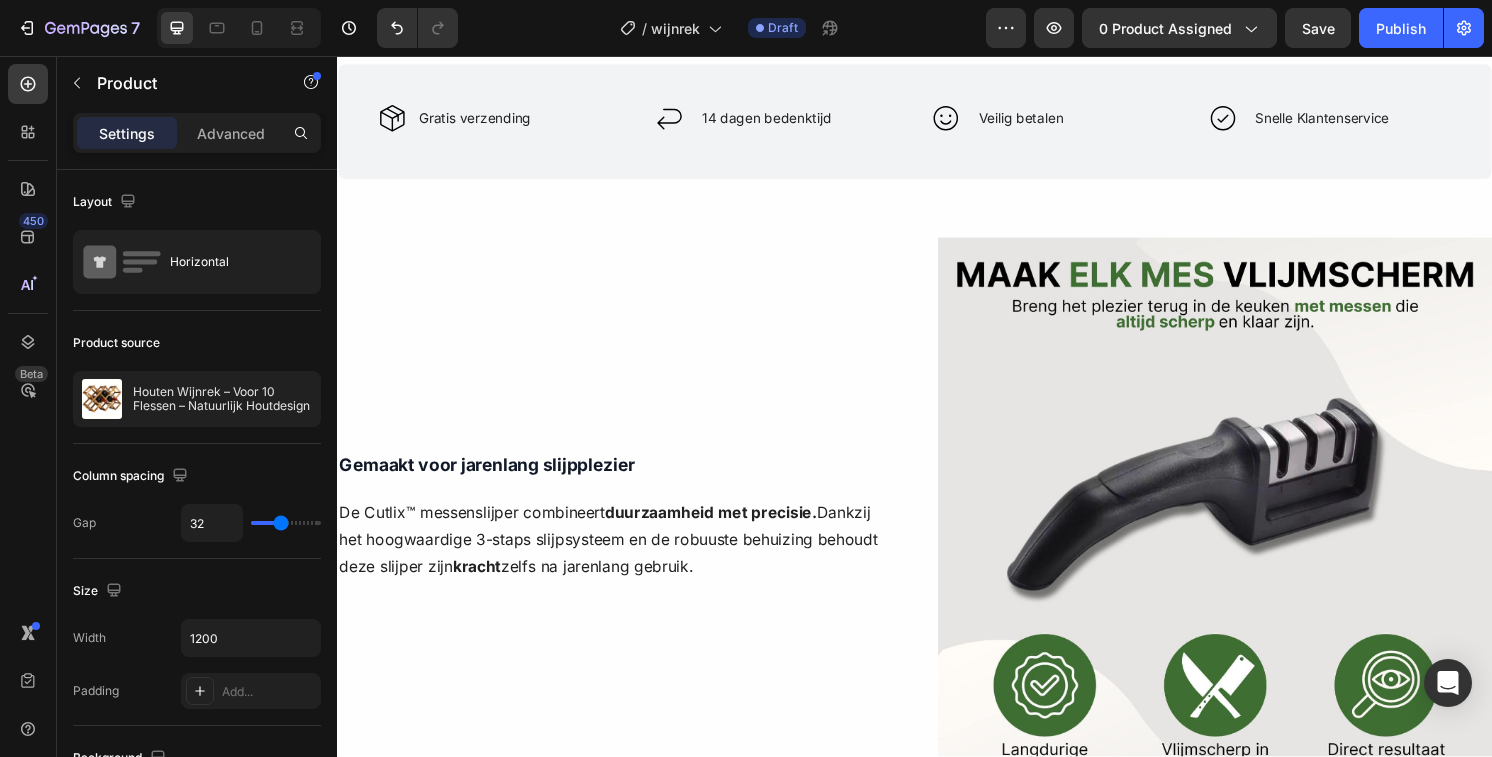scroll, scrollTop: 1364, scrollLeft: 0, axis: vertical 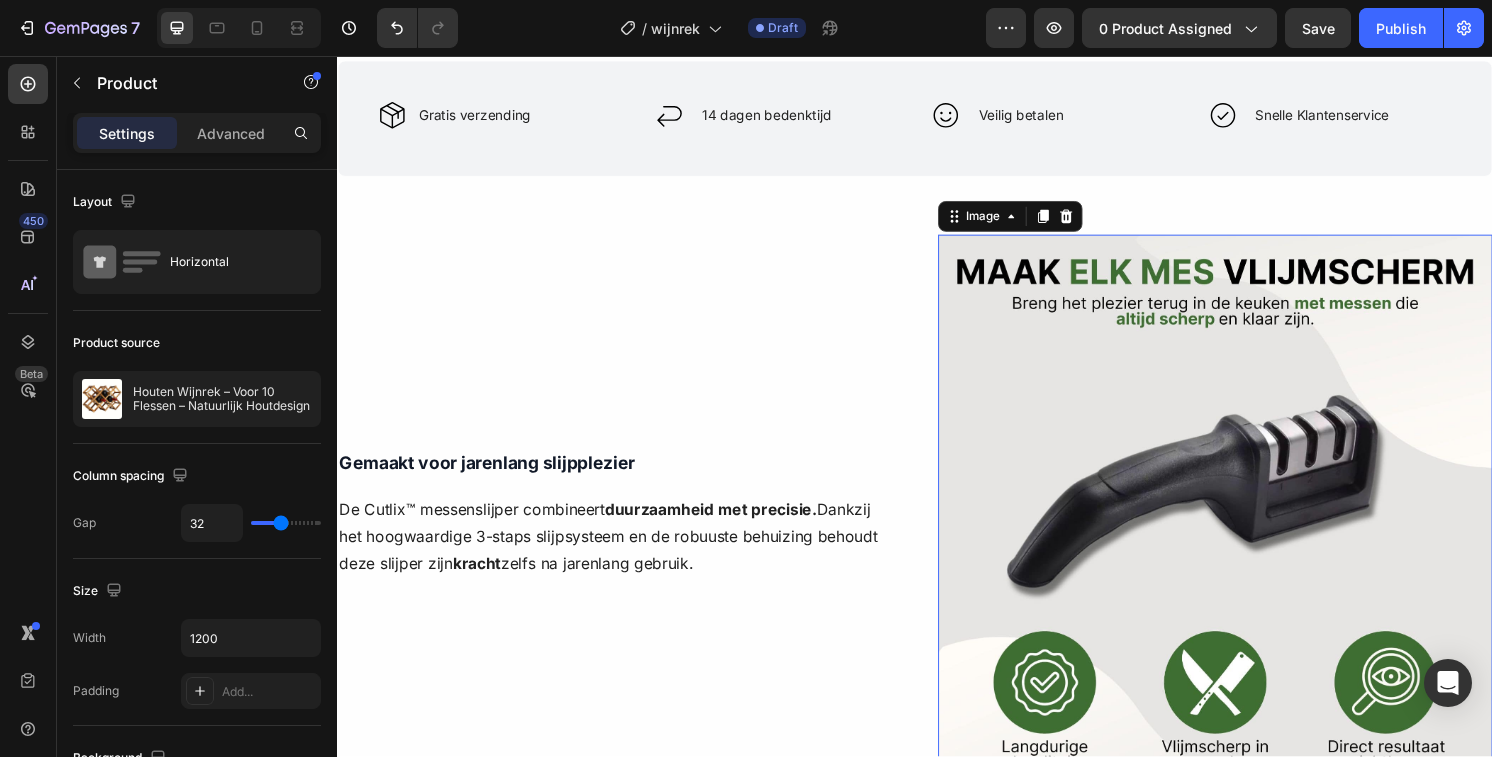 click at bounding box center [1249, 530] 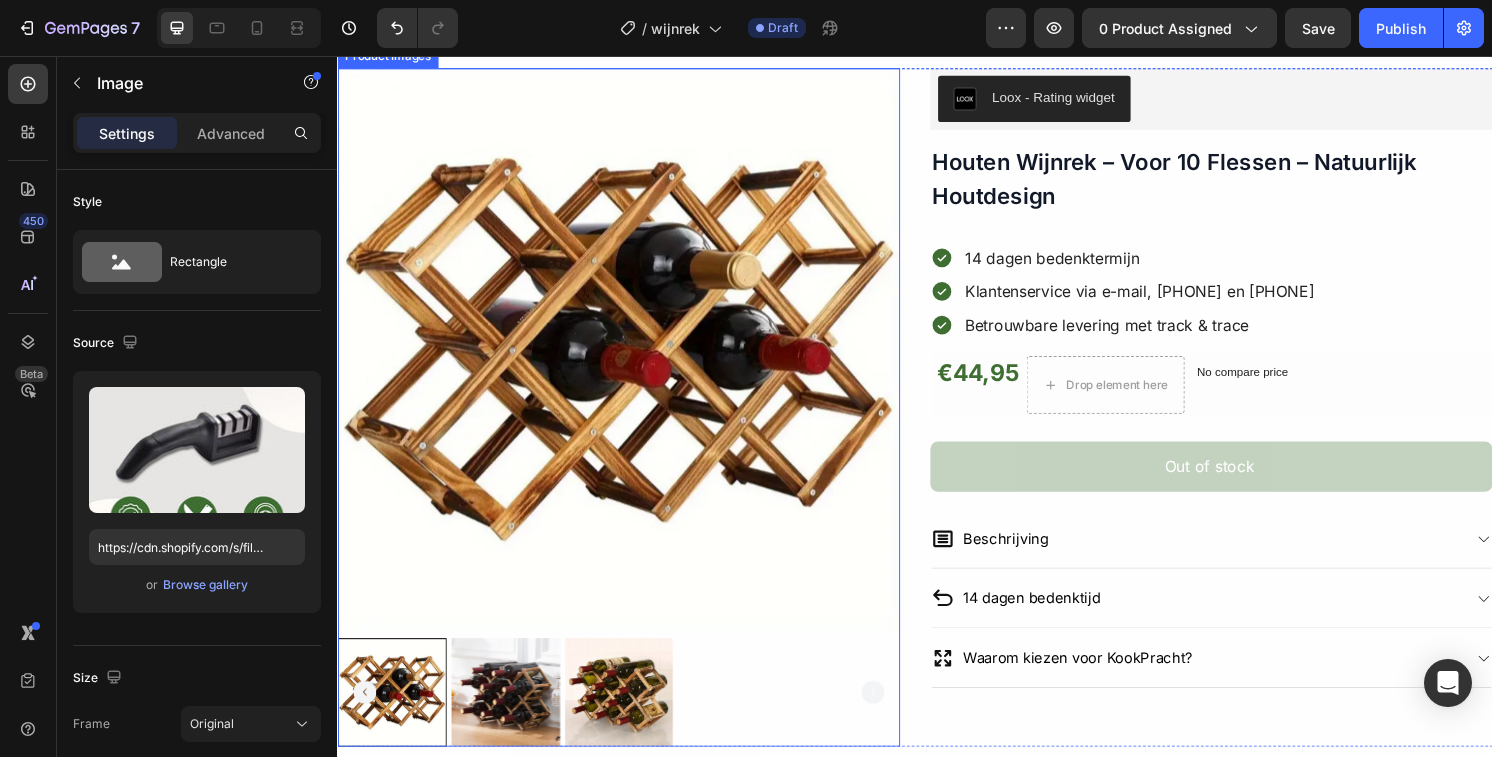 scroll, scrollTop: 85, scrollLeft: 0, axis: vertical 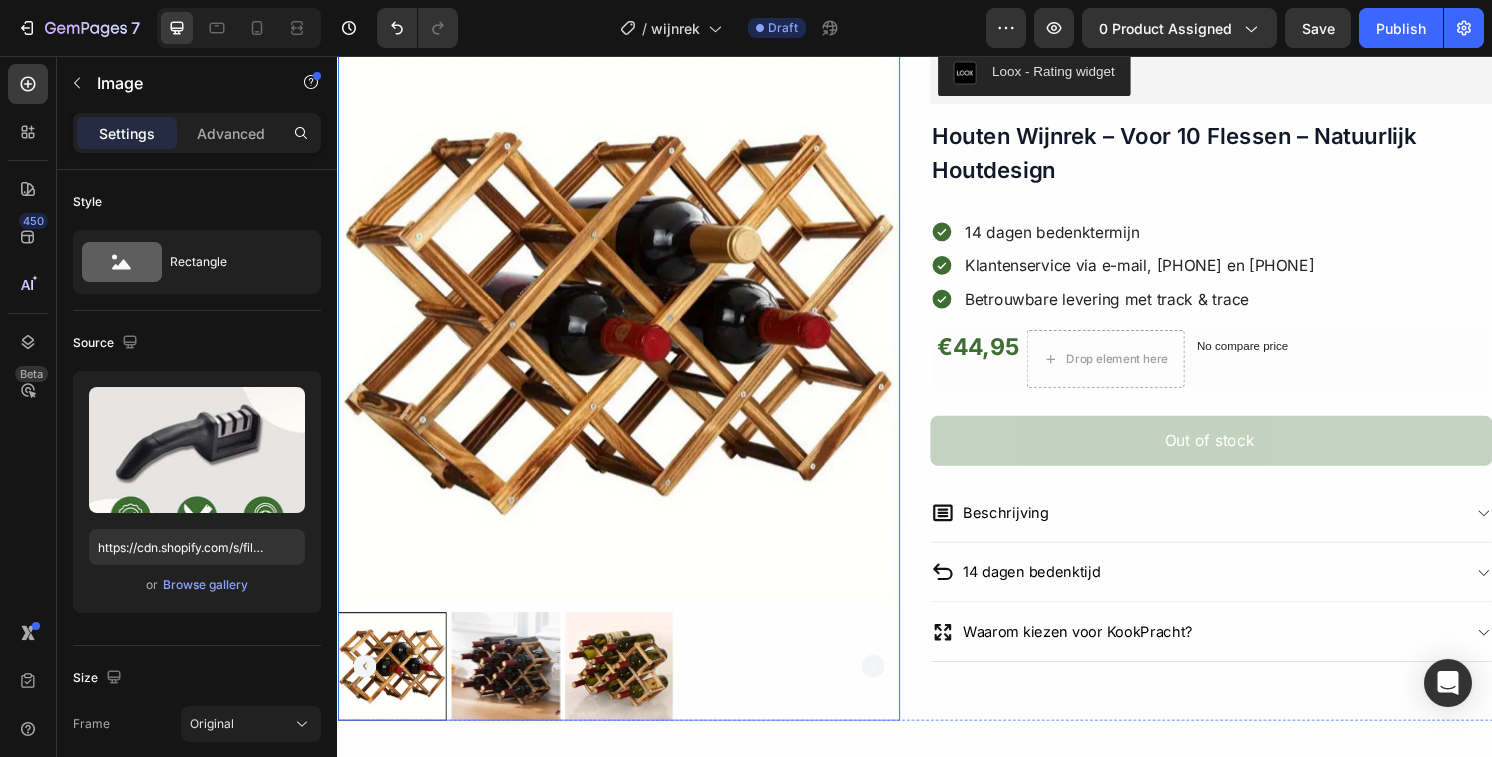 click at bounding box center (511, 690) 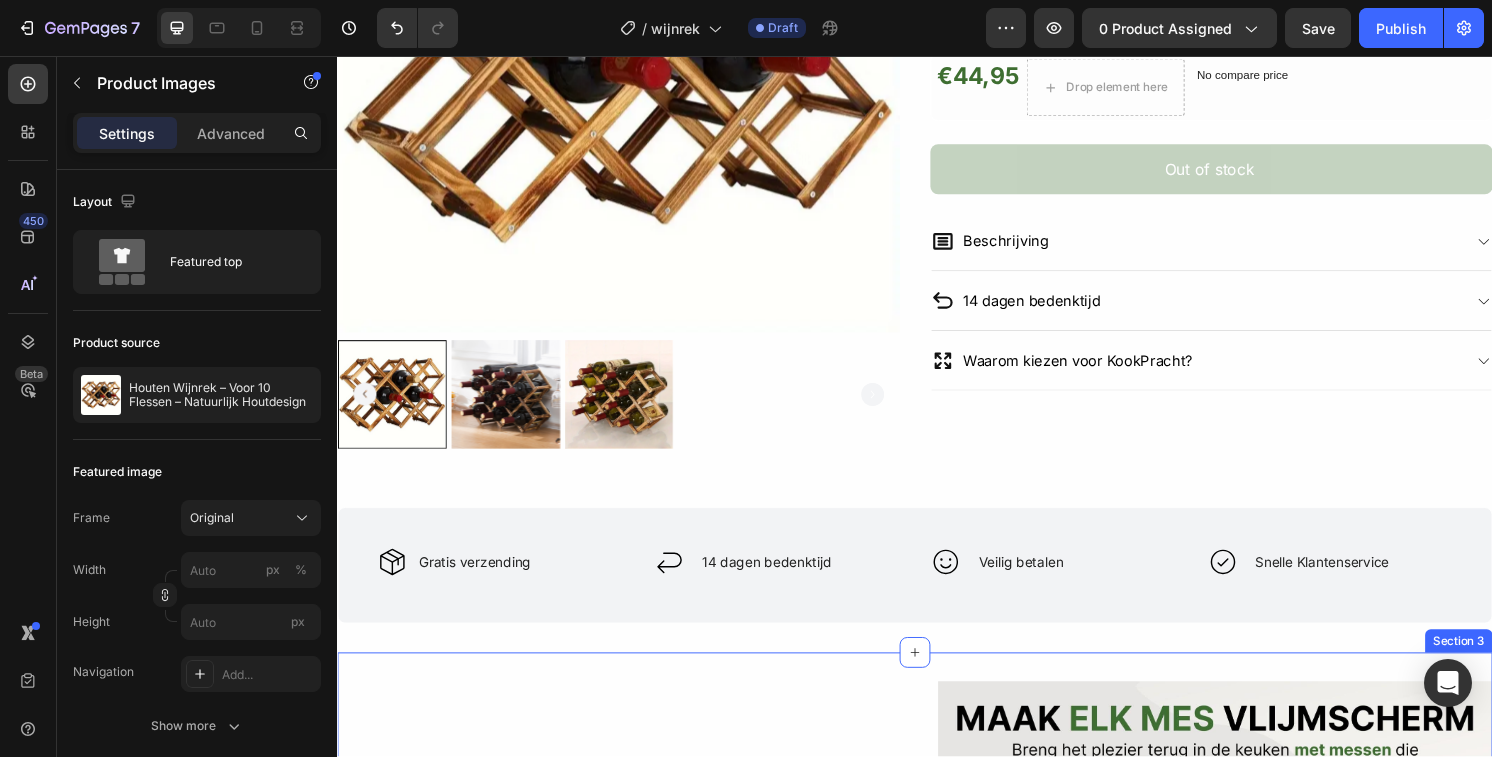 scroll, scrollTop: 365, scrollLeft: 0, axis: vertical 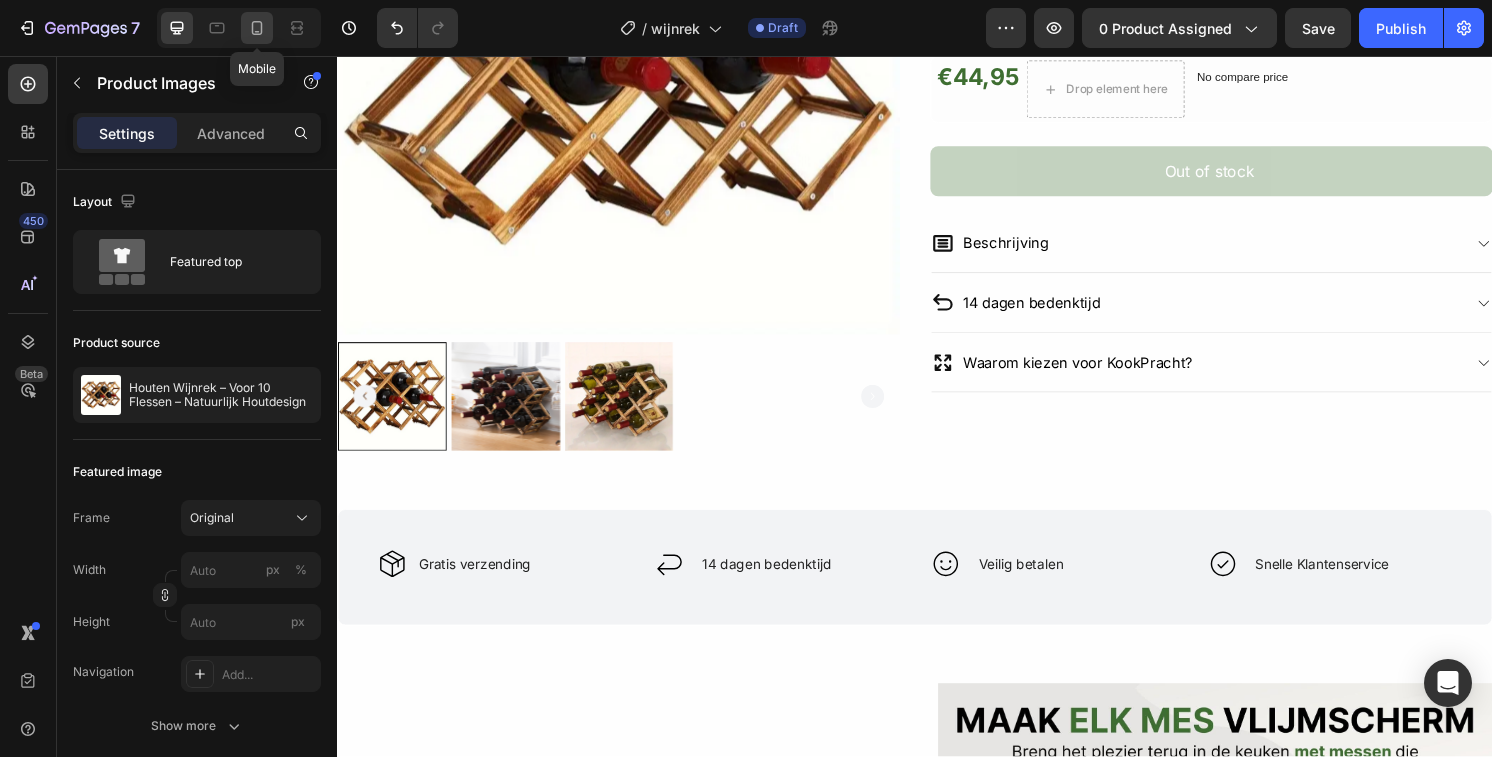 click 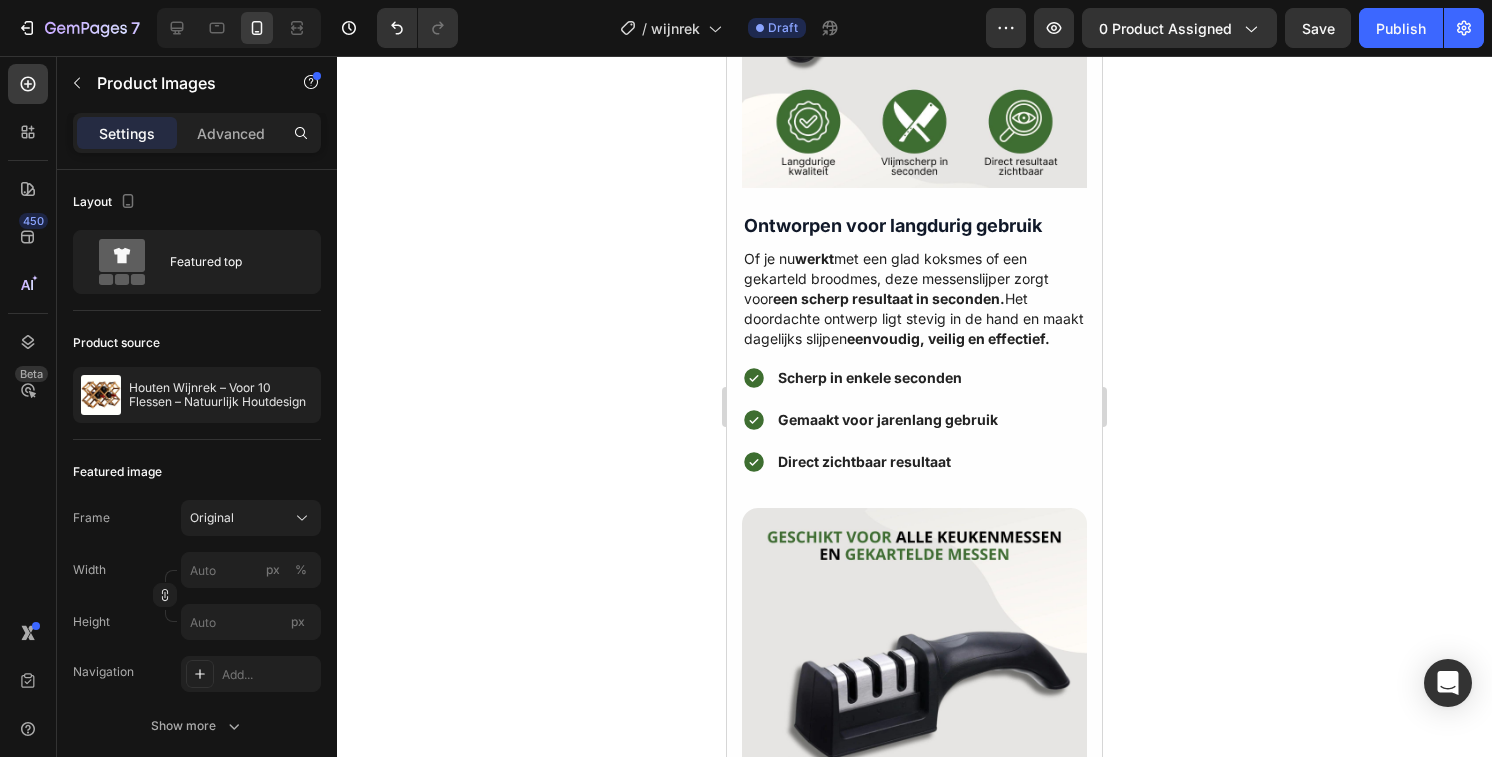 scroll, scrollTop: 1550, scrollLeft: 0, axis: vertical 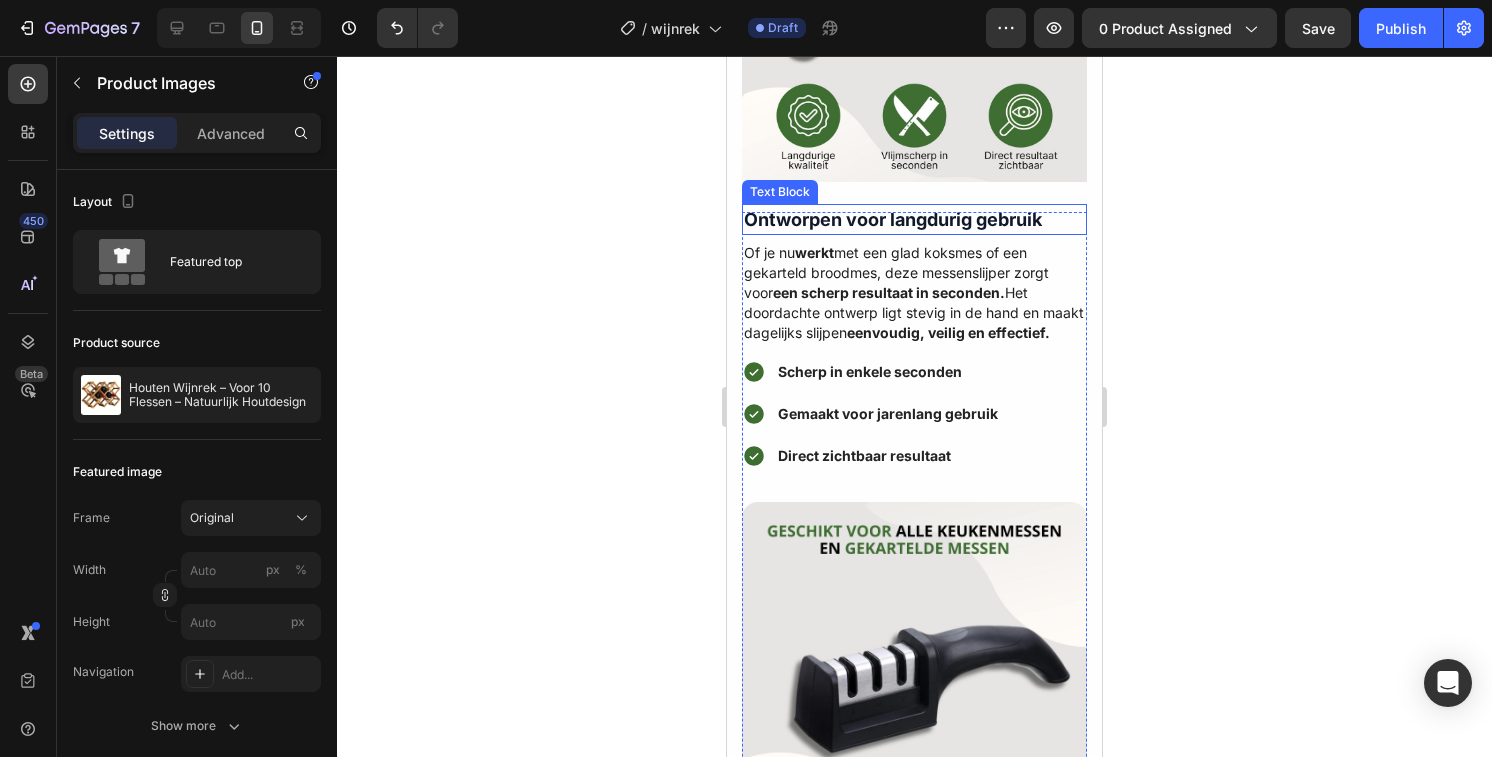 click on "Ontworpen voor langdurig gebruik" at bounding box center [893, 219] 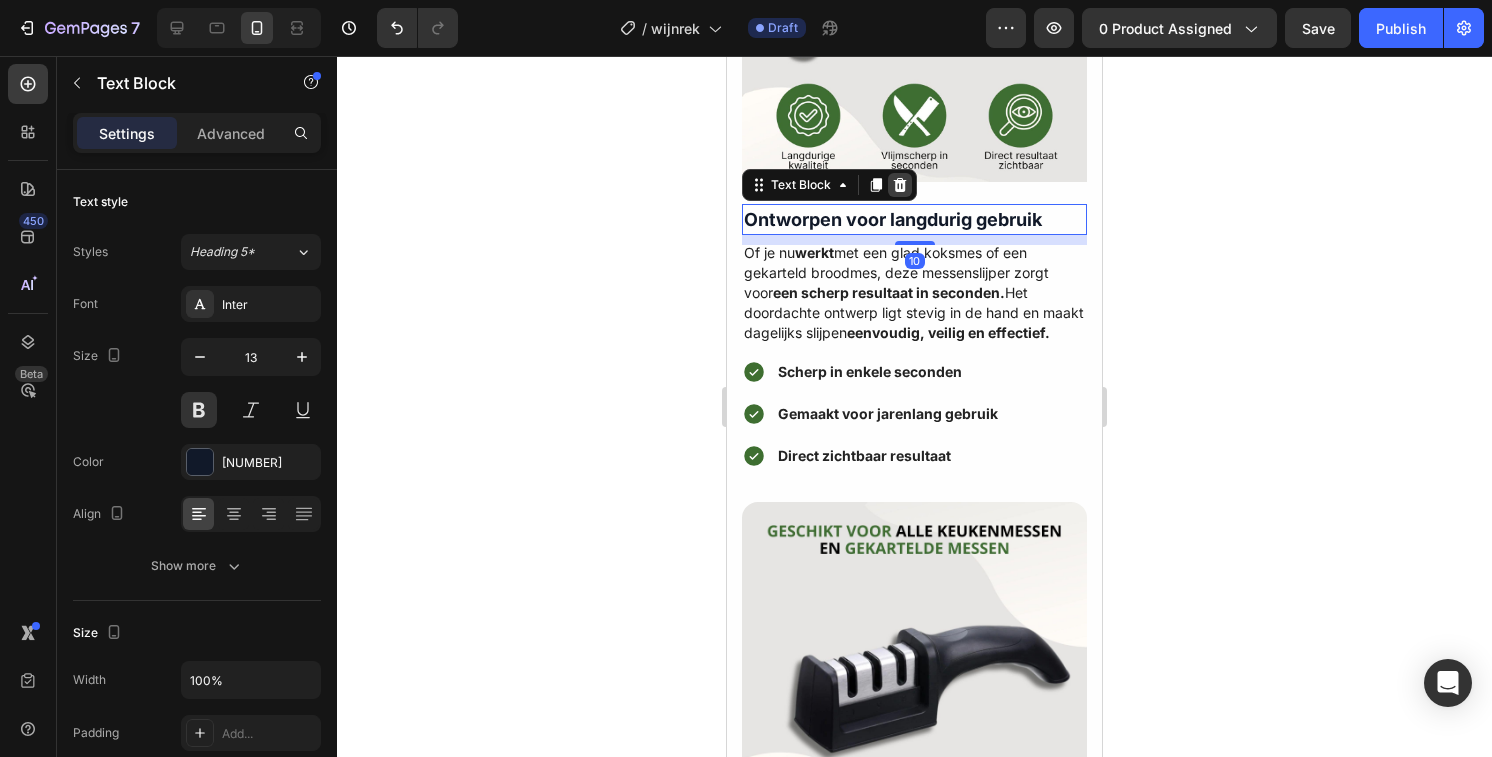 click at bounding box center (900, 185) 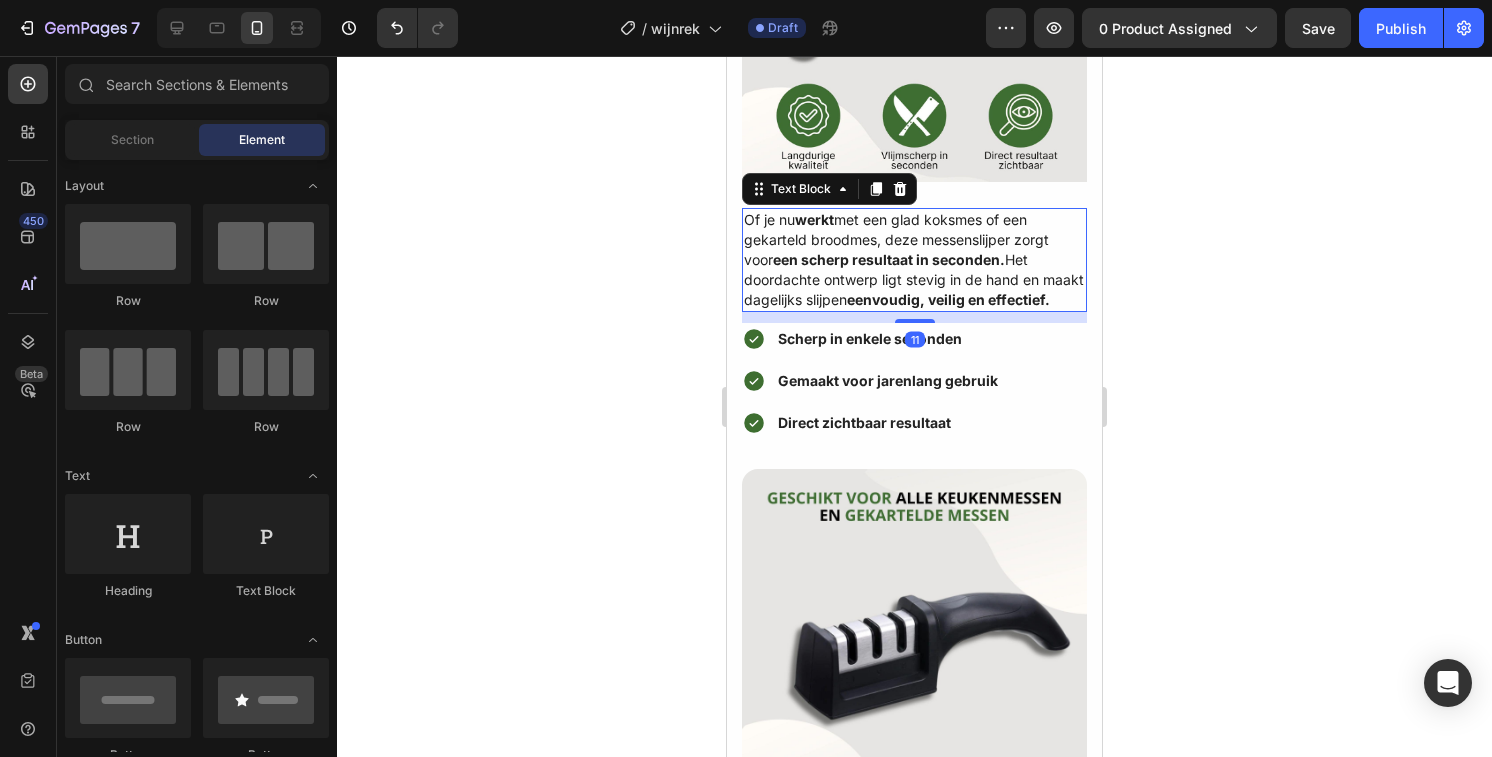 click on "Of je nu  werkt  met een glad koksmes of een gekarteld broodmes, deze messenslijper zorgt voor  een scherp resultaat in seconden.  Het doordachte ontwerp ligt stevig in de hand en maakt dagelijks slijpen  eenvoudig, veilig en effectief." at bounding box center [914, 260] 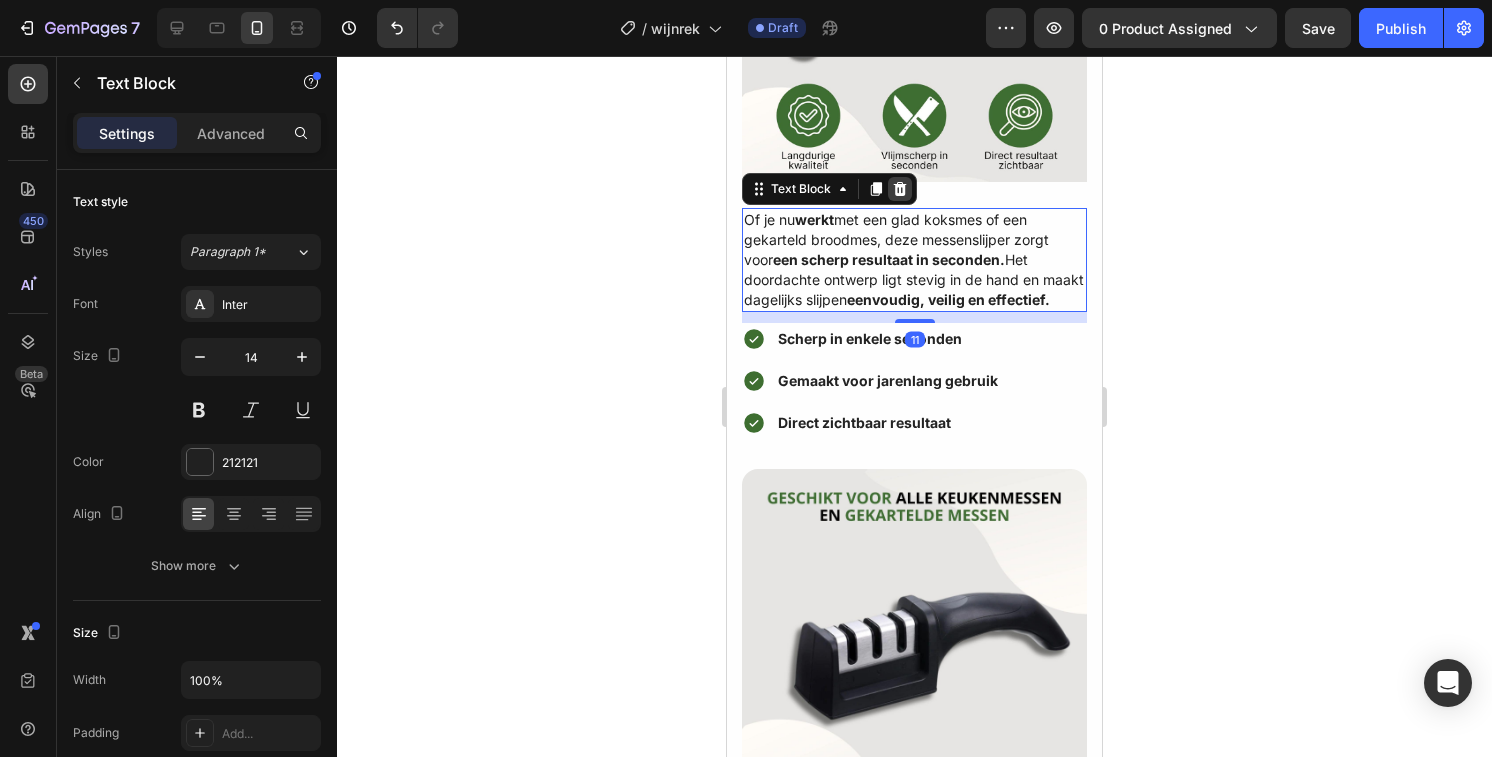 click 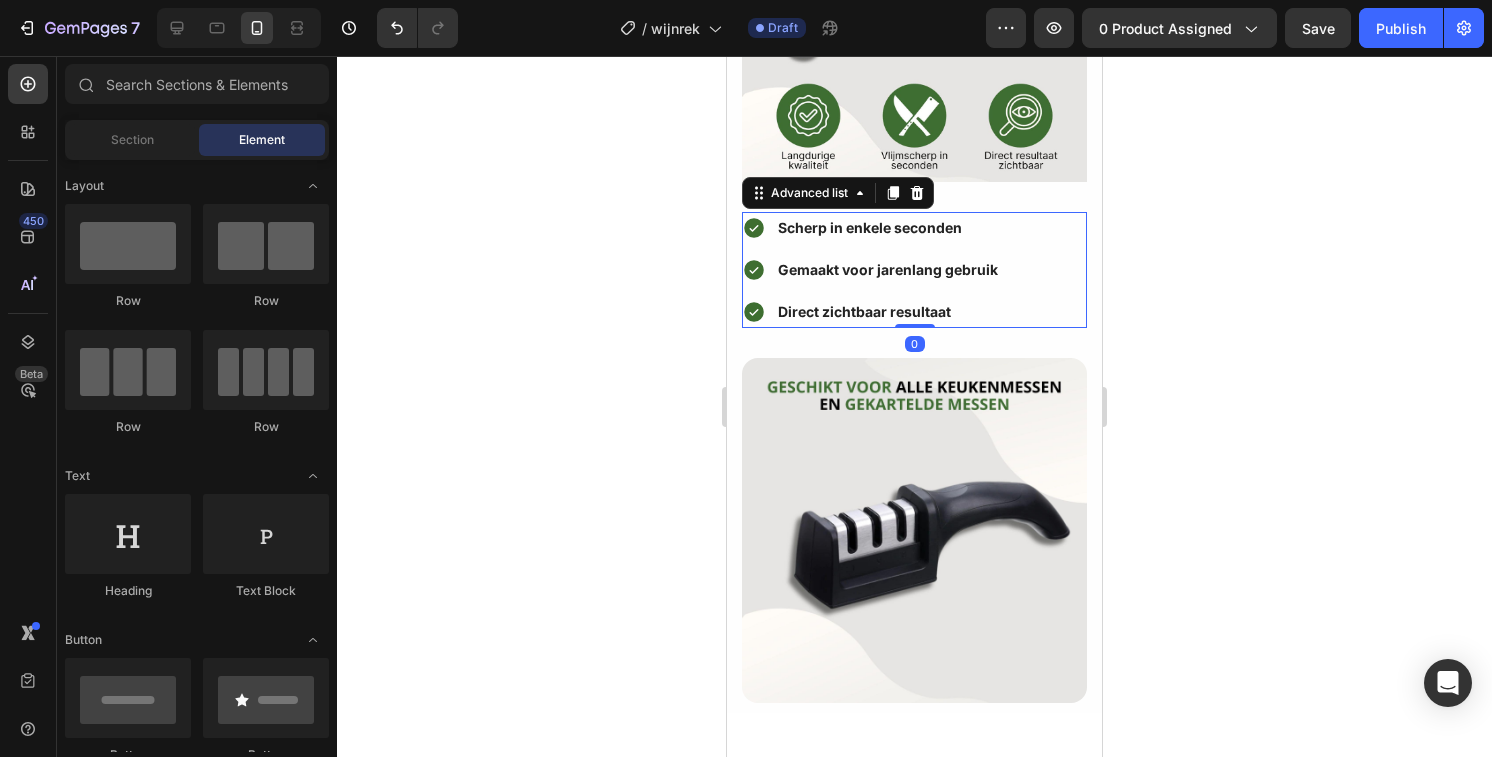 click on "Icon Scherp in enkele seconden Text Block
Icon Gemaakt voor jarenlang gebruik Text Block
Icon Direct zichtbaar resultaat Text Block" at bounding box center (914, 270) 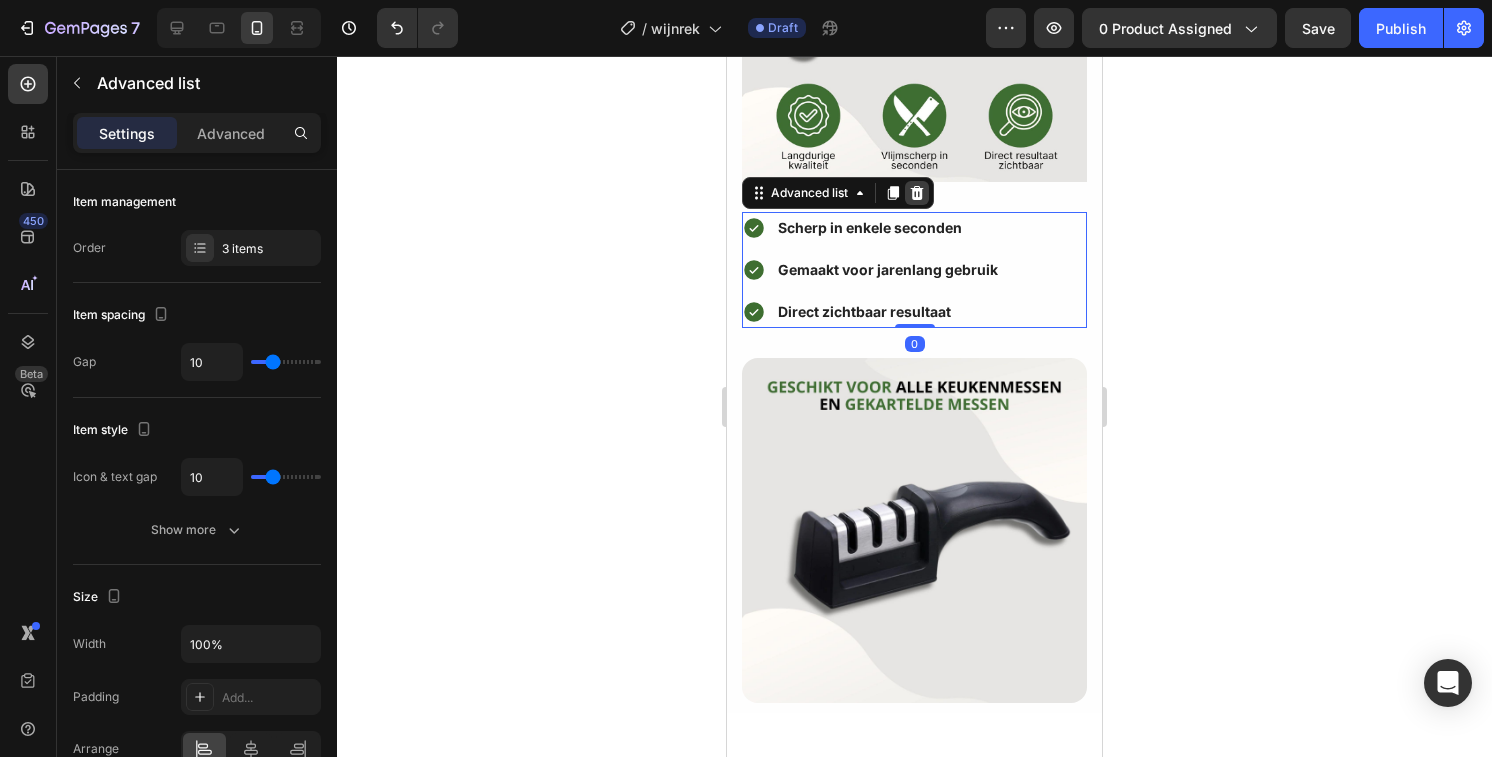 click 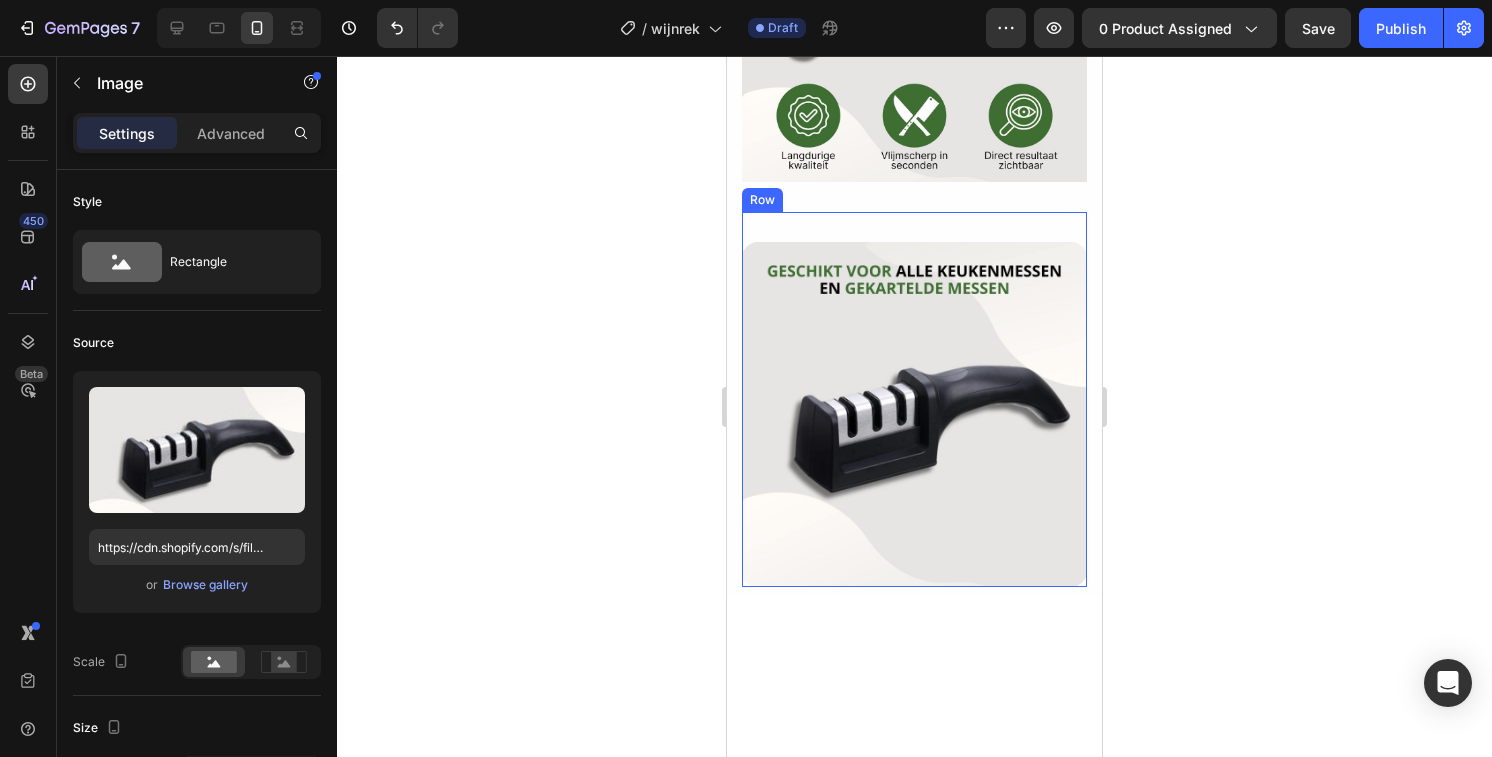 click at bounding box center [914, 414] 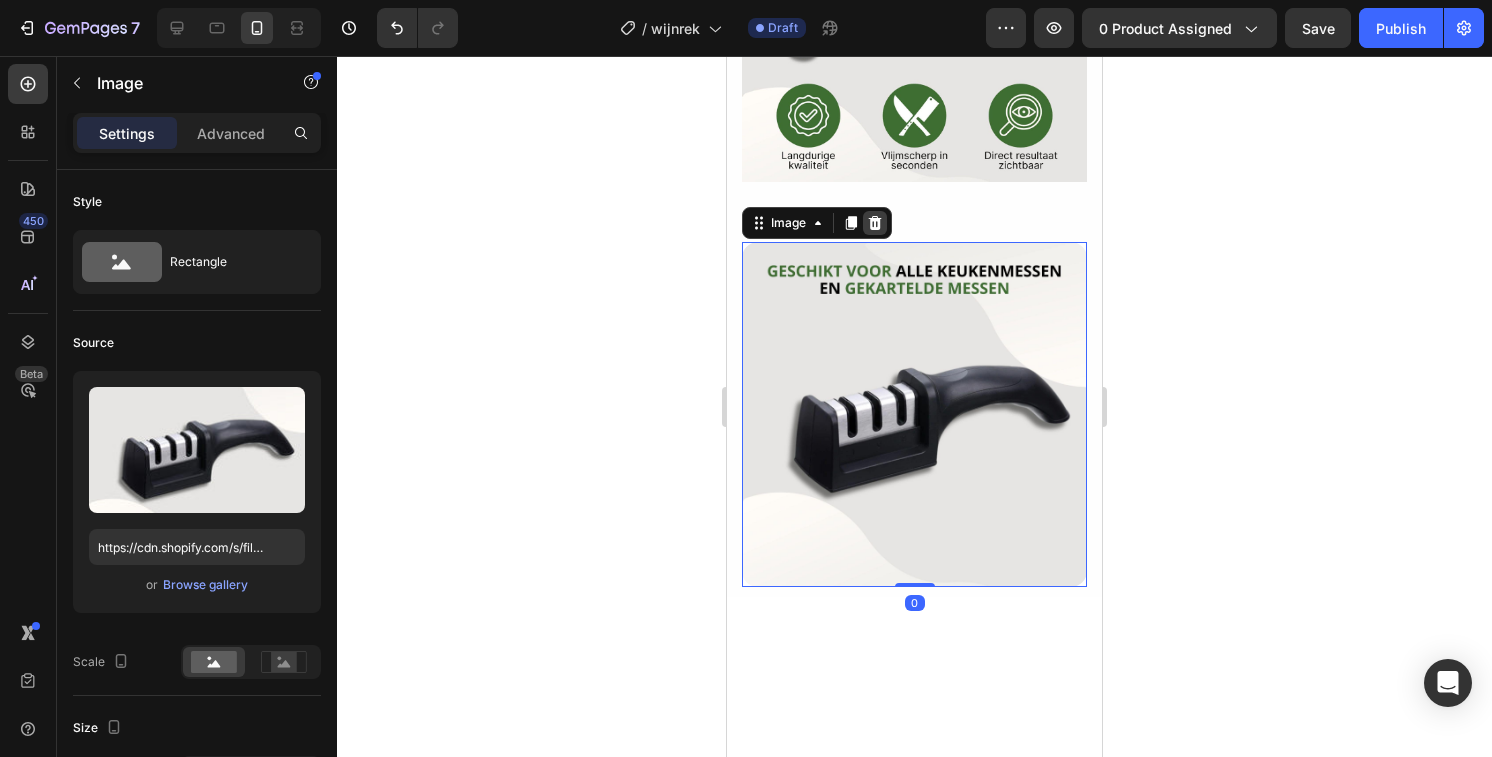click 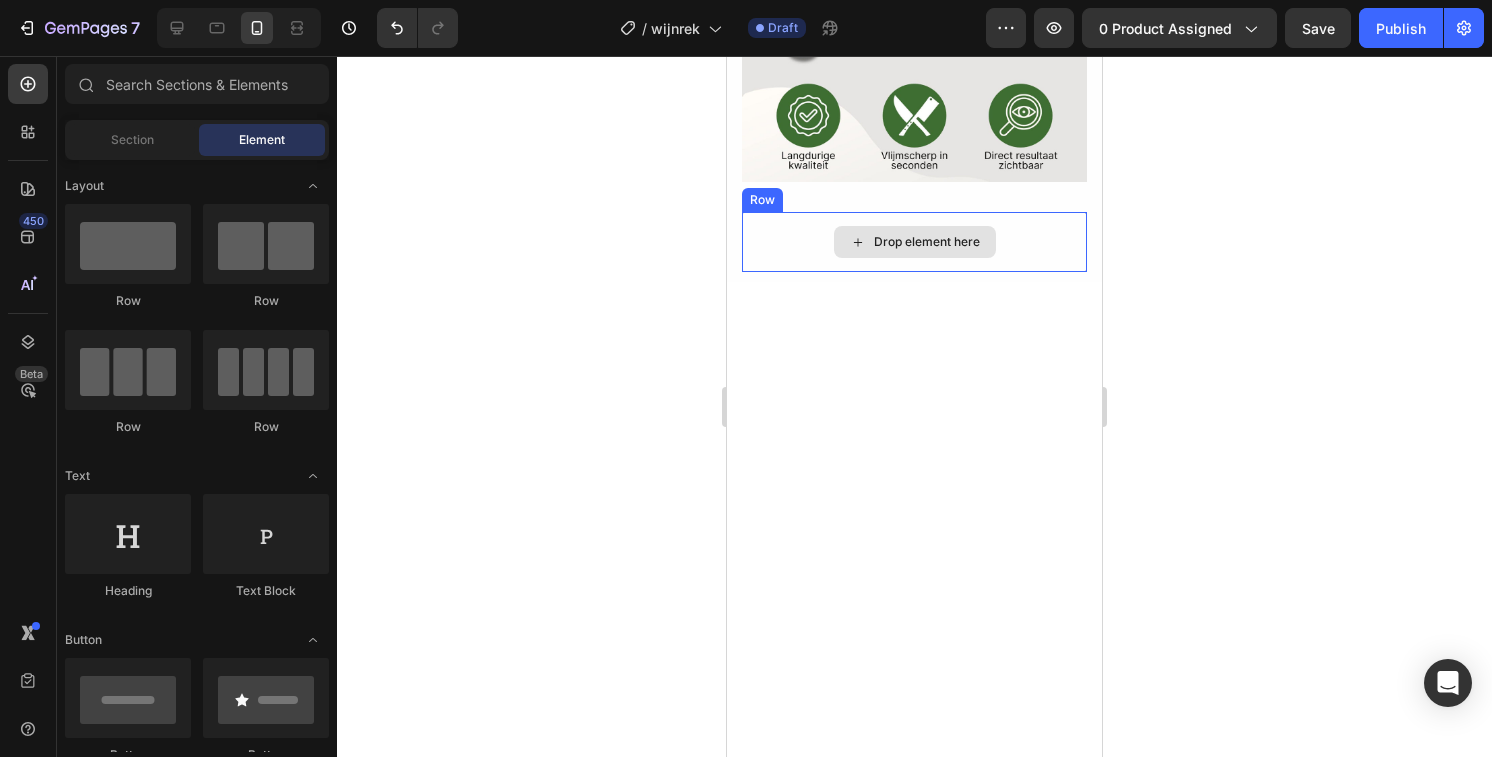 click on "Drop element here" at bounding box center [915, 242] 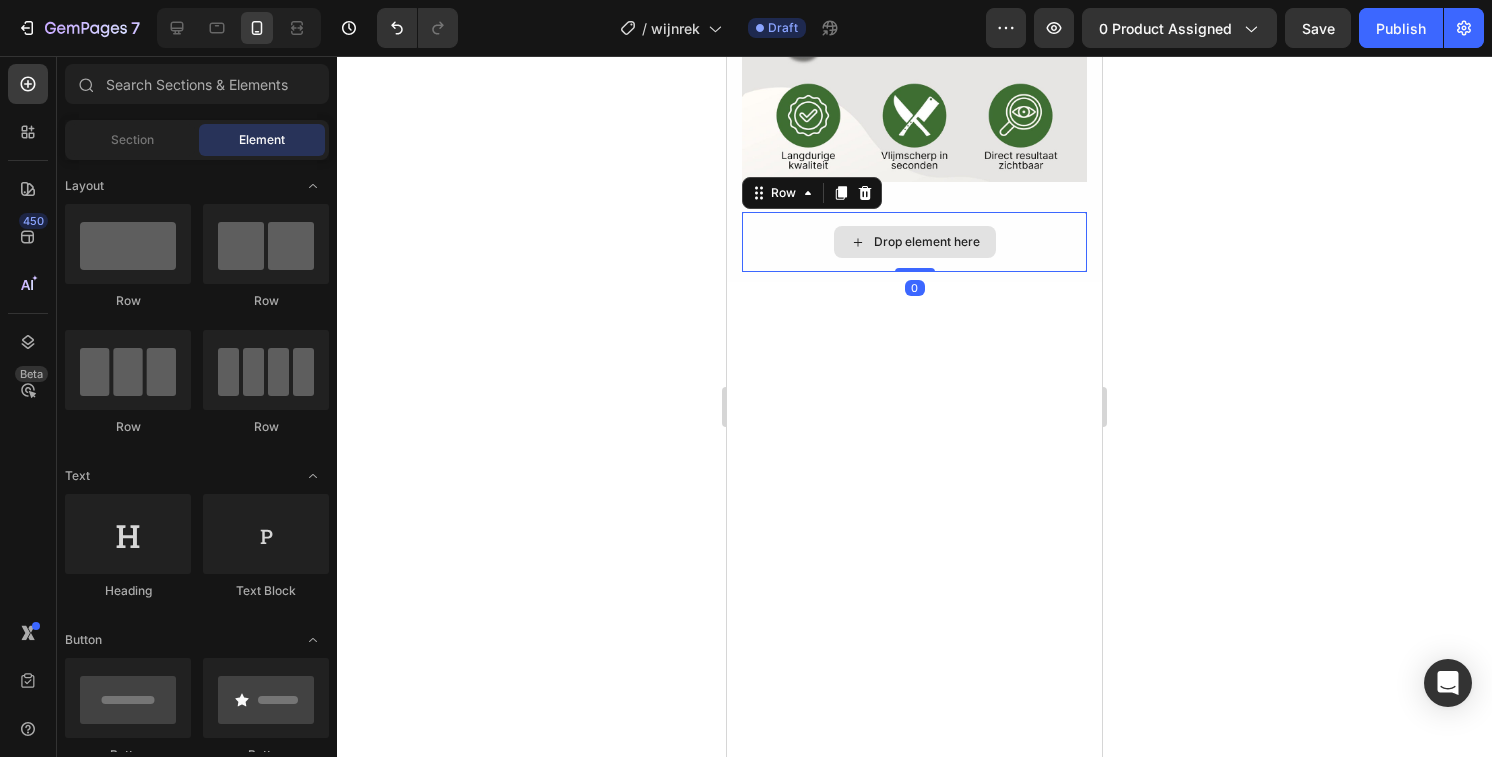 click on "Drop element here" at bounding box center (914, 242) 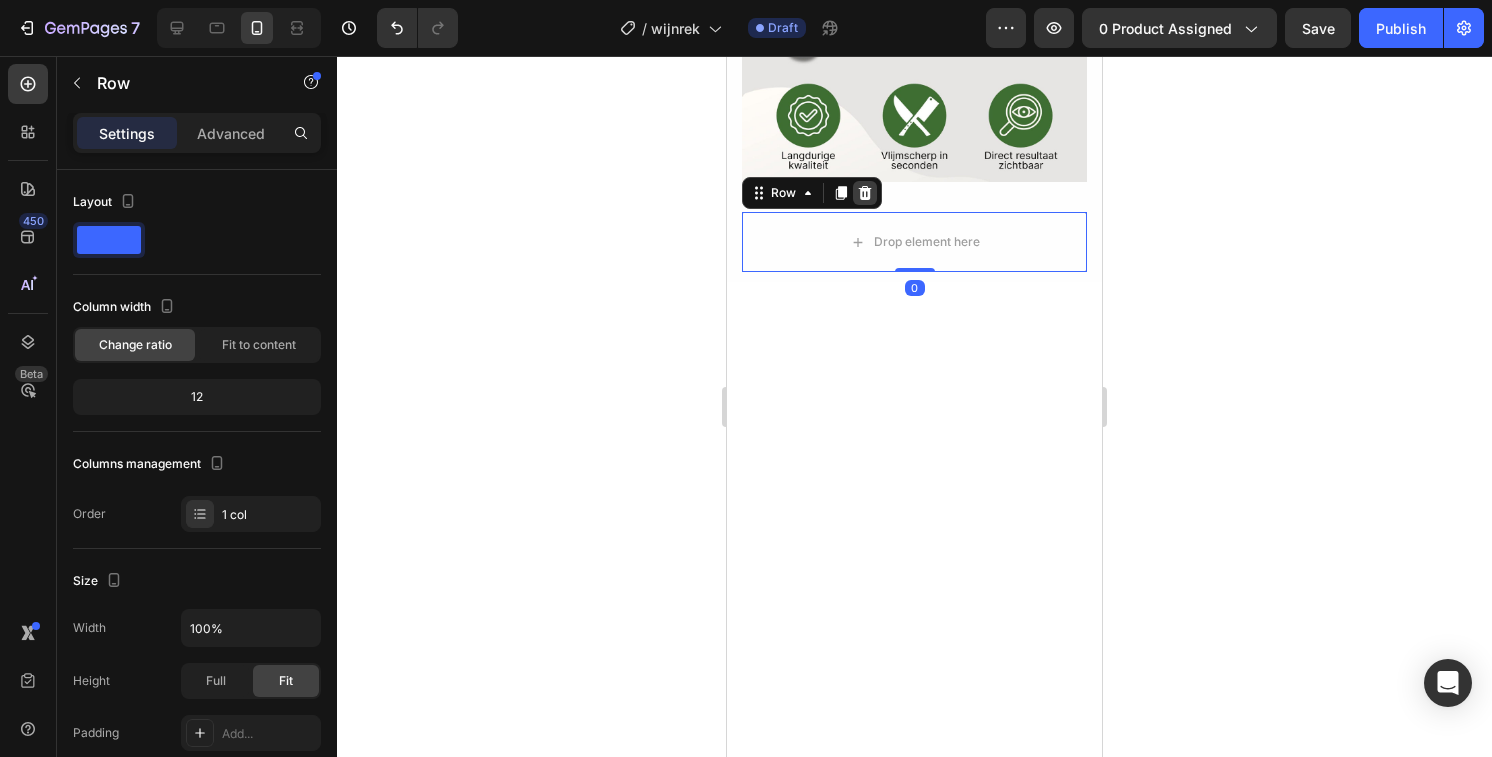 click 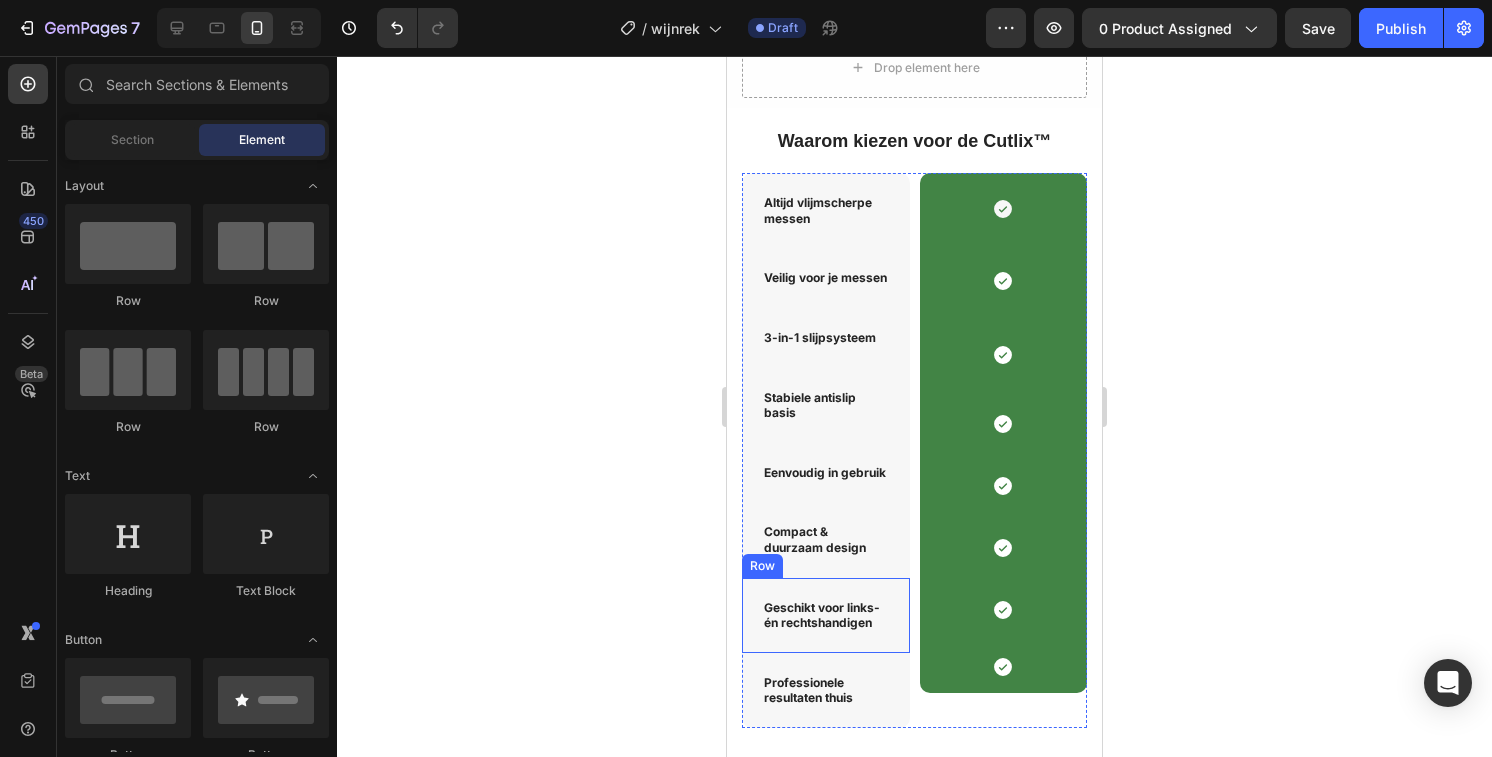scroll, scrollTop: 1382, scrollLeft: 0, axis: vertical 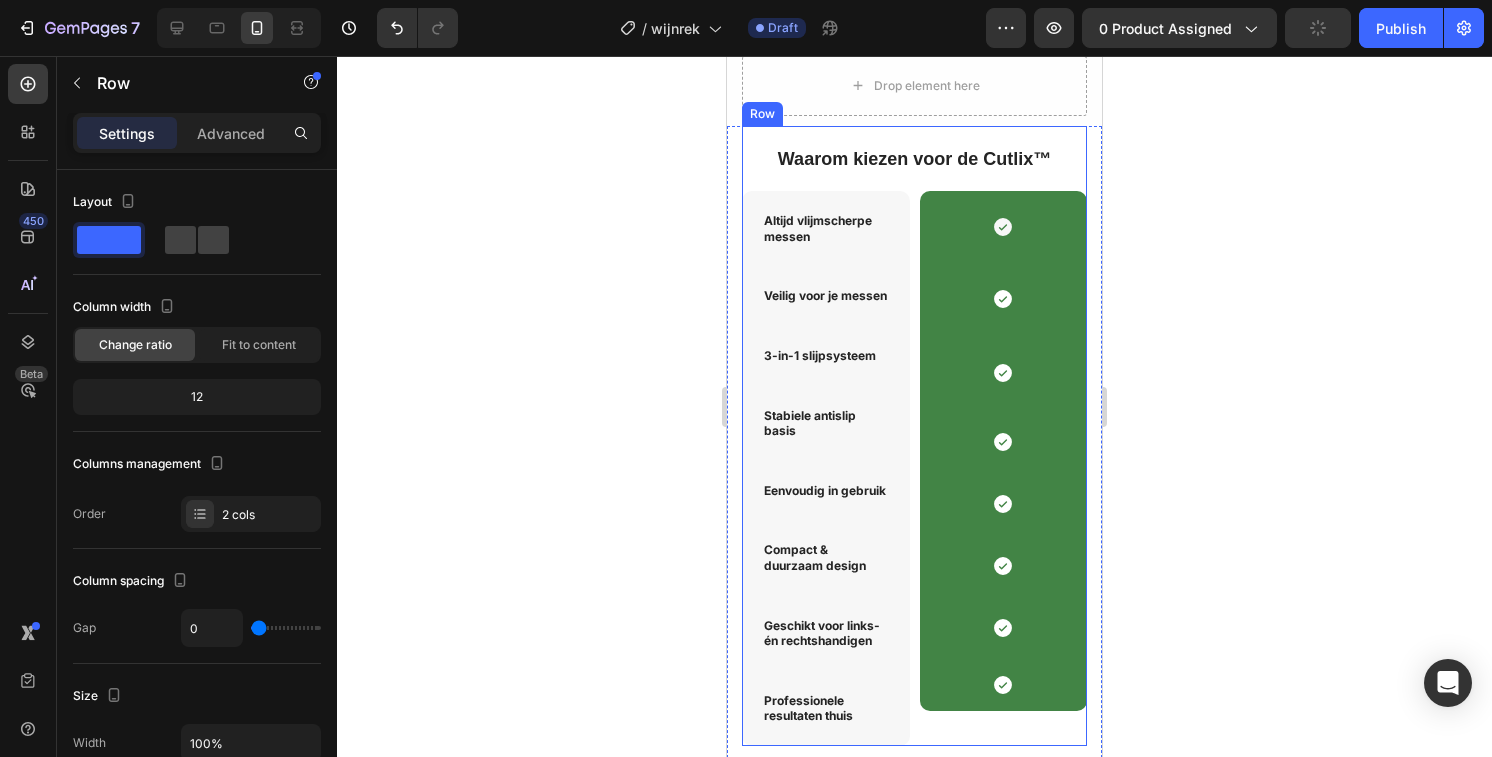 click on "Waarom kiezen voor de Cutlix™ Heading Row" at bounding box center [914, 159] 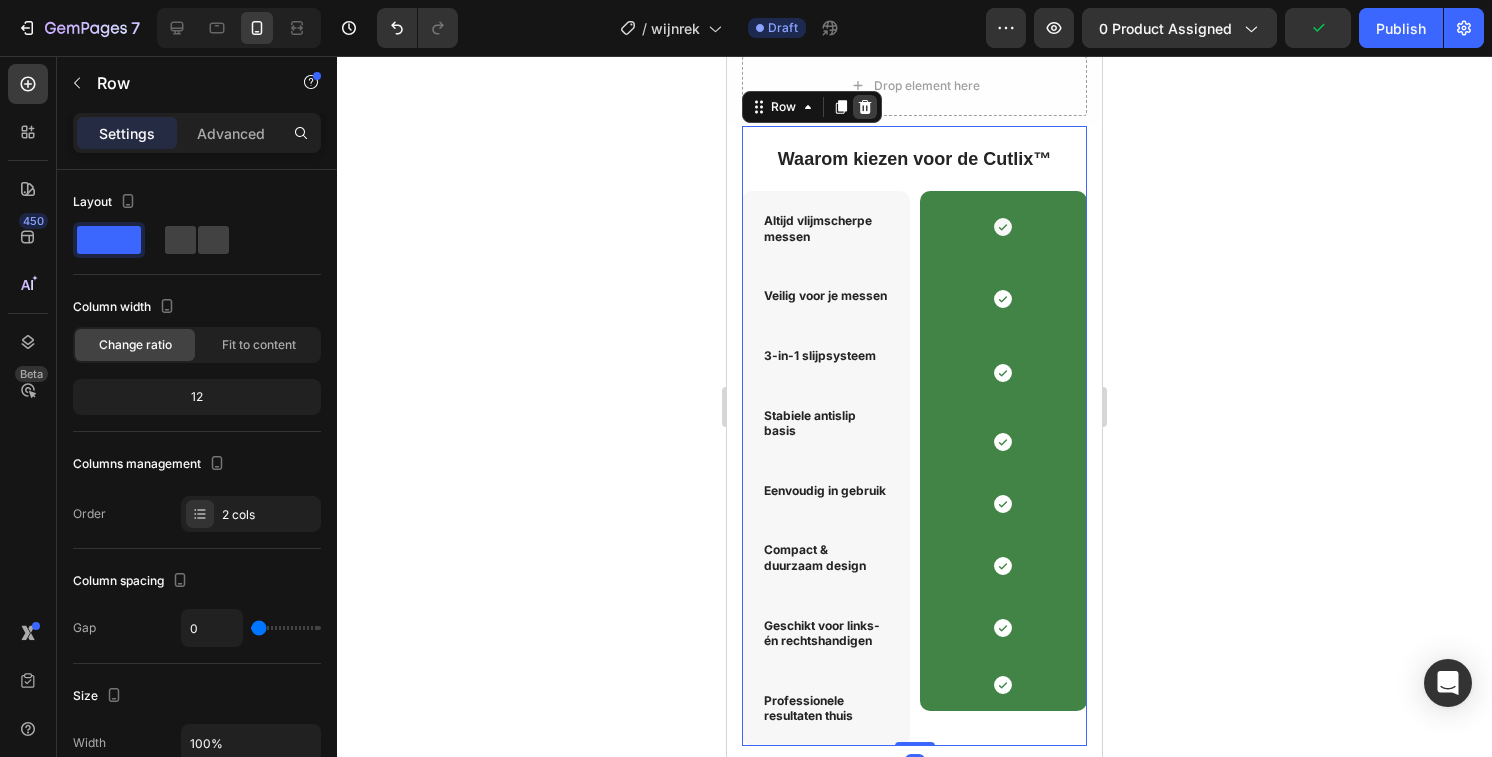 click at bounding box center (865, 107) 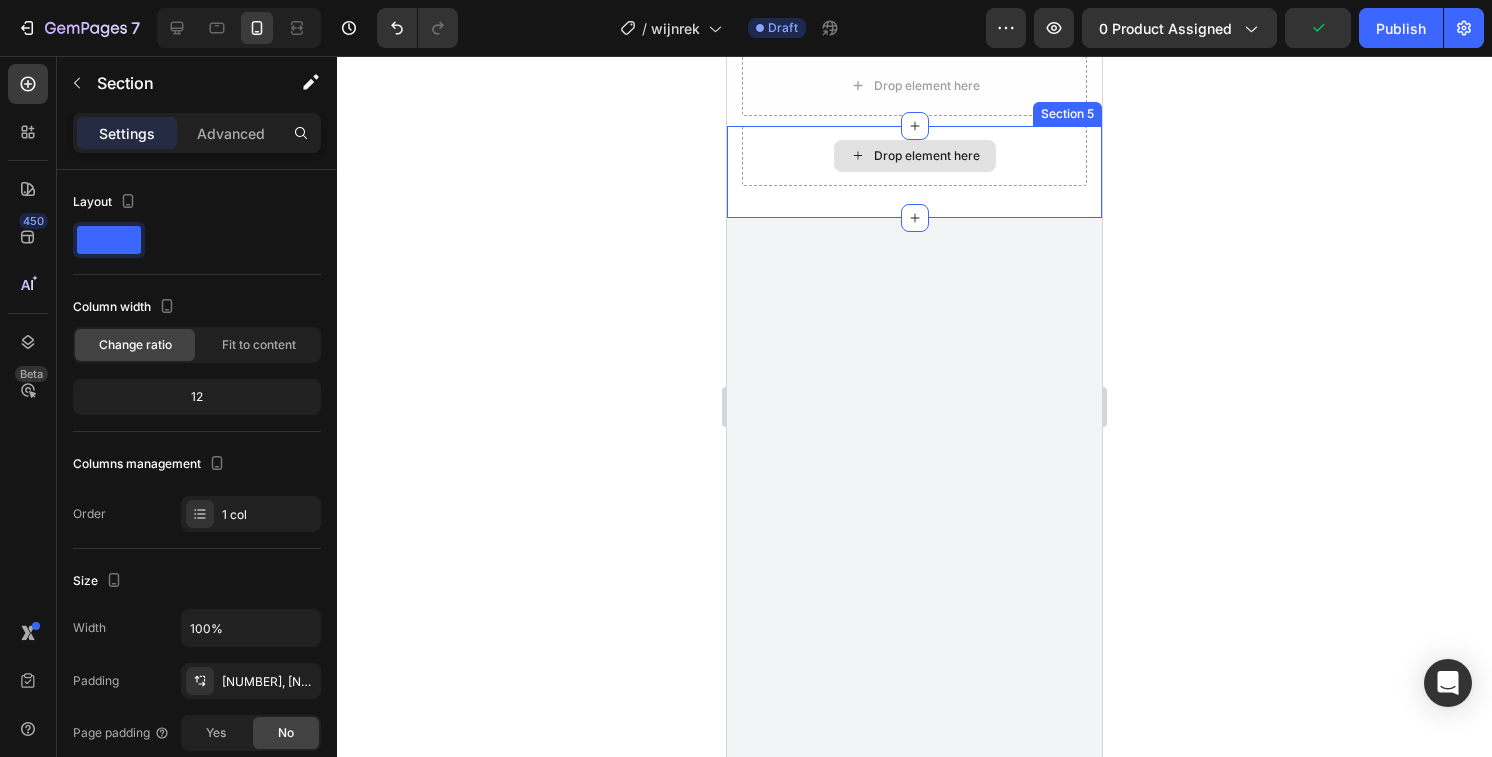 click on "Drop element here" at bounding box center [914, 156] 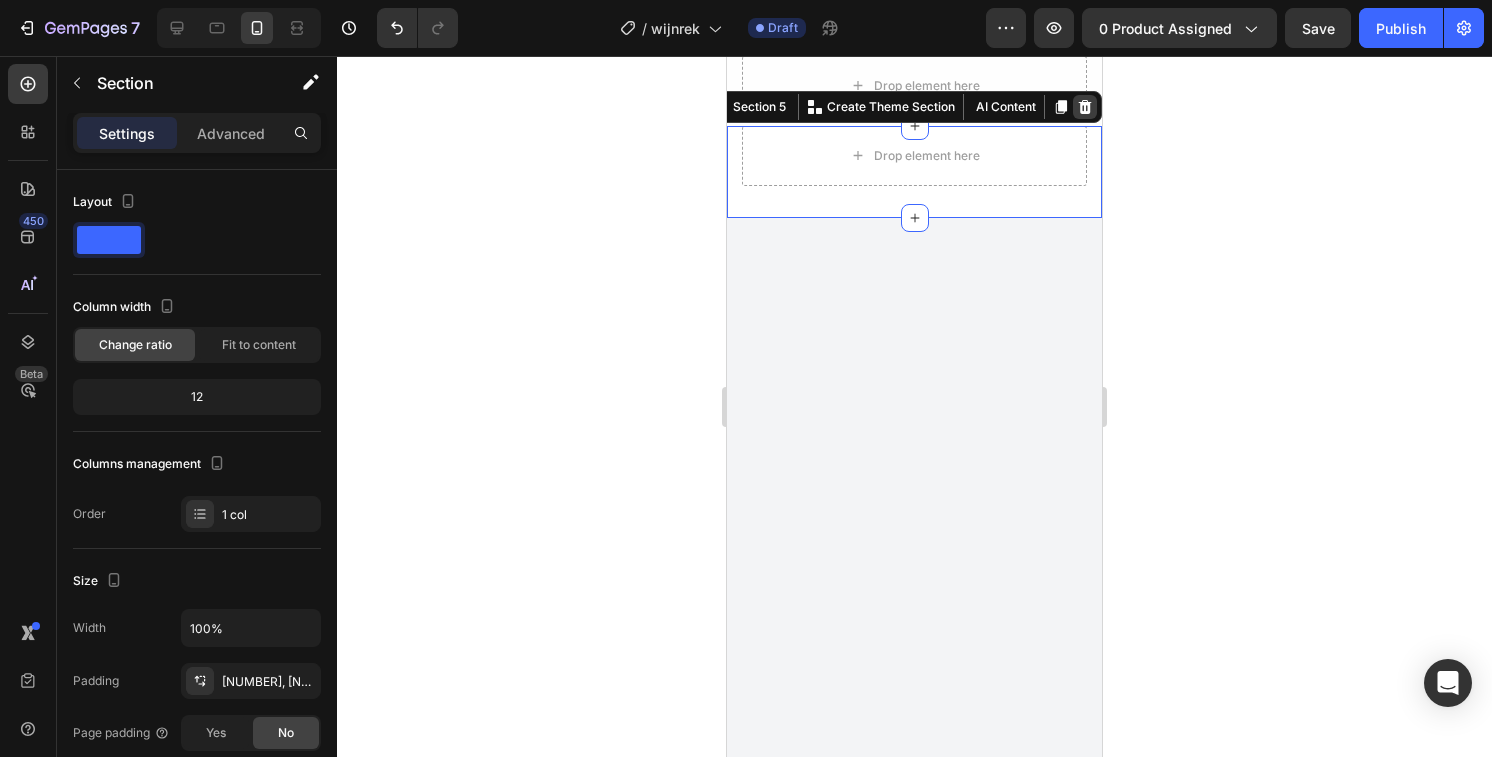 click 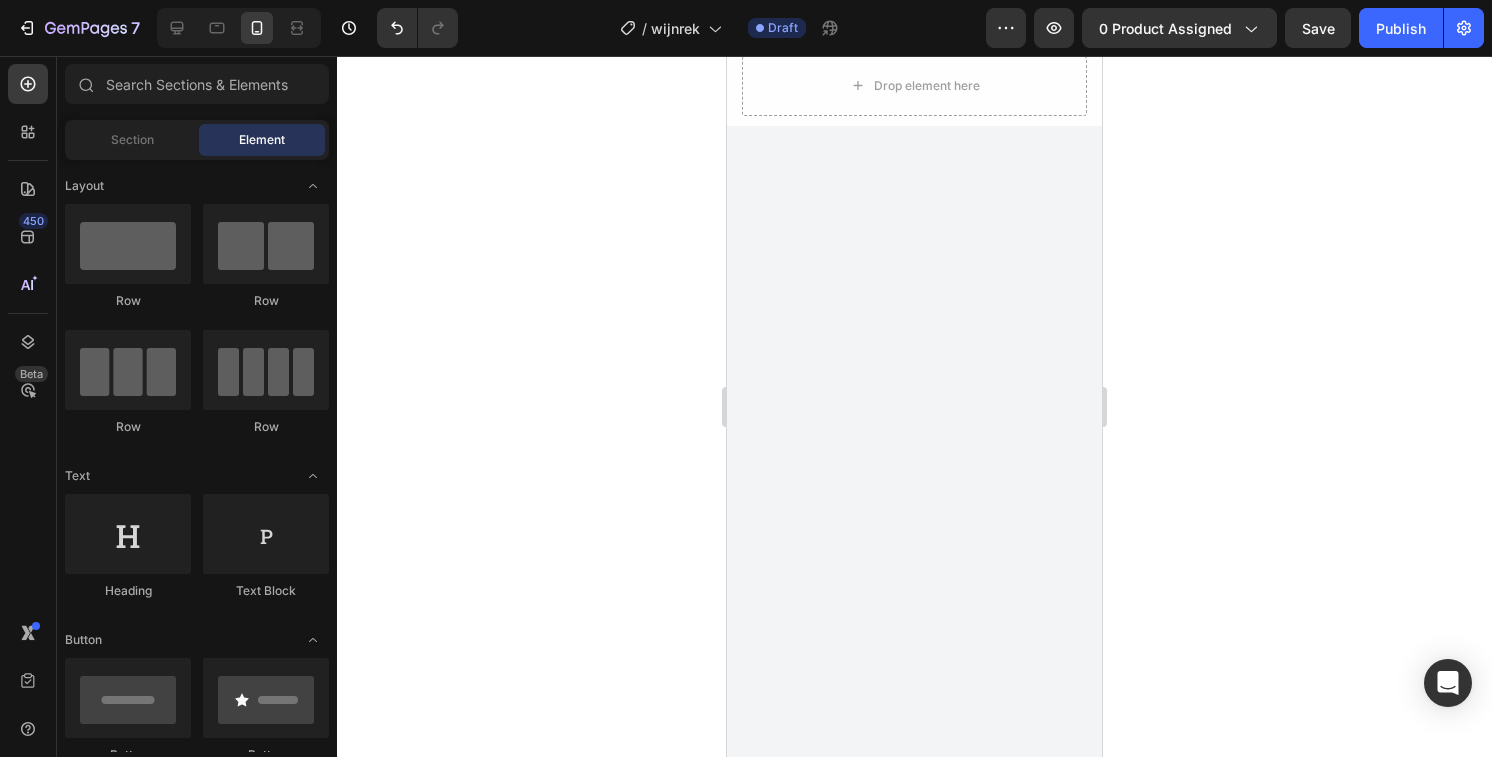 click at bounding box center [914, 502] 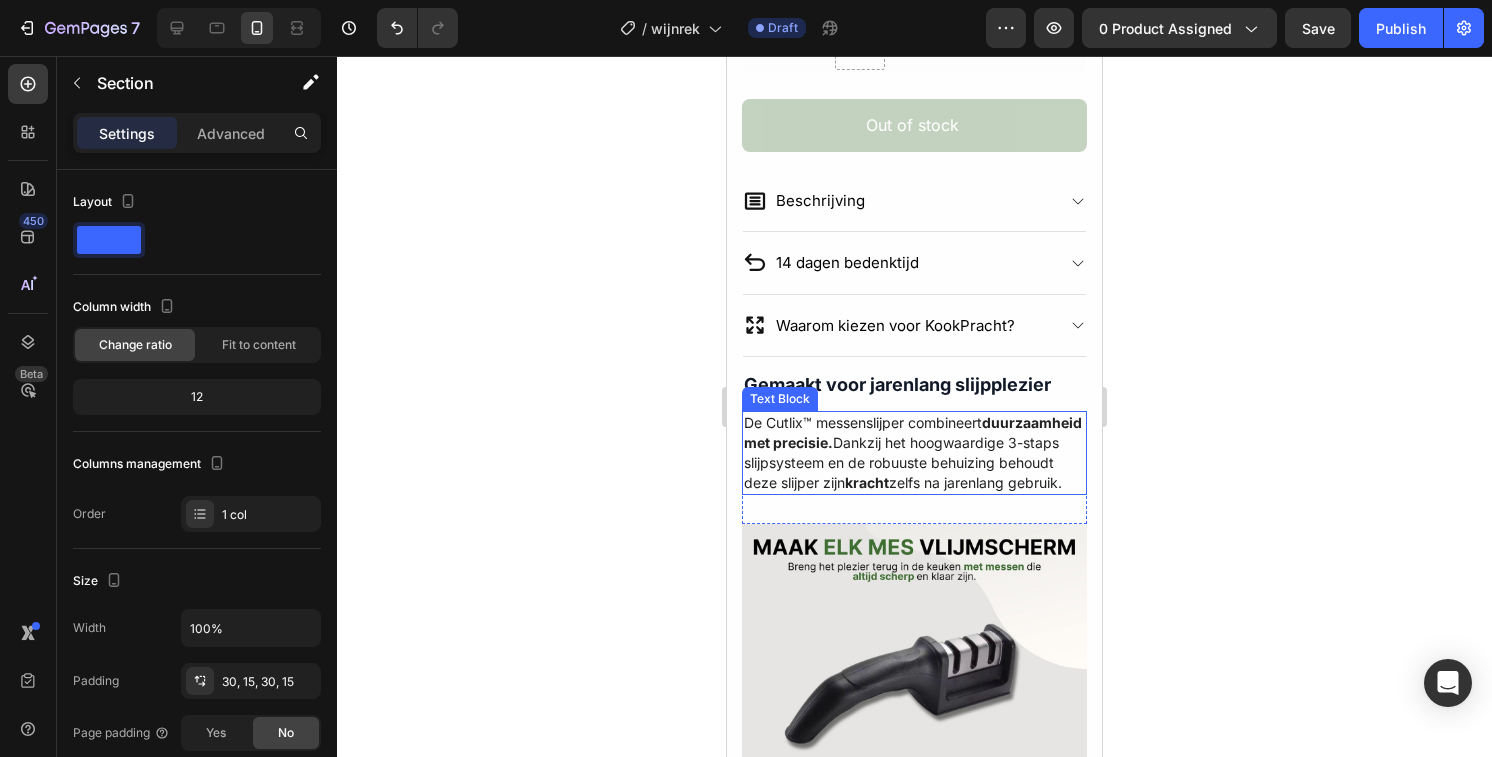 scroll, scrollTop: 834, scrollLeft: 0, axis: vertical 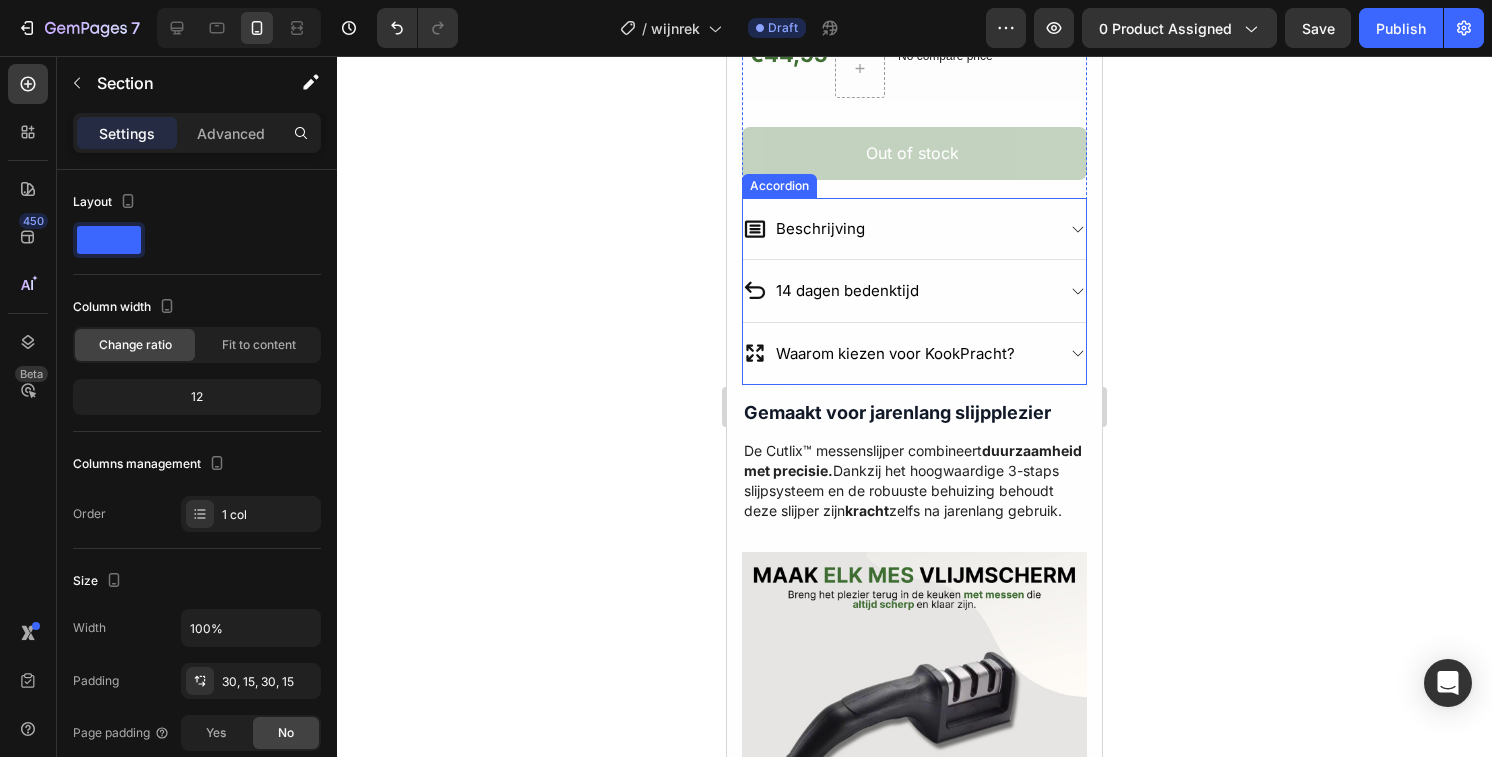 click on "Beschrijving" at bounding box center (898, 228) 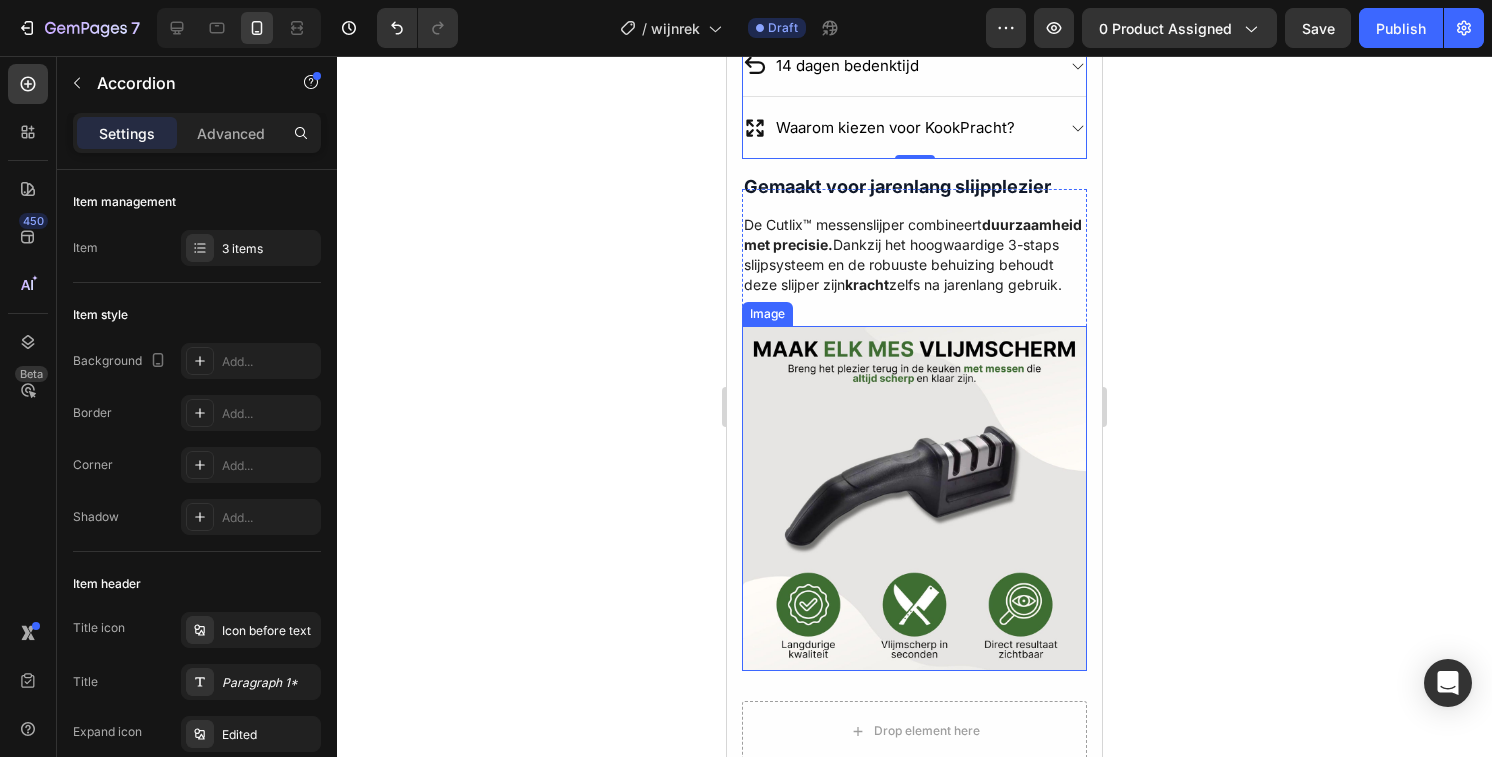 scroll, scrollTop: 1561, scrollLeft: 0, axis: vertical 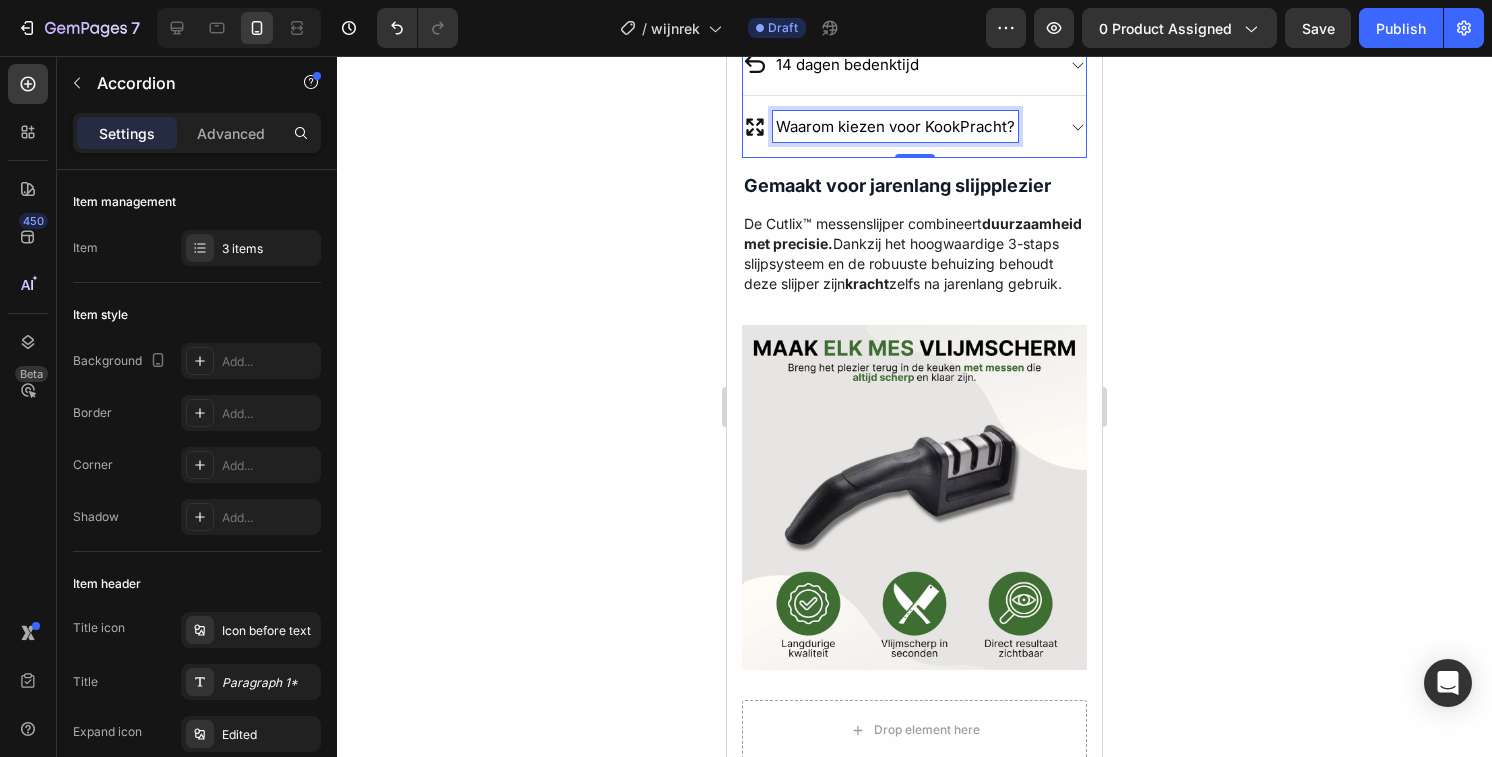 click on "Waarom kiezen voor KookPracht?" at bounding box center [895, 126] 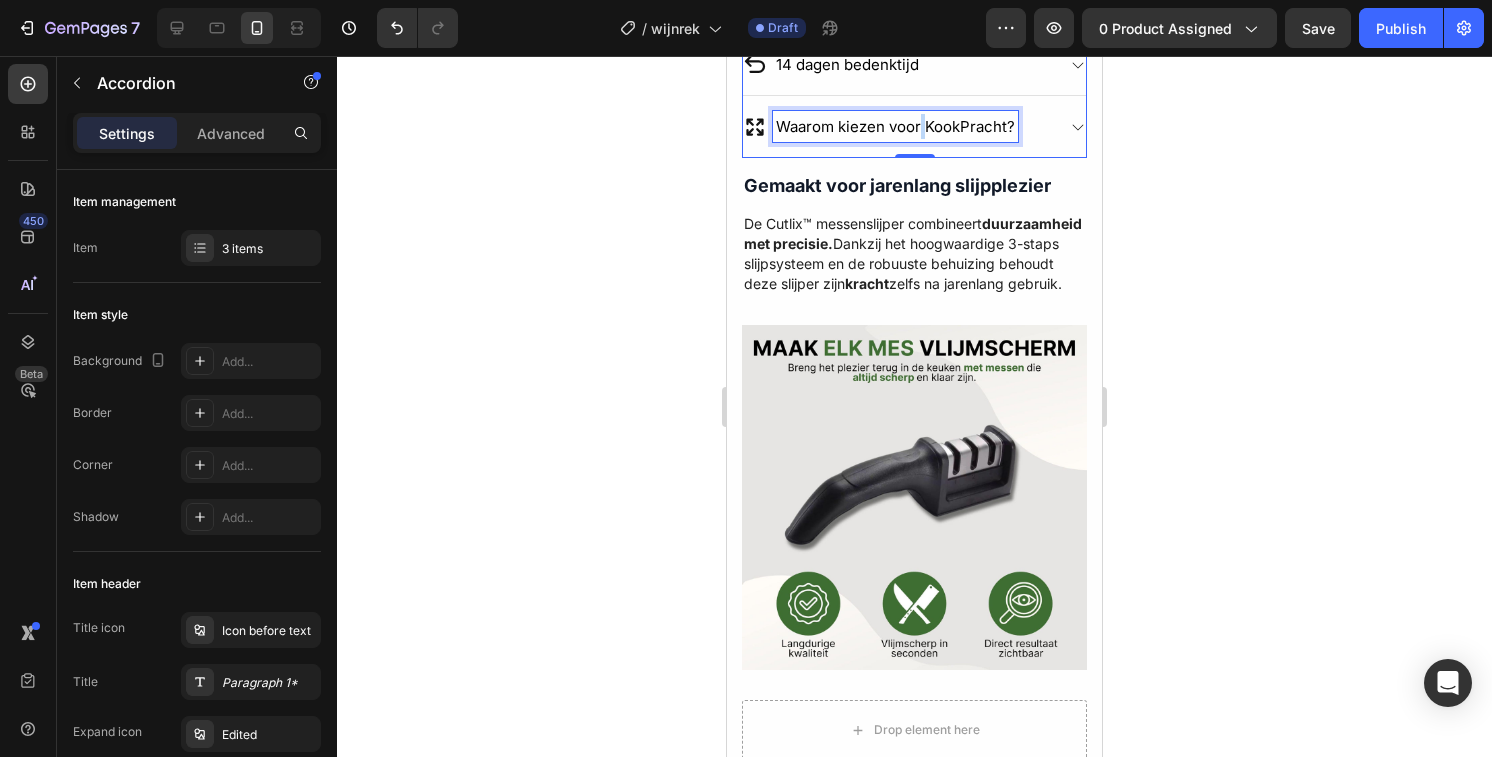 click on "Waarom kiezen voor KookPracht?" at bounding box center (895, 126) 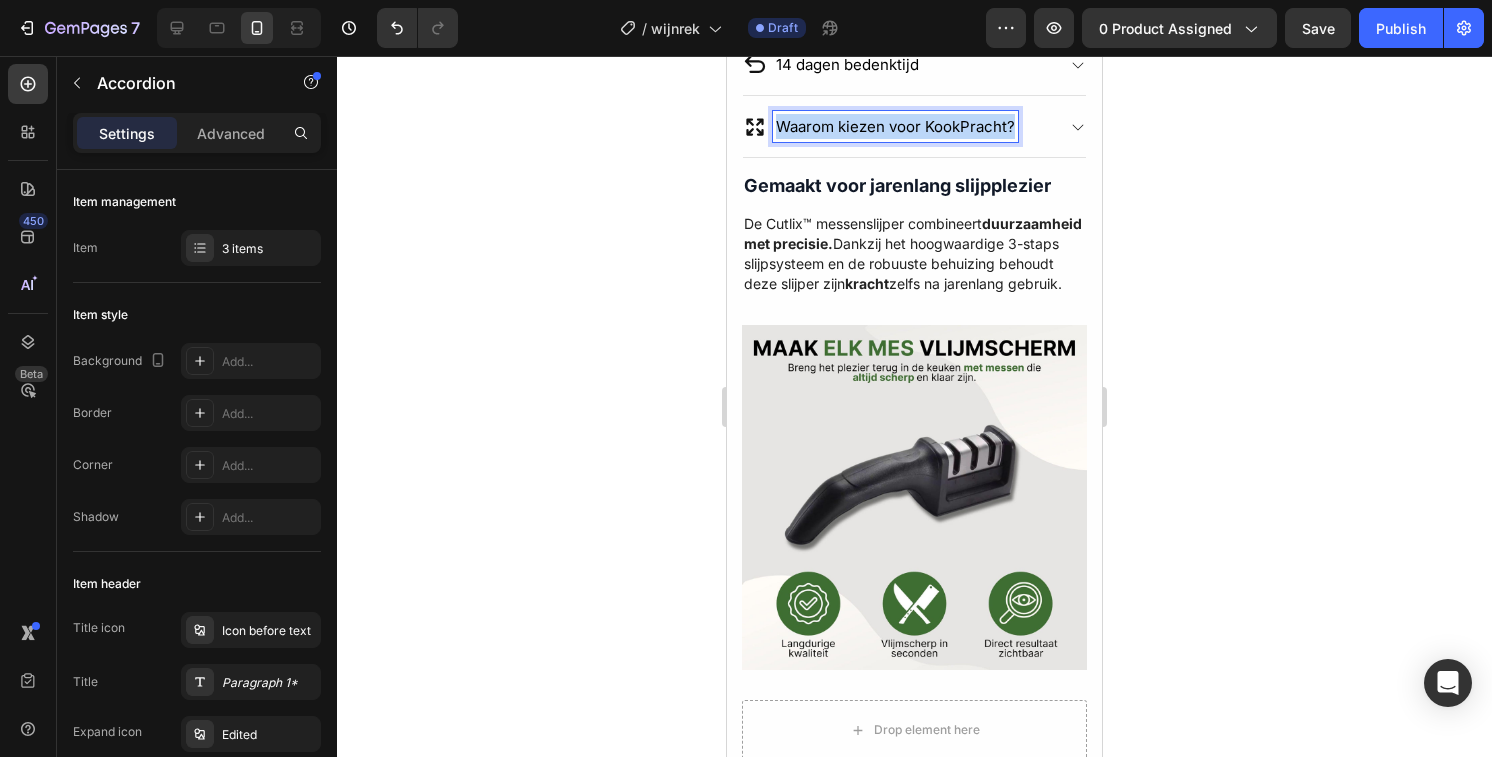 click on "Waarom kiezen voor KookPracht?" at bounding box center (895, 126) 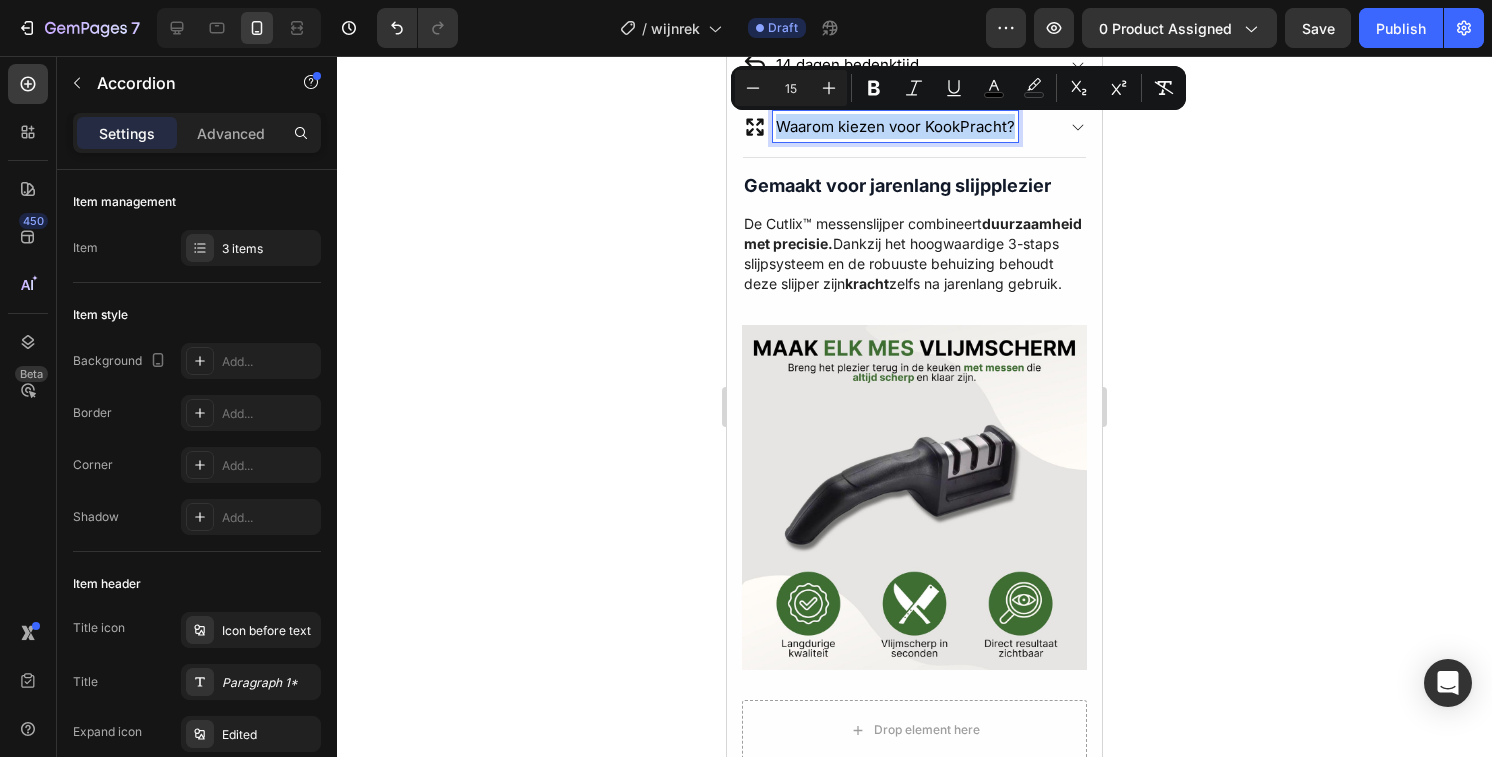 copy on "Waarom kiezen voor KookPracht?" 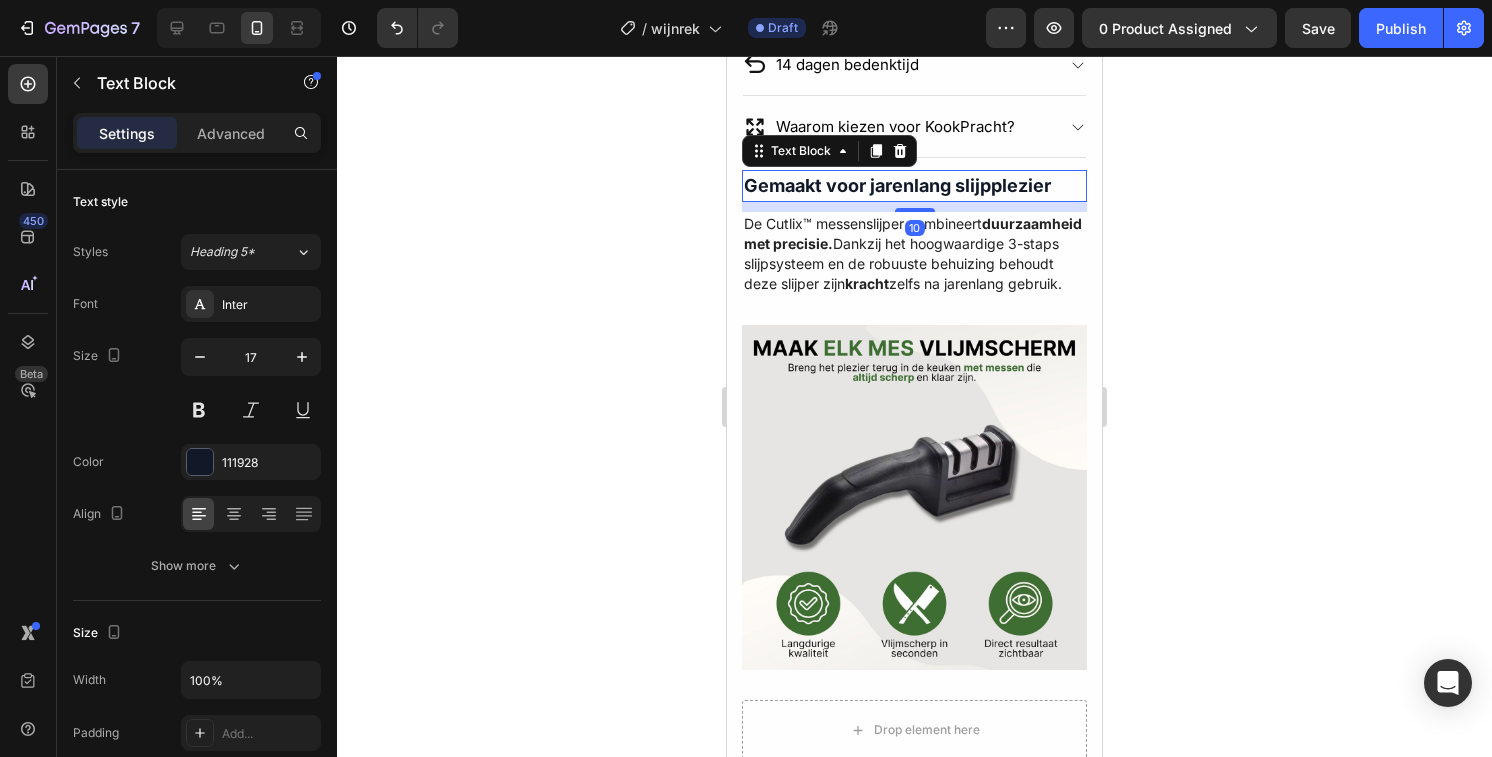 click on "Gemaakt voor jarenlang slijpplezier" at bounding box center (897, 185) 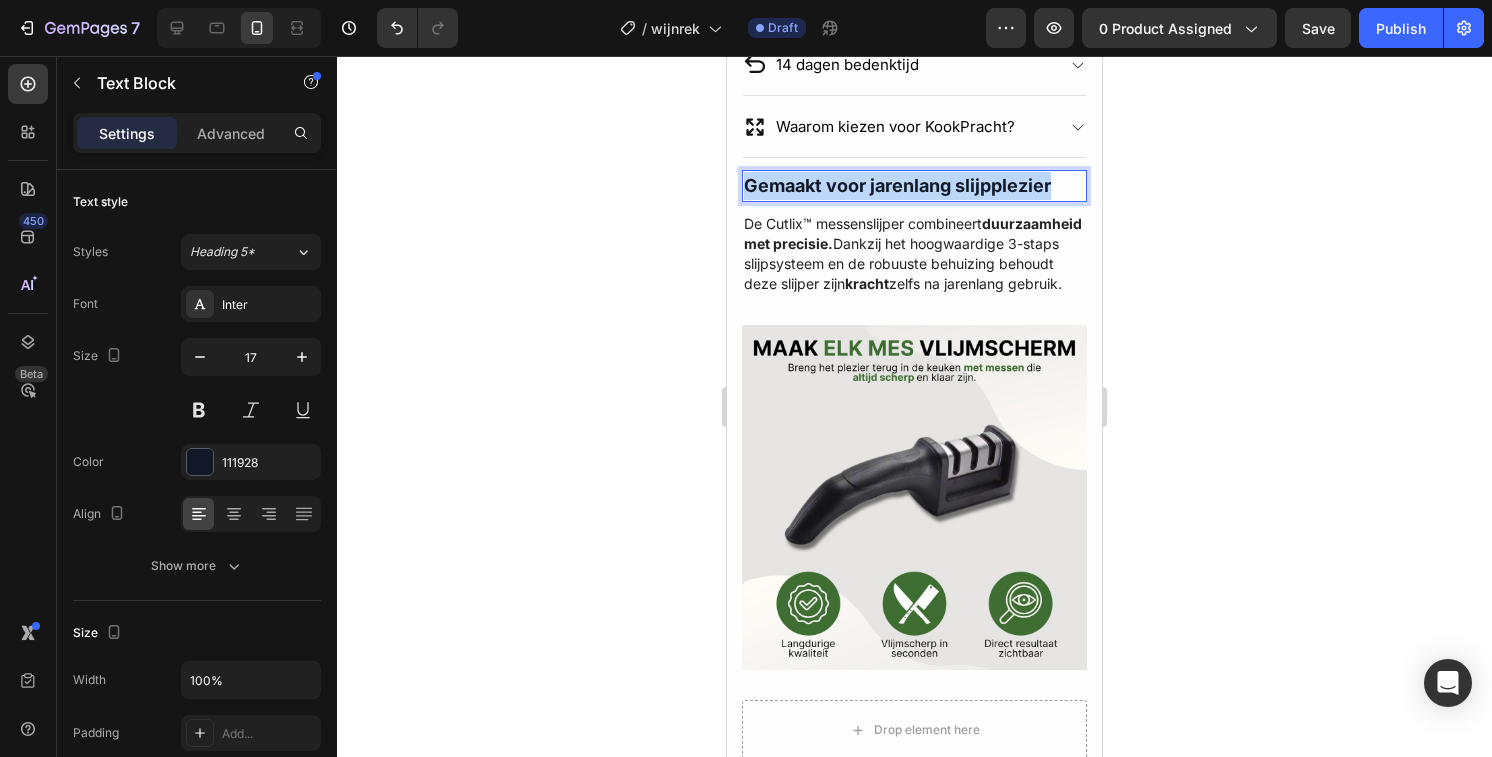click on "Gemaakt voor jarenlang slijpplezier" at bounding box center (897, 185) 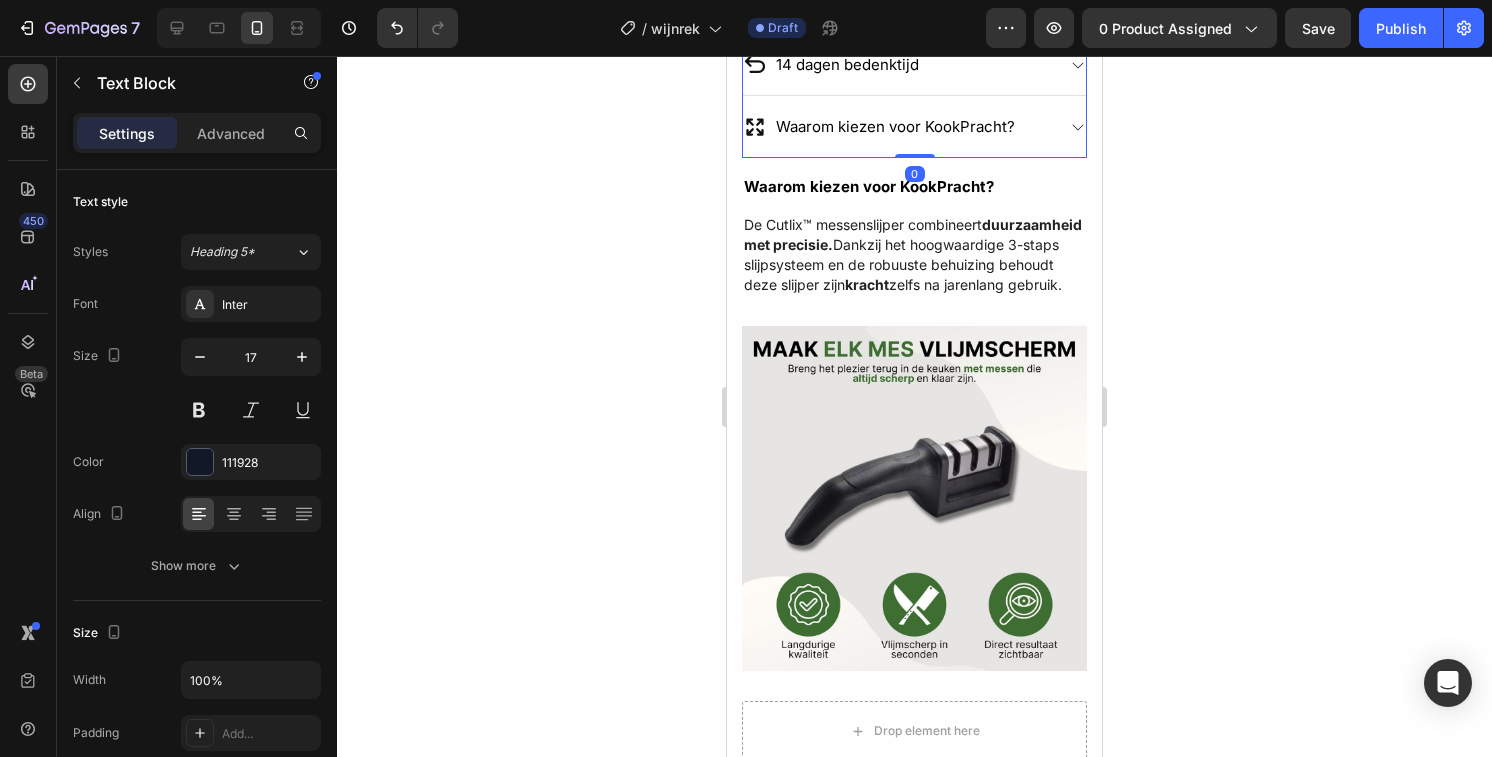 click on "Waarom kiezen voor KookPracht?" at bounding box center [898, 126] 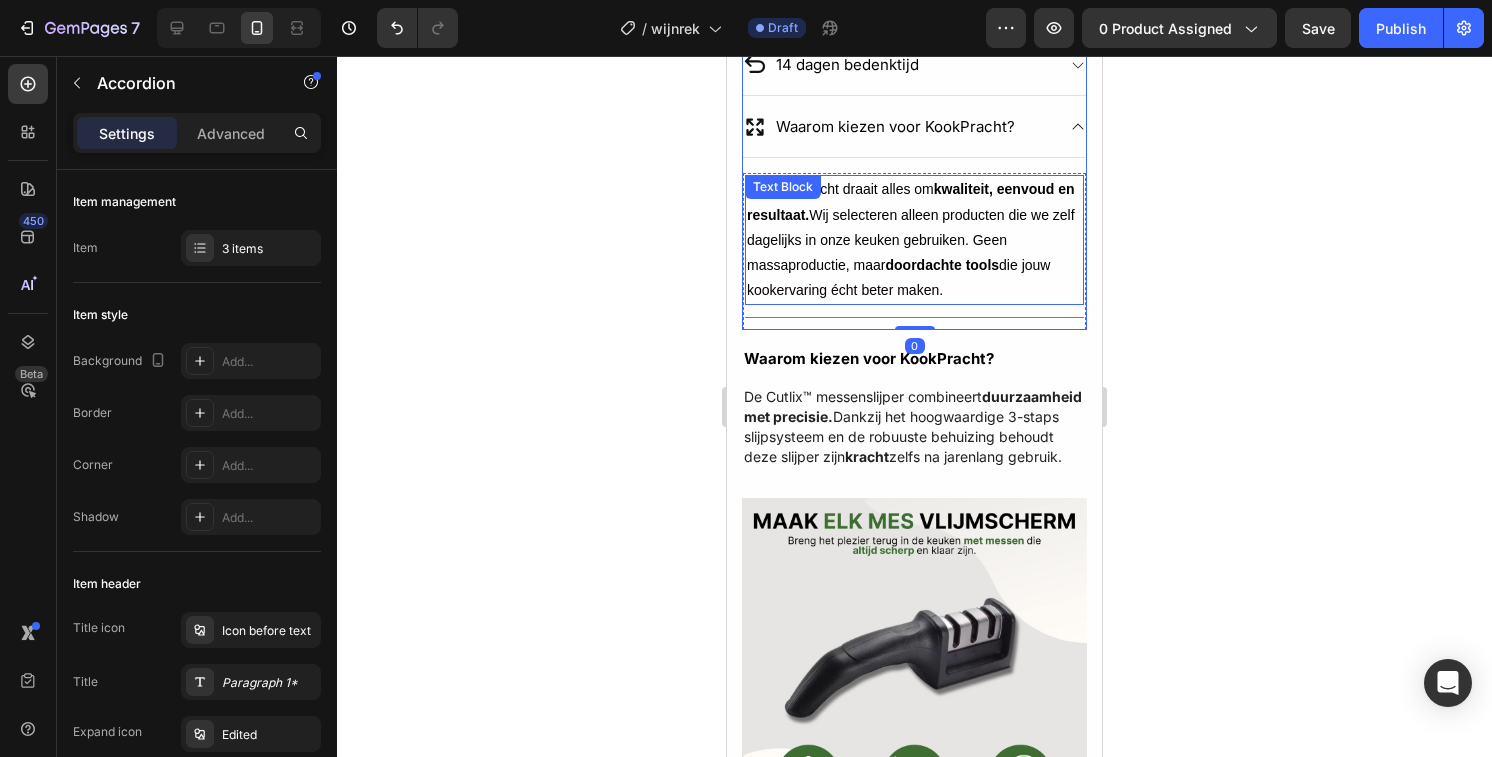 click on "Bij KookPracht draait alles om  kwaliteit, eenvoud en resultaat.  Wij selecteren alleen producten die we zelf dagelijks in onze keuken gebruiken. Geen massaproductie, maar  doordachte tools  die jouw kookervaring écht beter maken. Text Block" at bounding box center (914, 240) 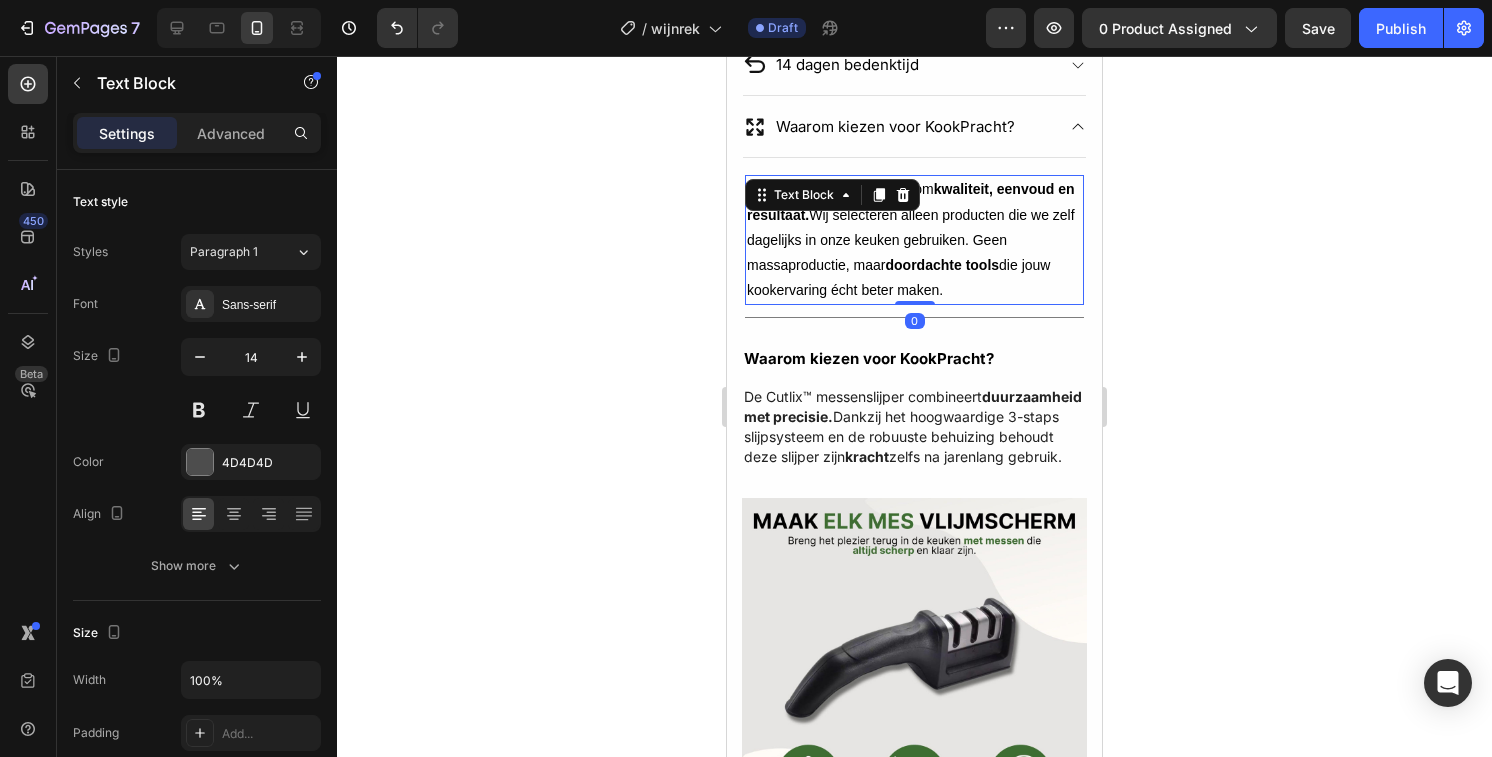 click on "Text Block" at bounding box center (832, 195) 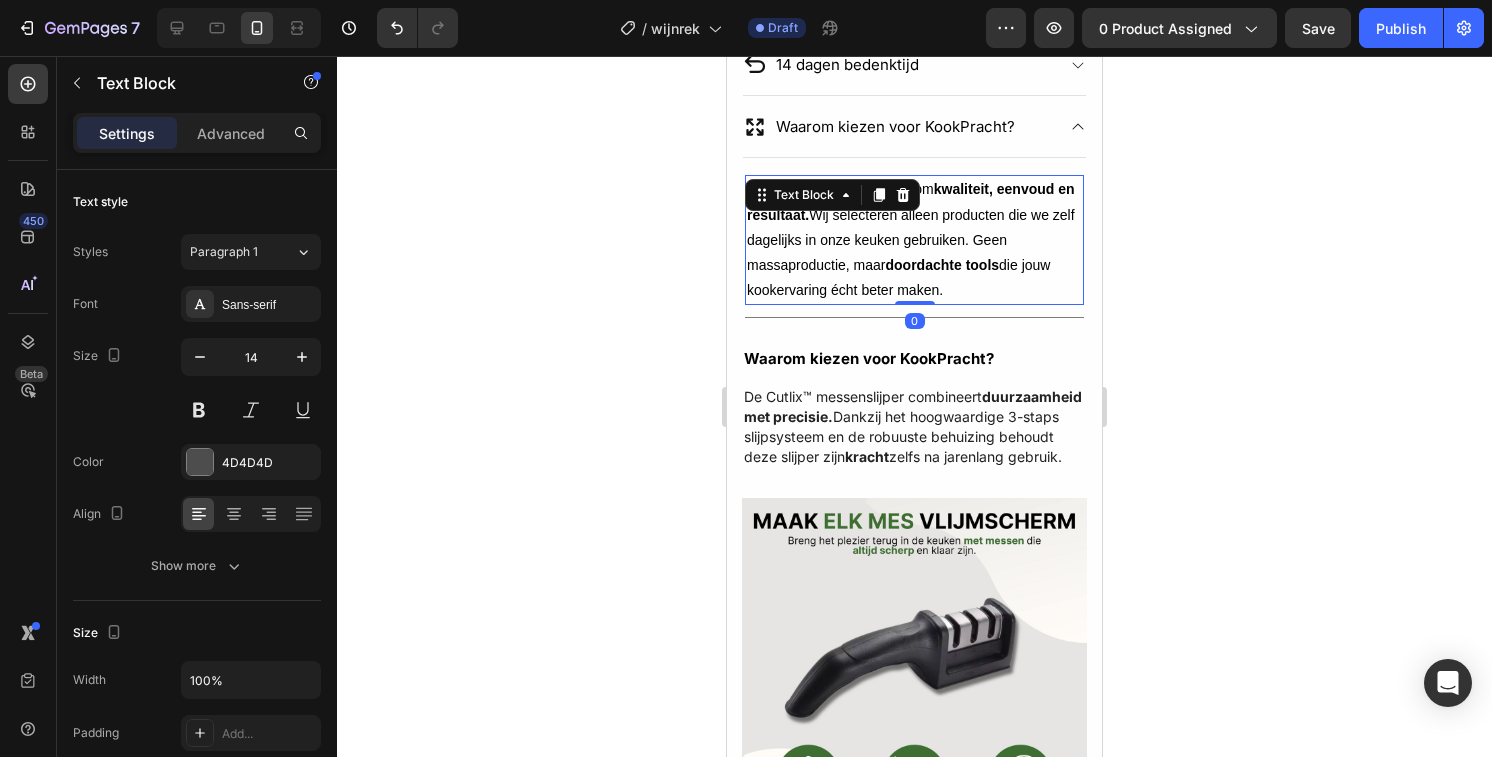click on "Bij KookPracht draait alles om  kwaliteit, eenvoud en resultaat.  Wij selecteren alleen producten die we zelf dagelijks in onze keuken gebruiken. Geen massaproductie, maar  doordachte tools  die jouw kookervaring écht beter maken." at bounding box center [914, 240] 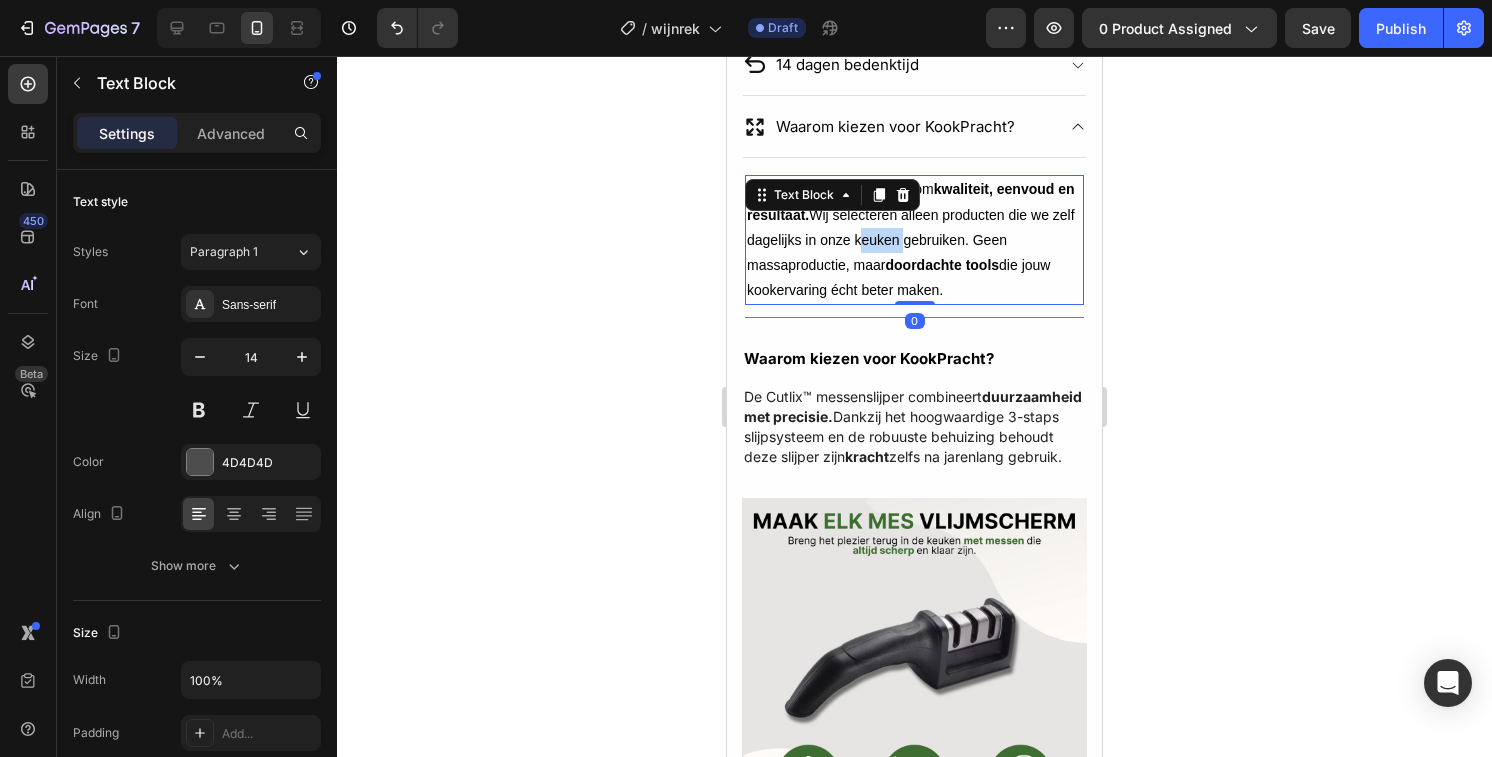 click on "Bij KookPracht draait alles om  kwaliteit, eenvoud en resultaat.  Wij selecteren alleen producten die we zelf dagelijks in onze keuken gebruiken. Geen massaproductie, maar  doordachte tools  die jouw kookervaring écht beter maken." at bounding box center (914, 240) 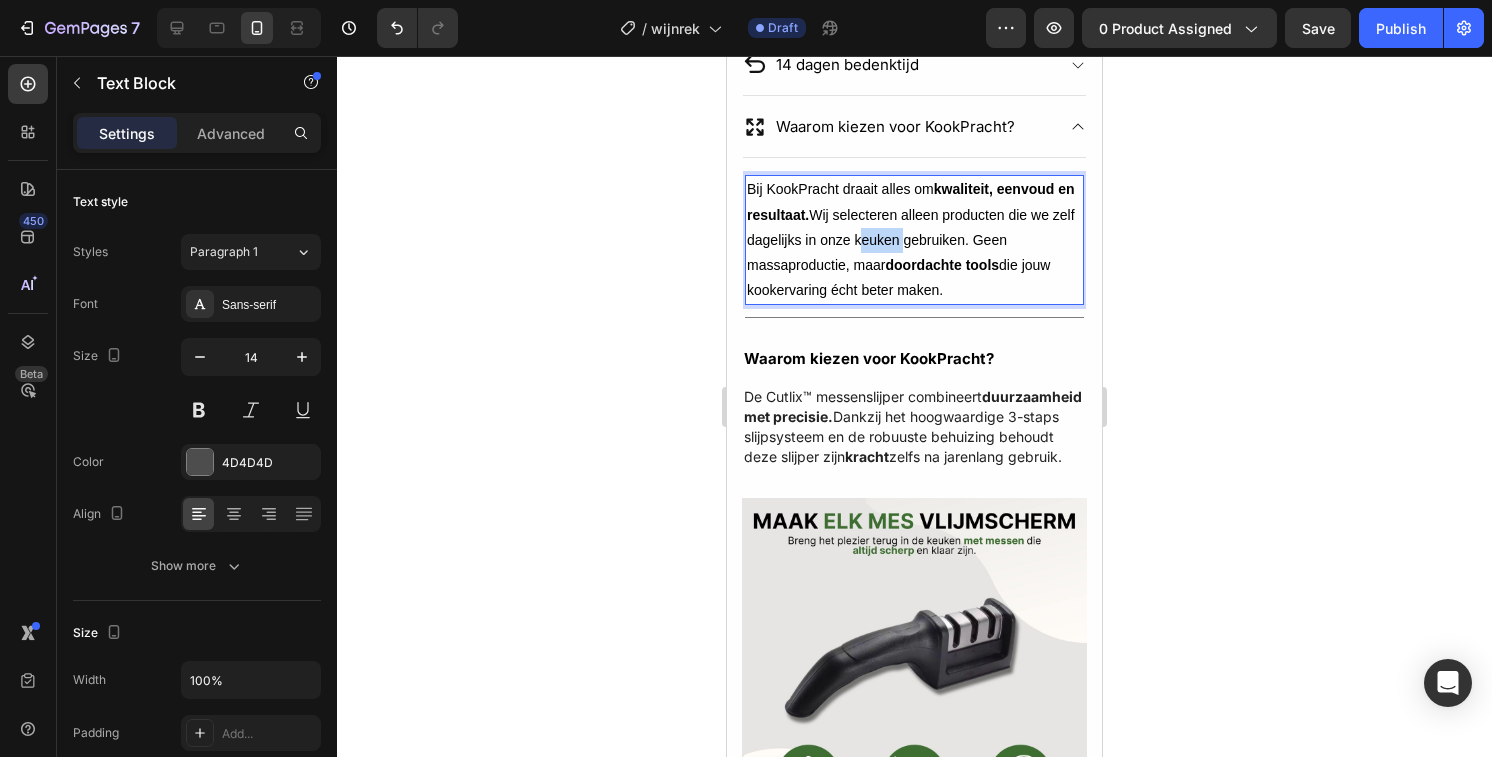 click on "Bij KookPracht draait alles om  kwaliteit, eenvoud en resultaat.  Wij selecteren alleen producten die we zelf dagelijks in onze keuken gebruiken. Geen massaproductie, maar  doordachte tools  die jouw kookervaring écht beter maken." at bounding box center [914, 240] 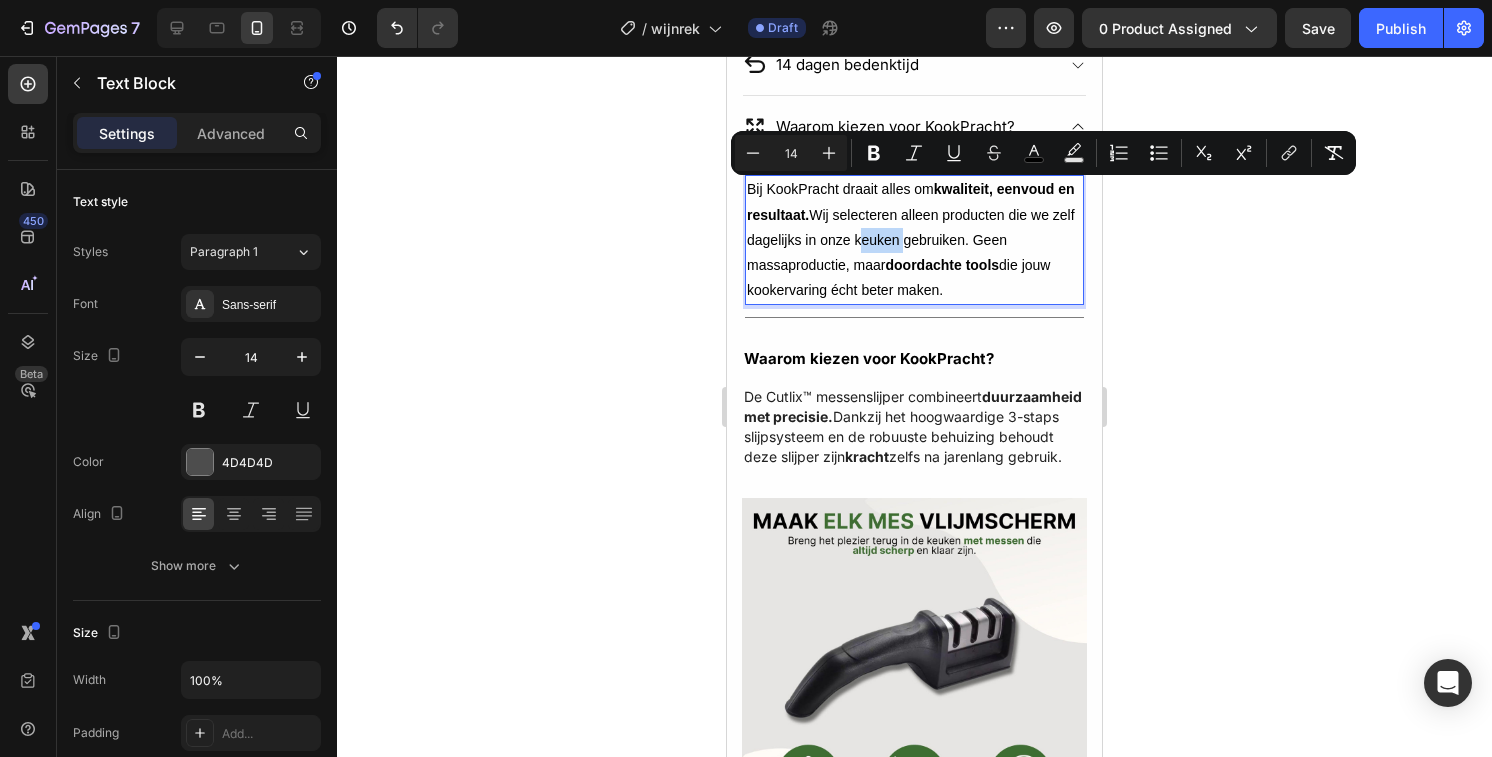 copy on "Bij KookPracht draait alles om  kwaliteit, eenvoud en resultaat.  Wij selecteren alleen producten die we zelf dagelijks in onze keuken gebruiken. Geen massaproductie, maar  doordachte tools  die jouw kookervaring écht beter maken." 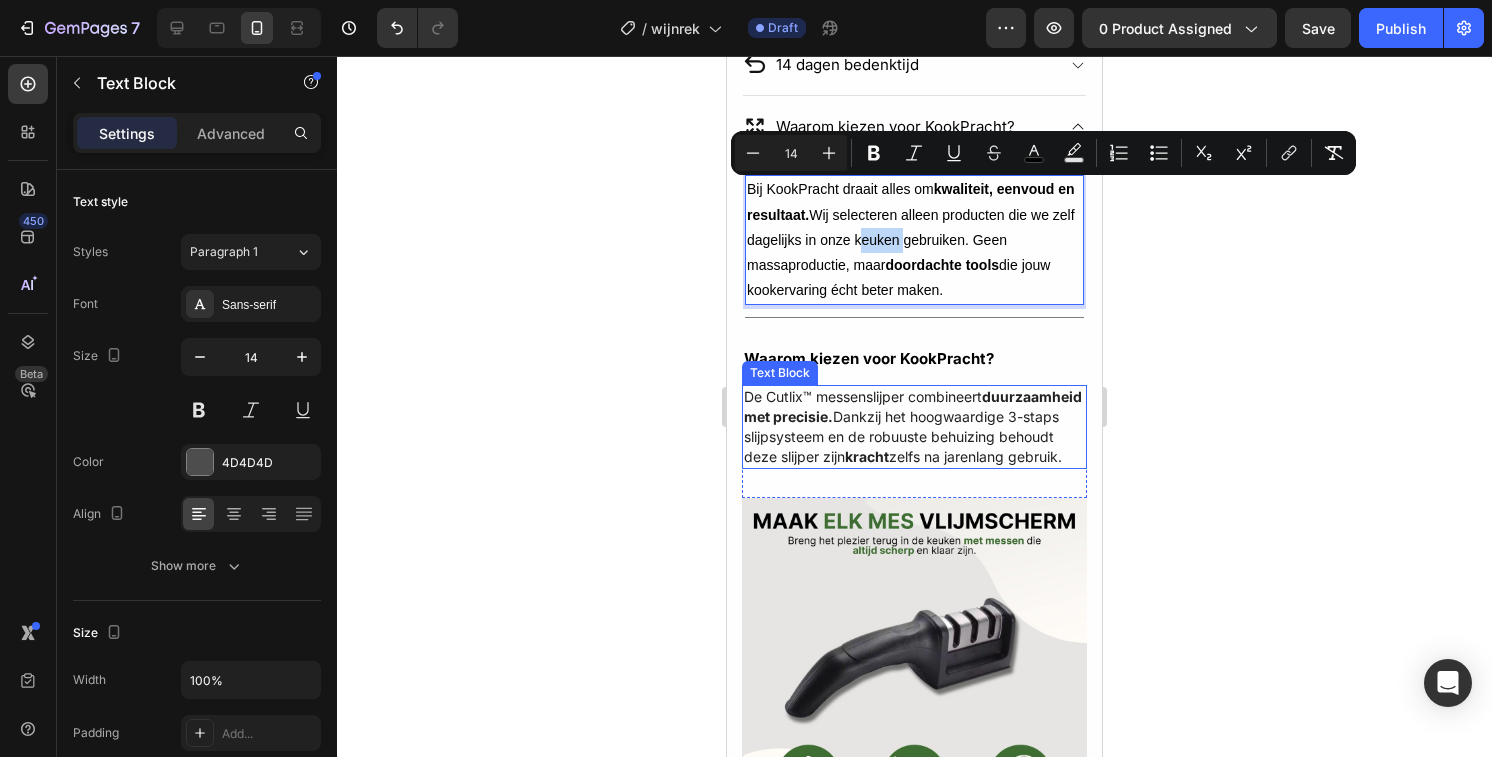 click on "duurzaamheid met precisie." at bounding box center [913, 406] 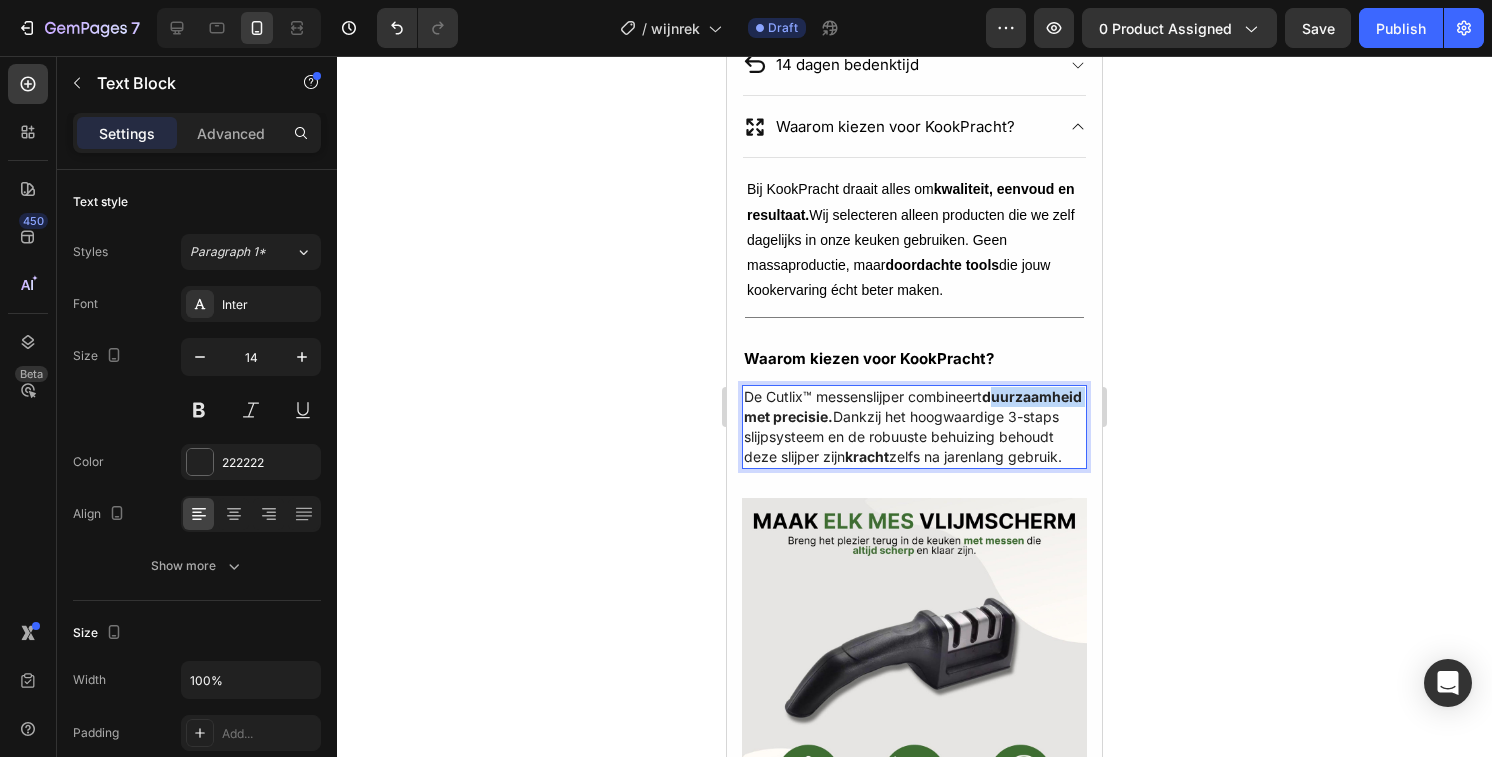 click on "duurzaamheid met precisie." at bounding box center [913, 406] 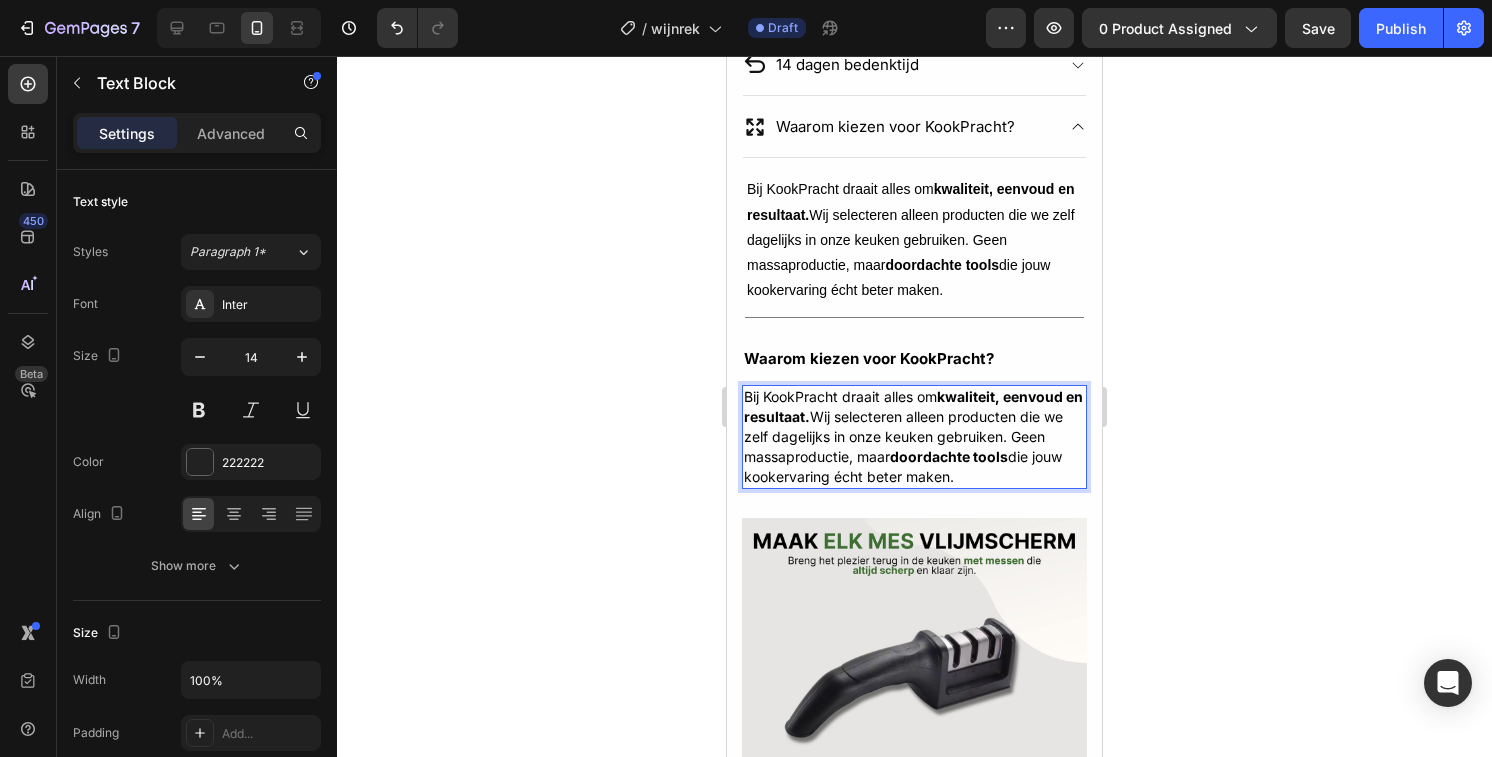 click 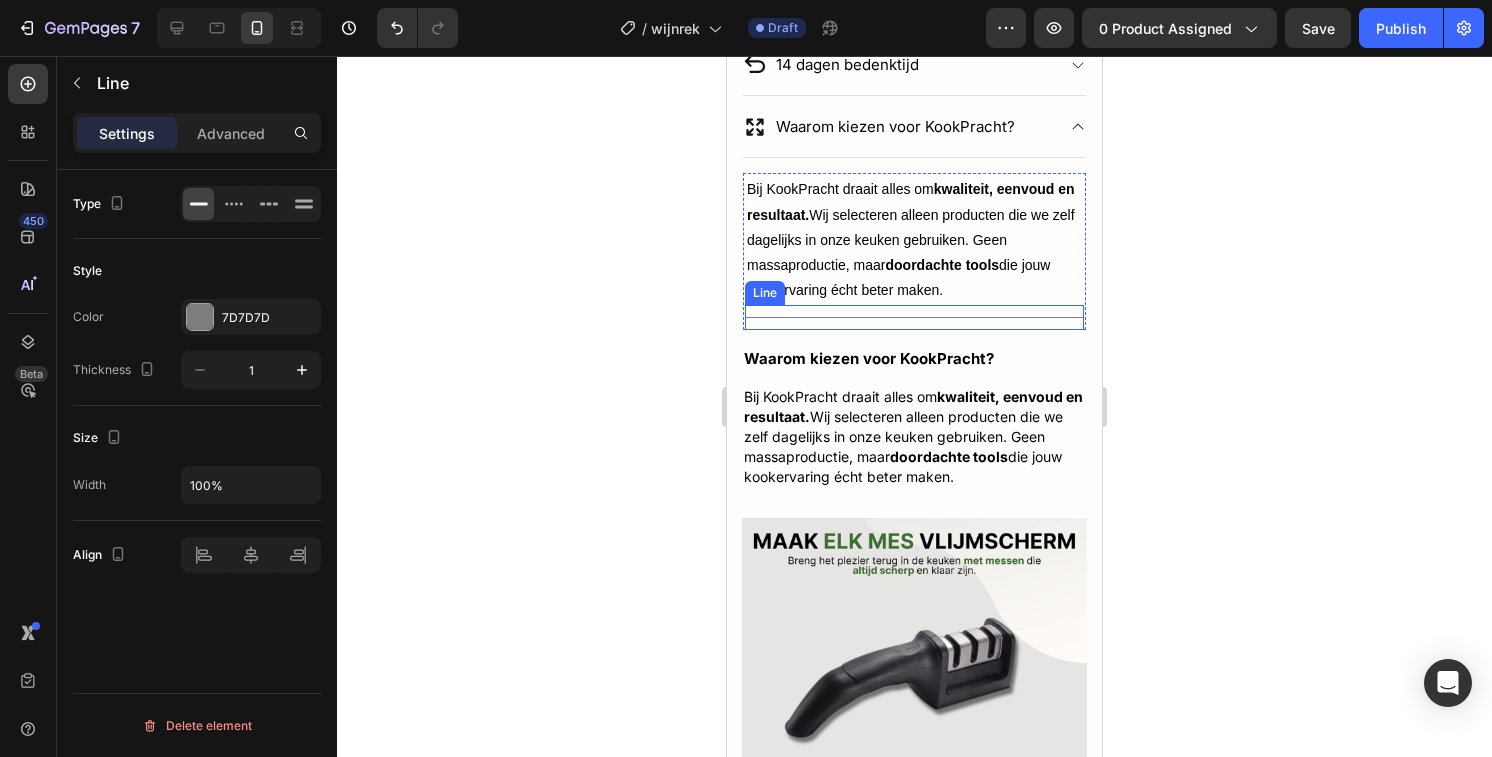 click on "Title Line" at bounding box center [914, 317] 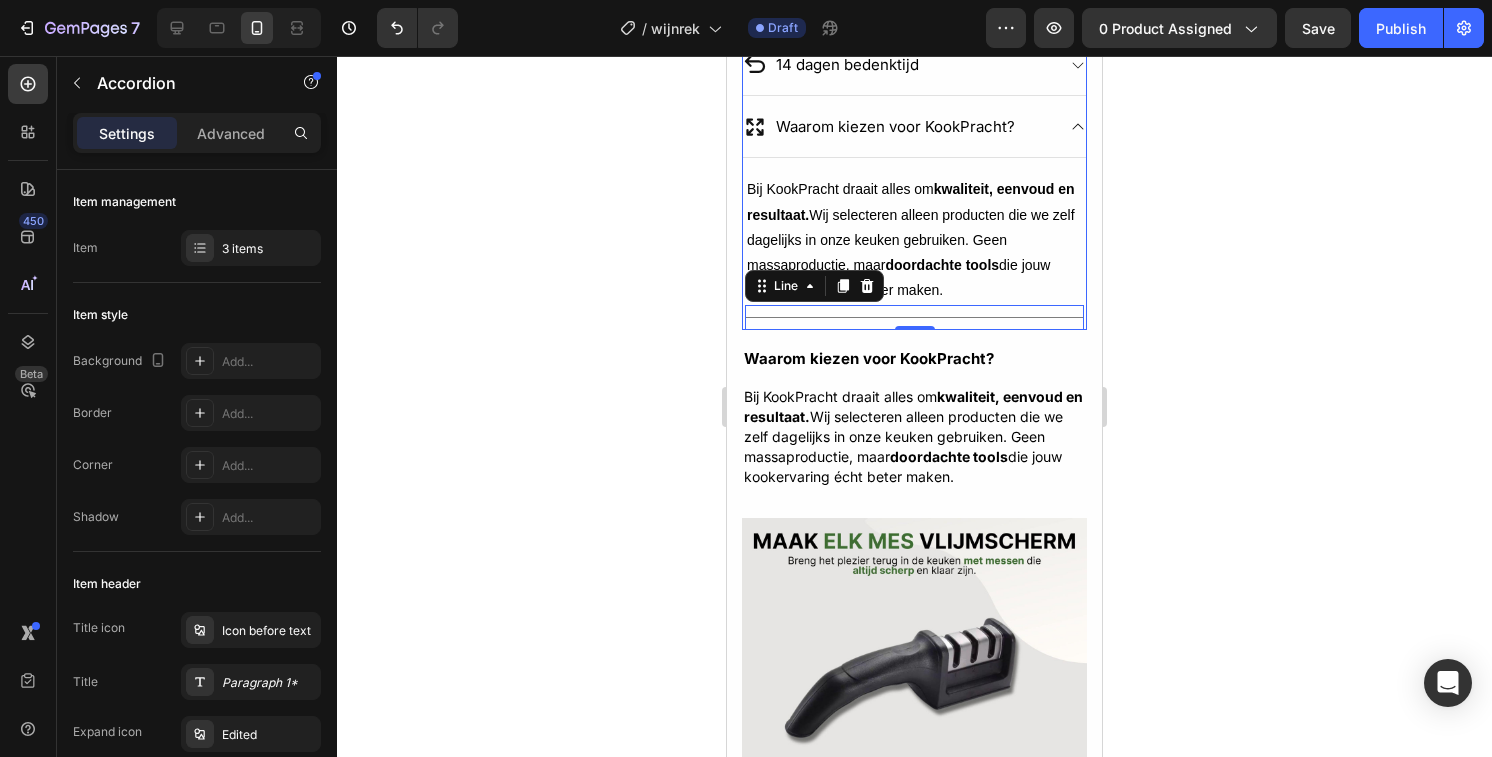 click on "Waarom kiezen voor KookPracht?" at bounding box center (895, 126) 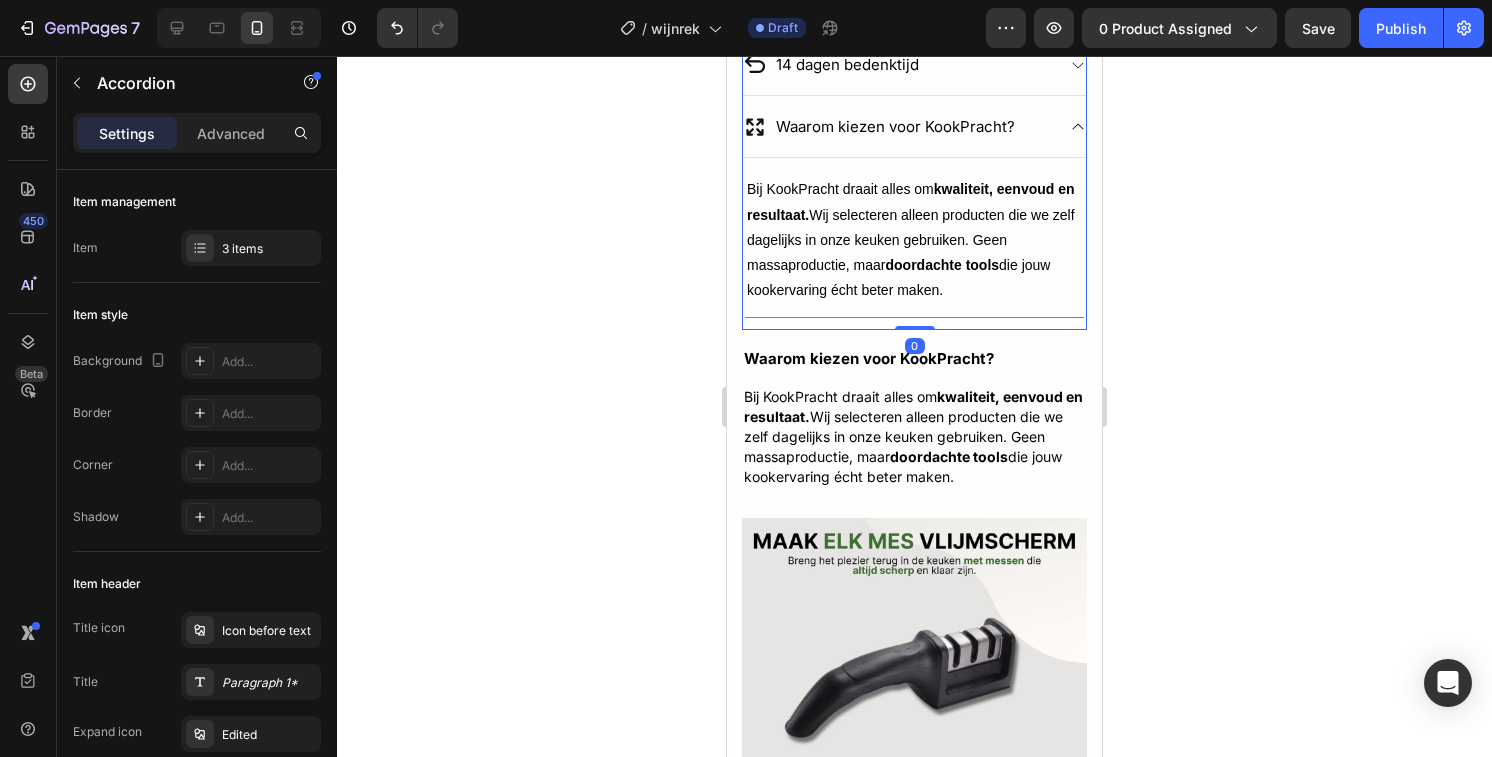click on "Waarom kiezen voor KookPracht?" at bounding box center (914, 127) 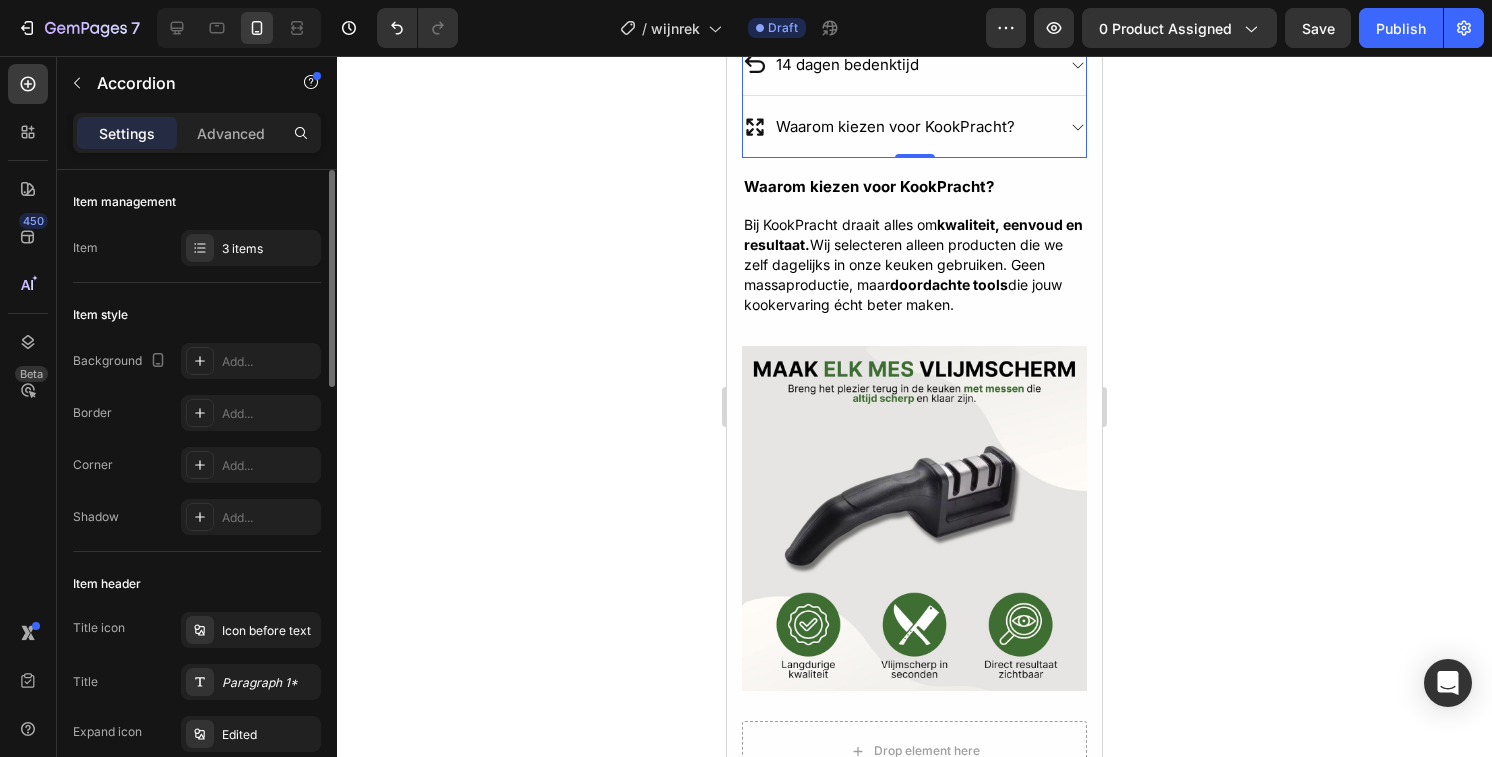 click on "Item management Item 3 items" 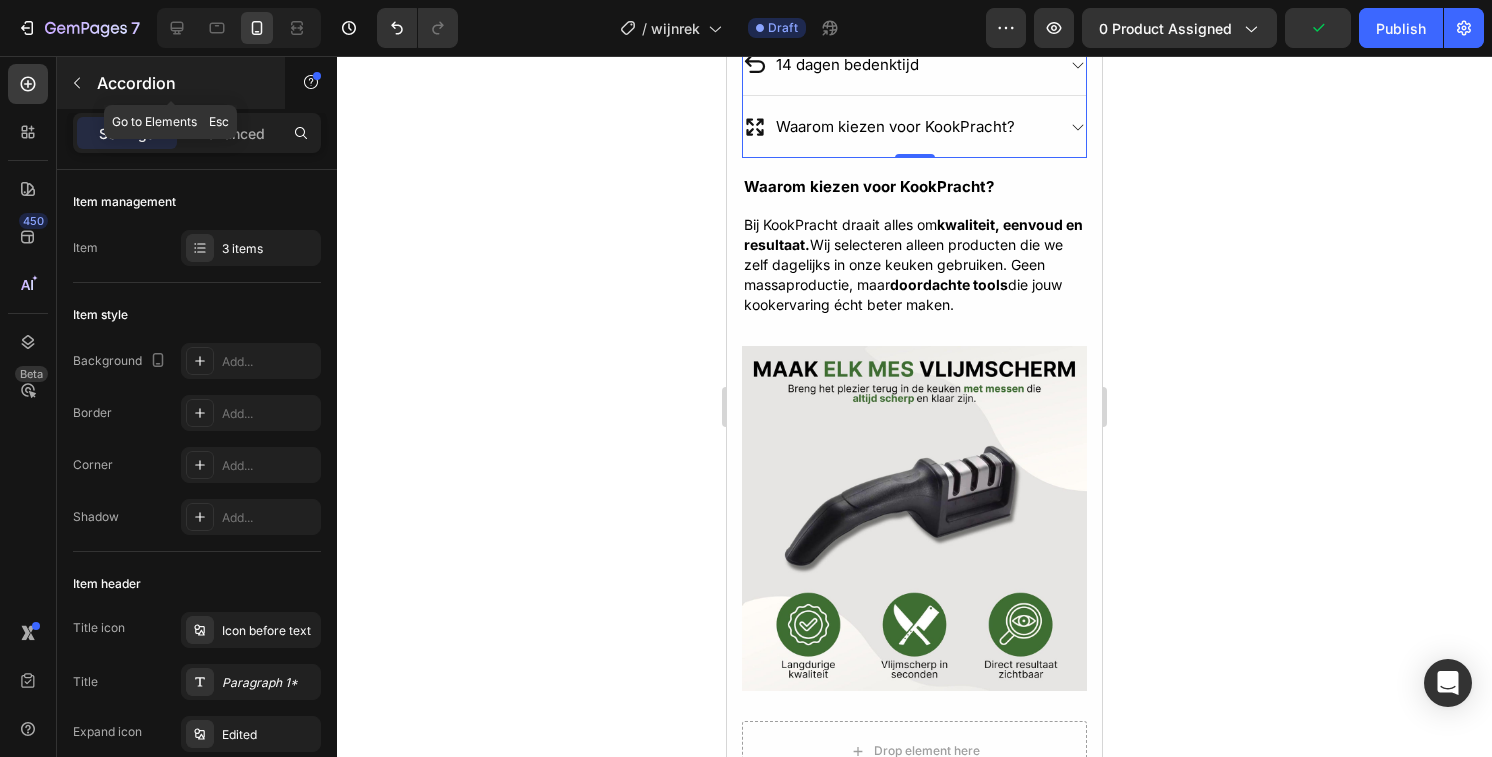 click at bounding box center (77, 83) 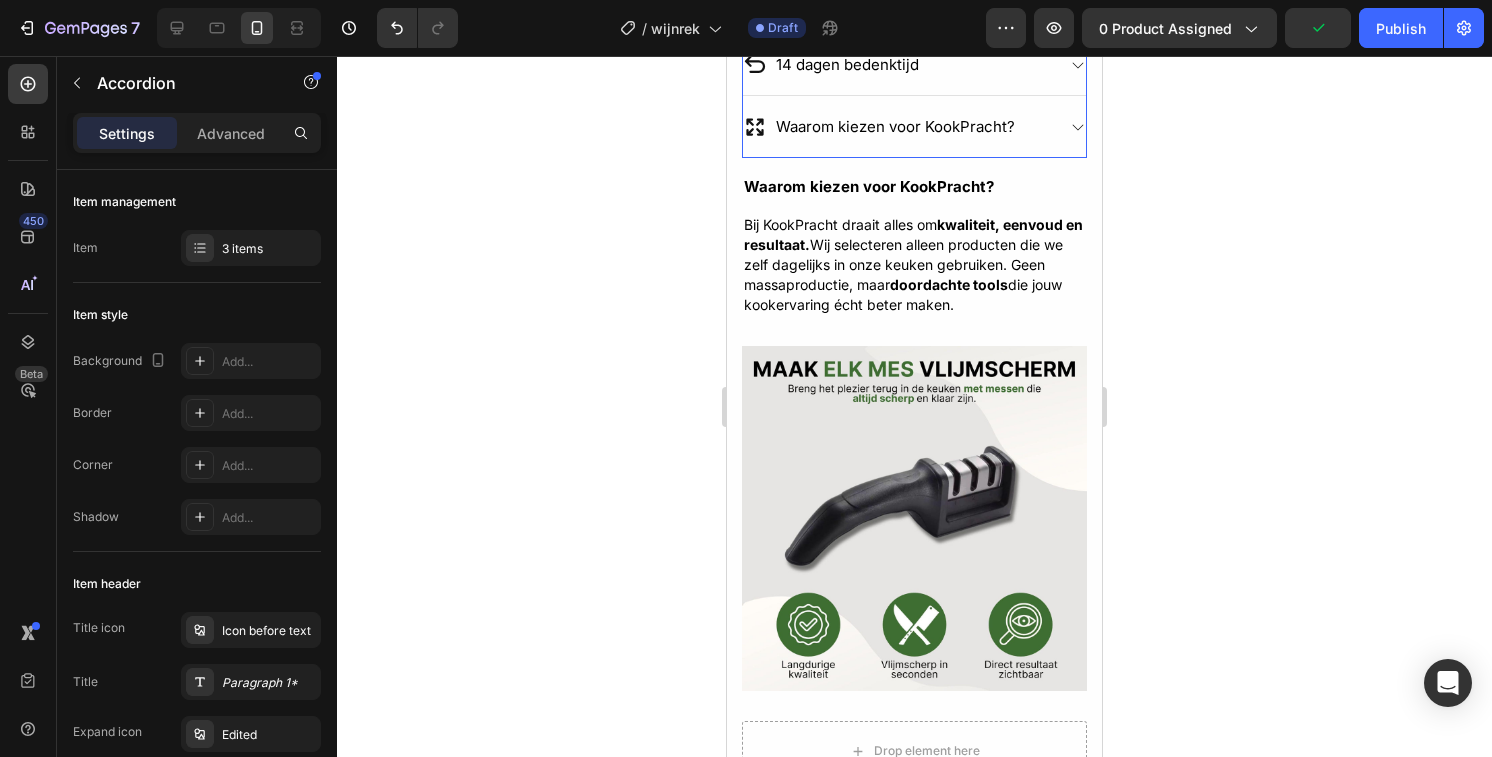 click on "Waarom kiezen voor KookPracht?" at bounding box center (895, 126) 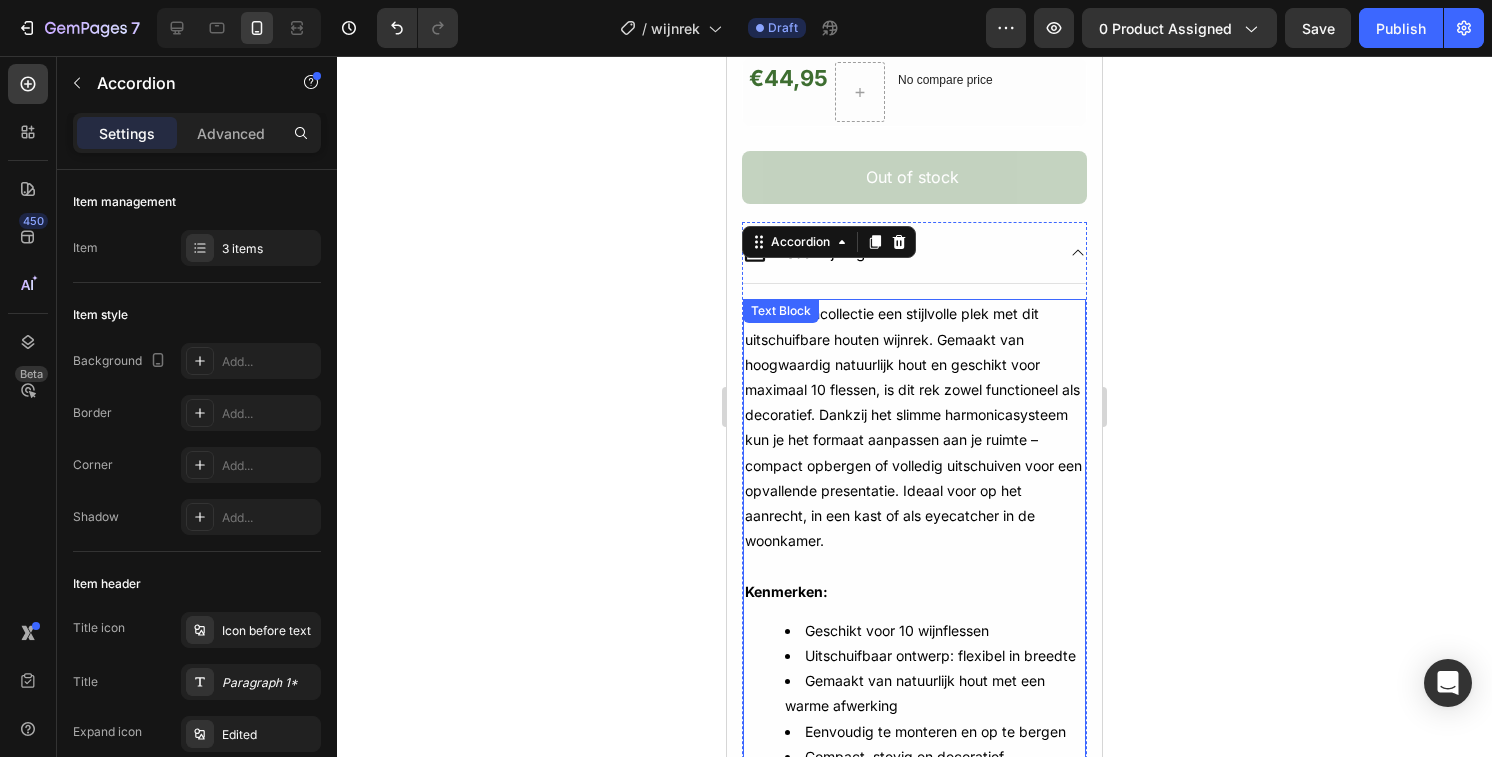 scroll, scrollTop: 739, scrollLeft: 0, axis: vertical 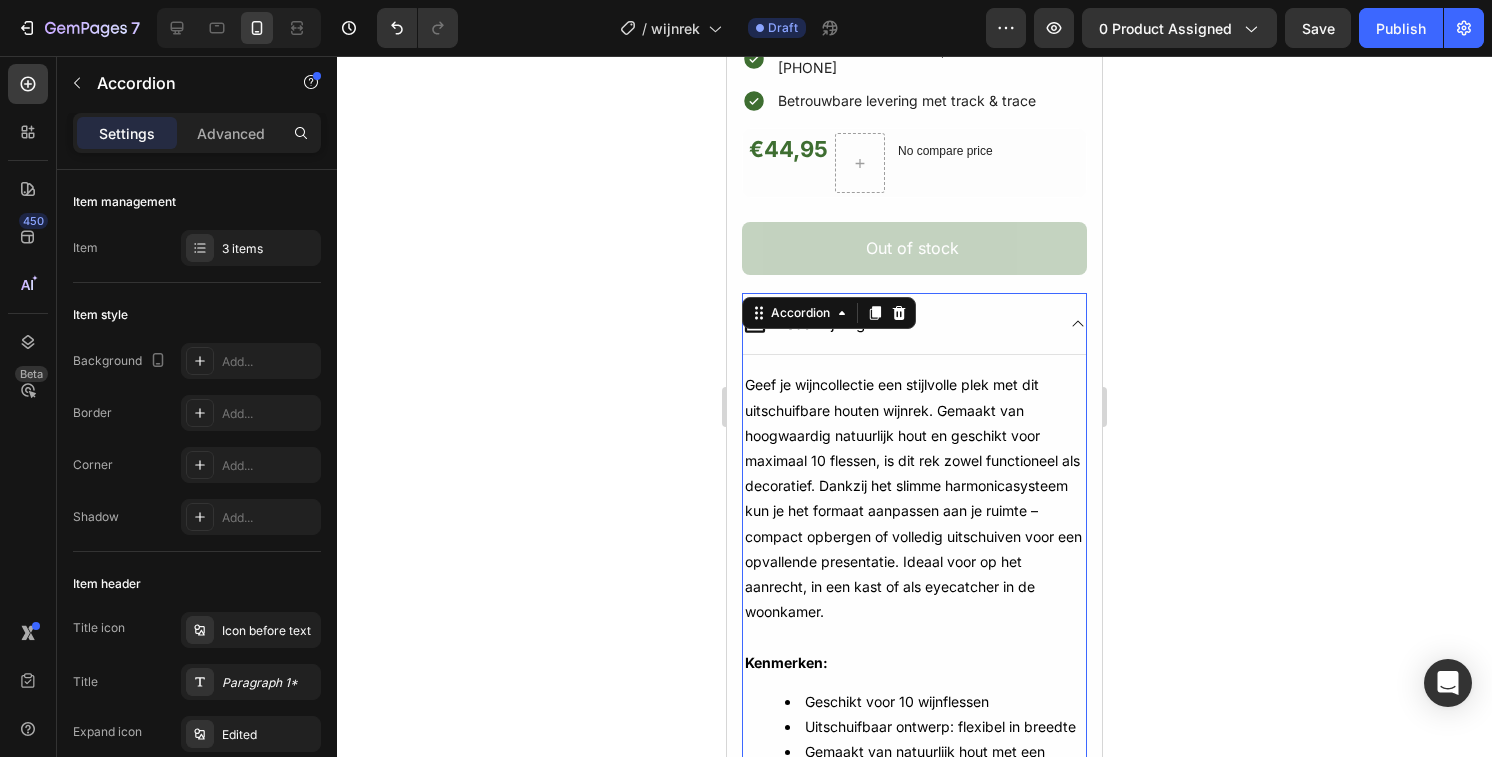 click on "Beschrijving" at bounding box center (914, 324) 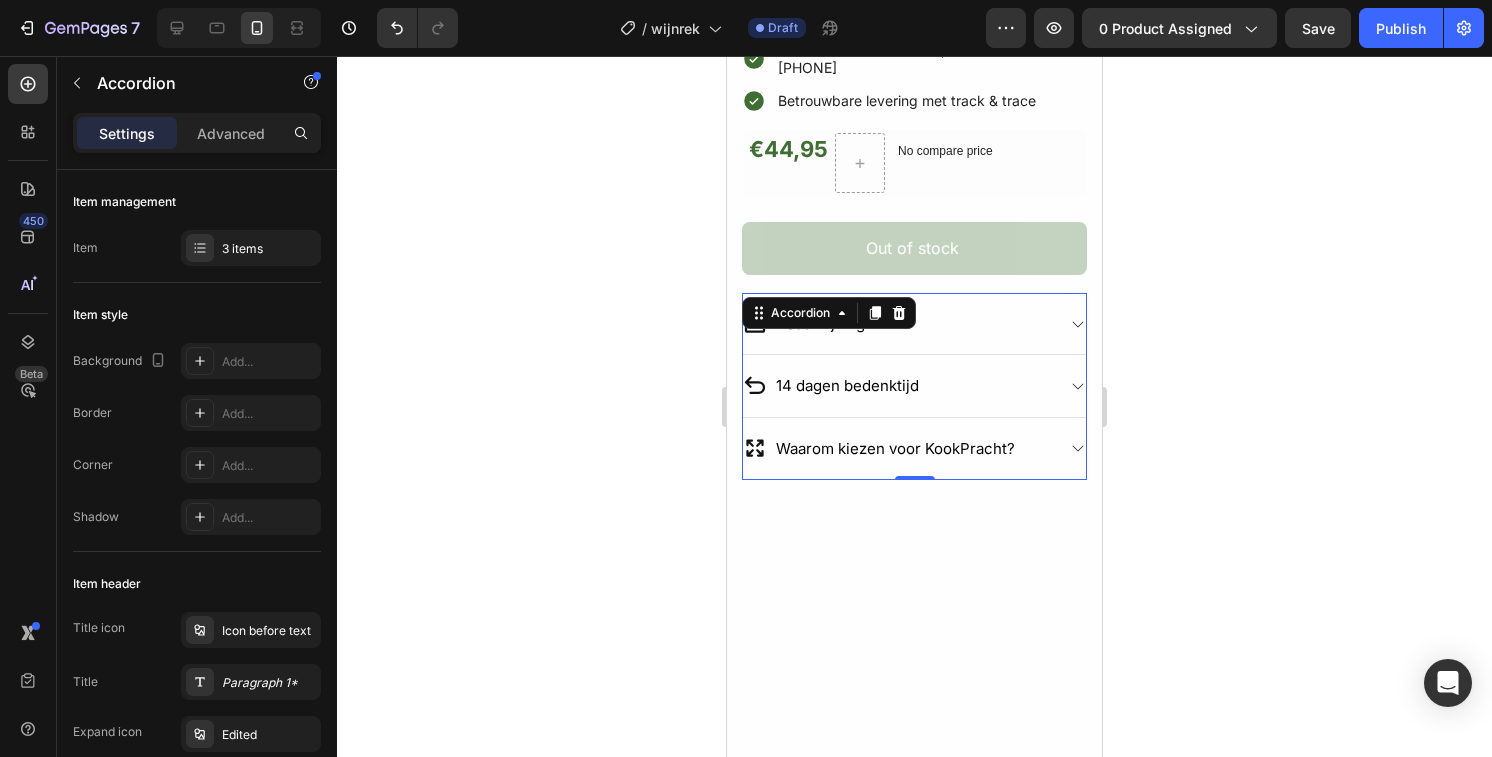 click on "Beschrijving" at bounding box center [898, 323] 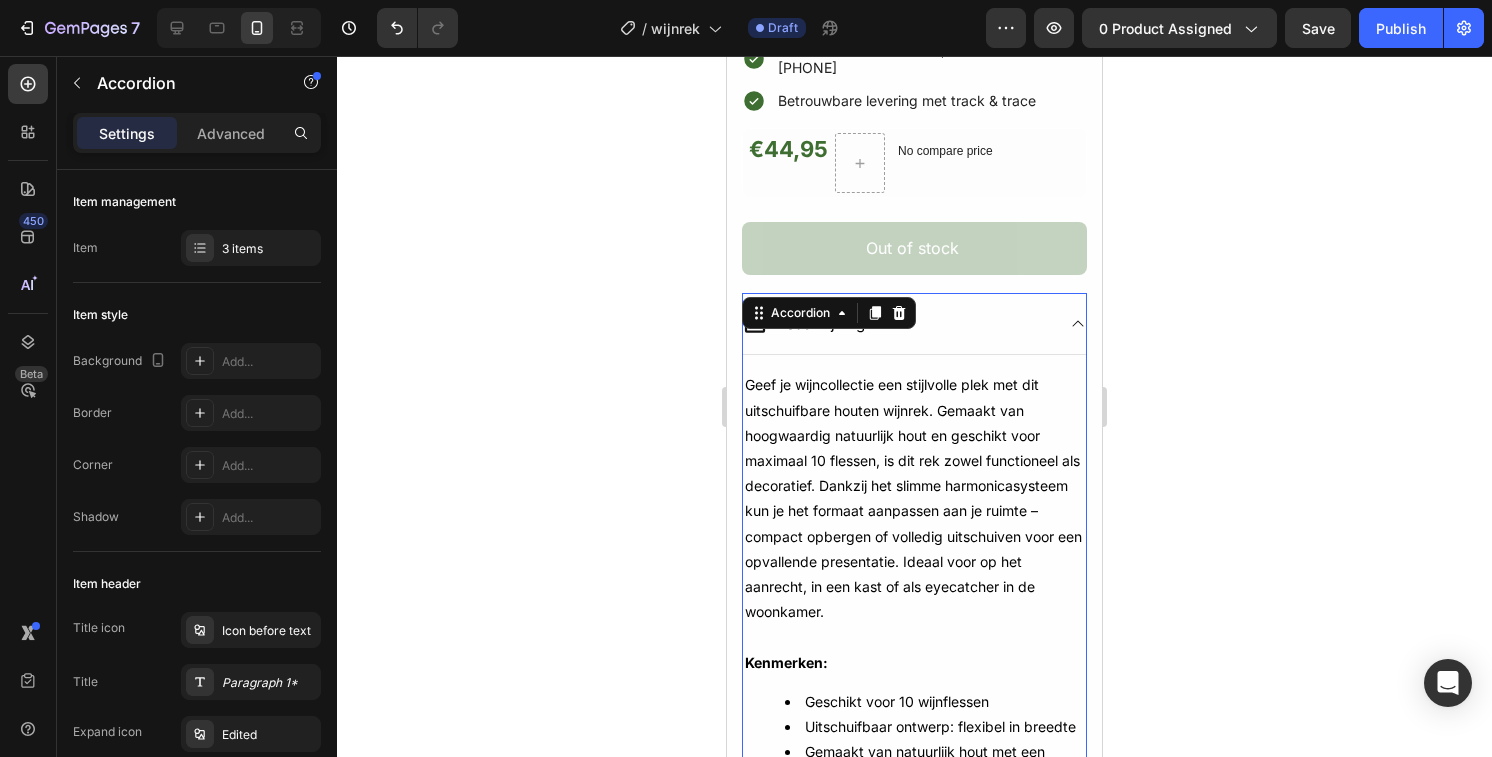 click on "Beschrijving" at bounding box center [898, 323] 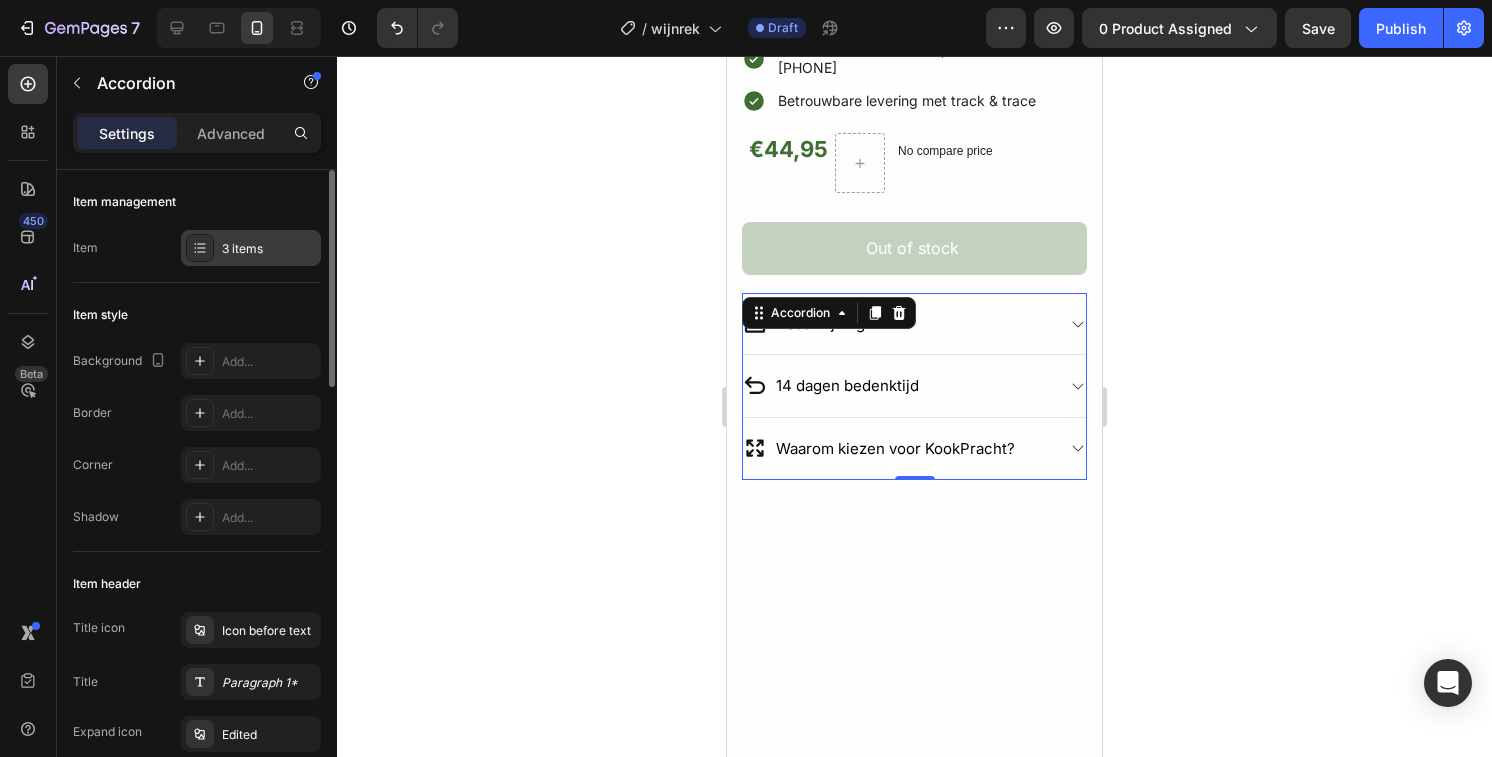 click on "3 items" at bounding box center [269, 249] 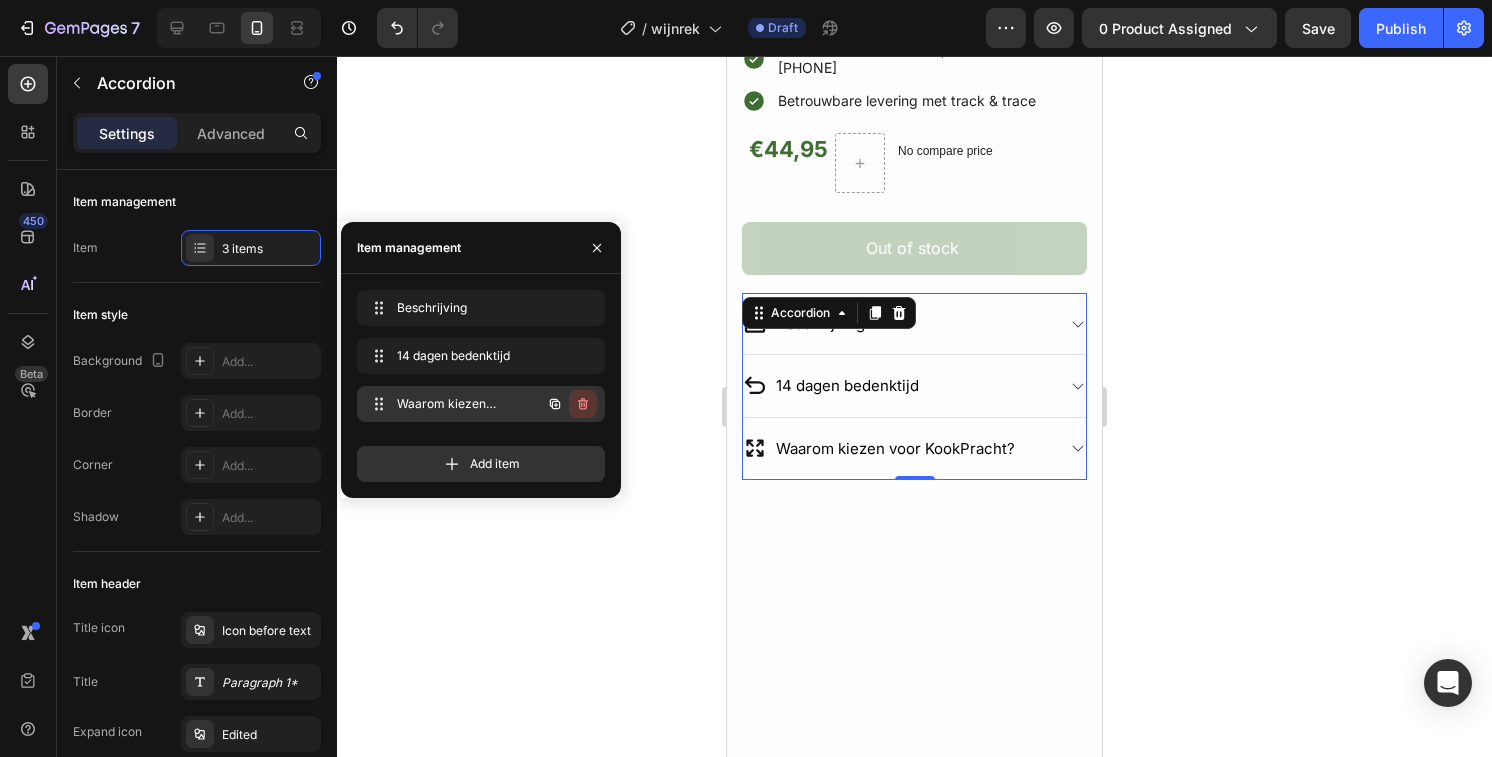 click 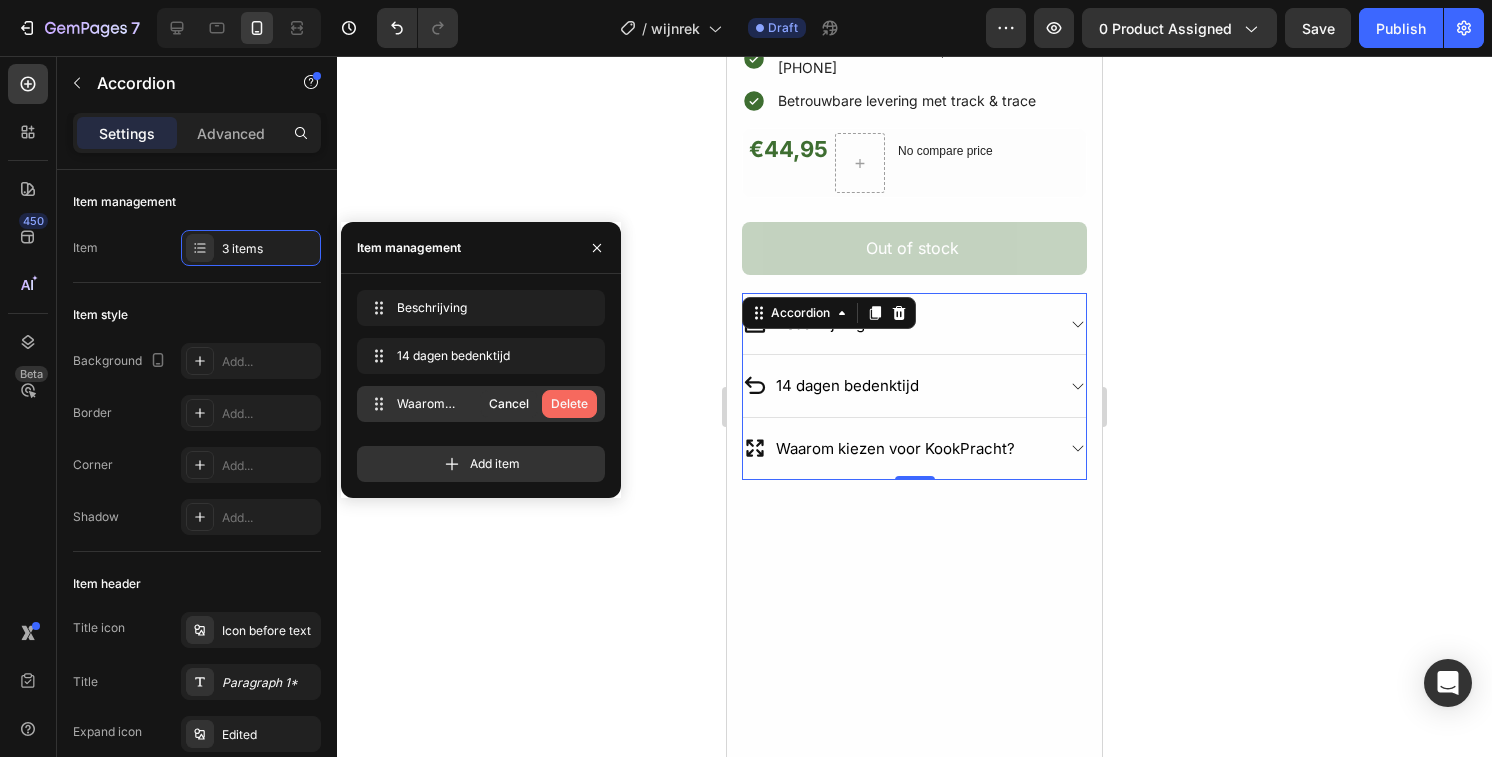 click on "Delete" at bounding box center (569, 404) 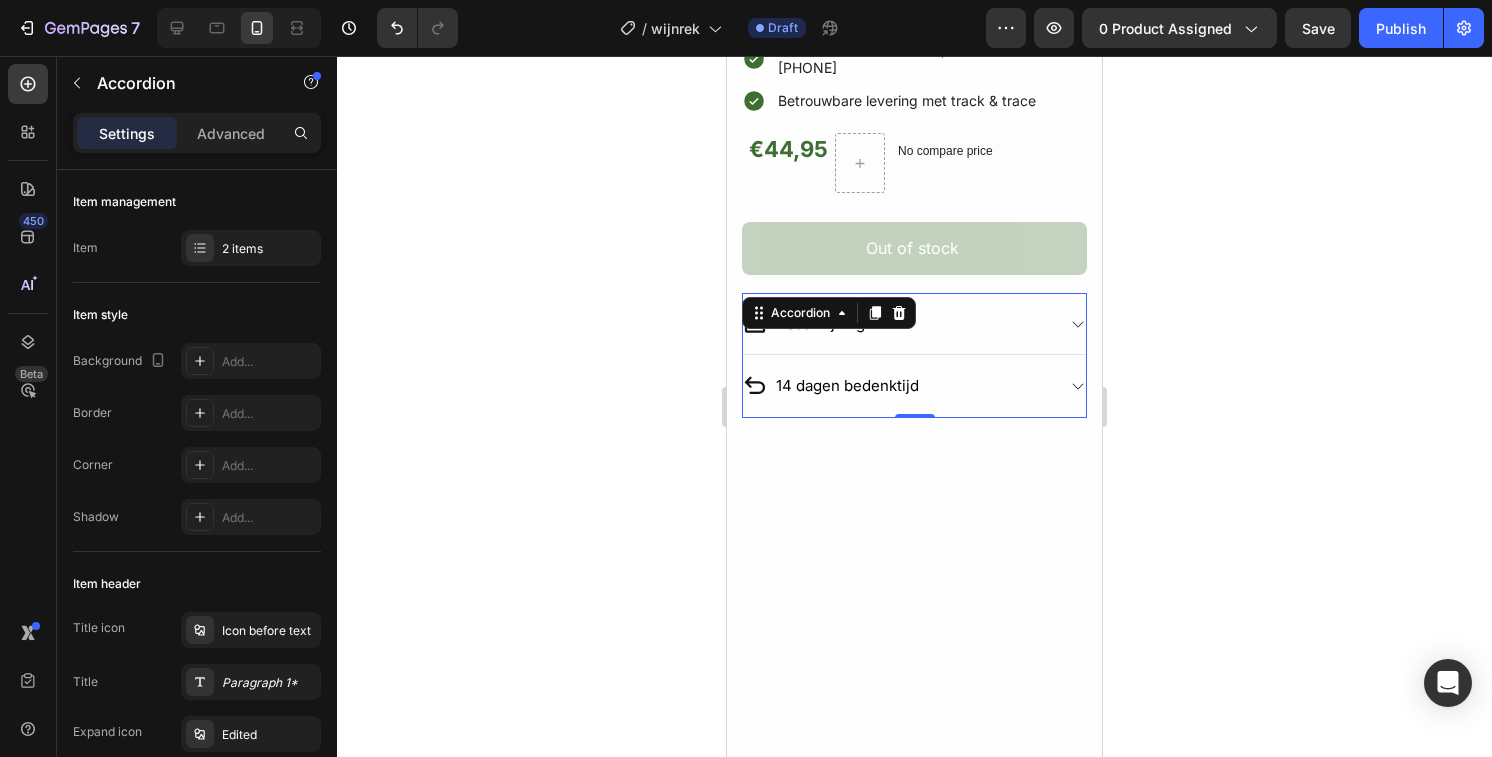 click 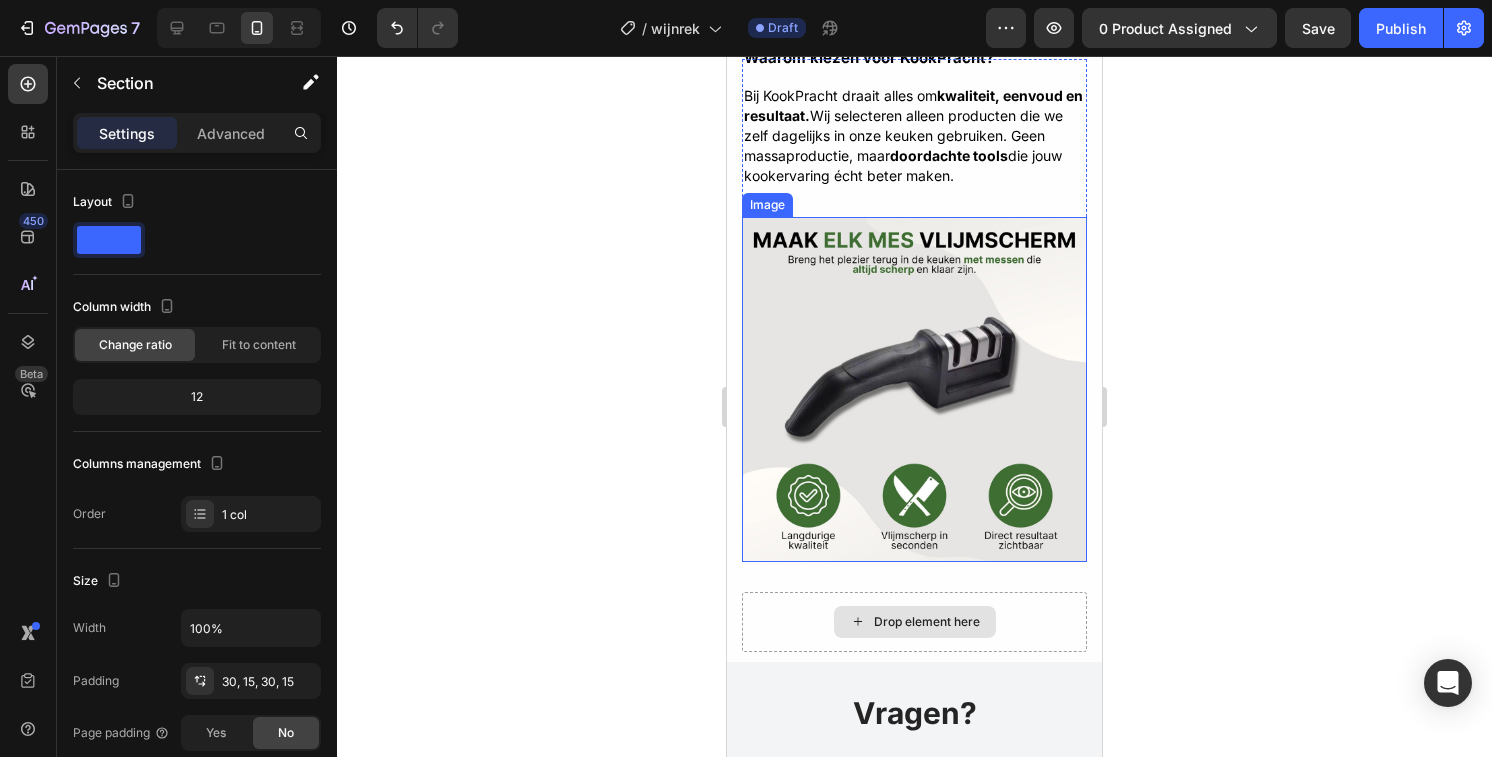 scroll, scrollTop: 1153, scrollLeft: 0, axis: vertical 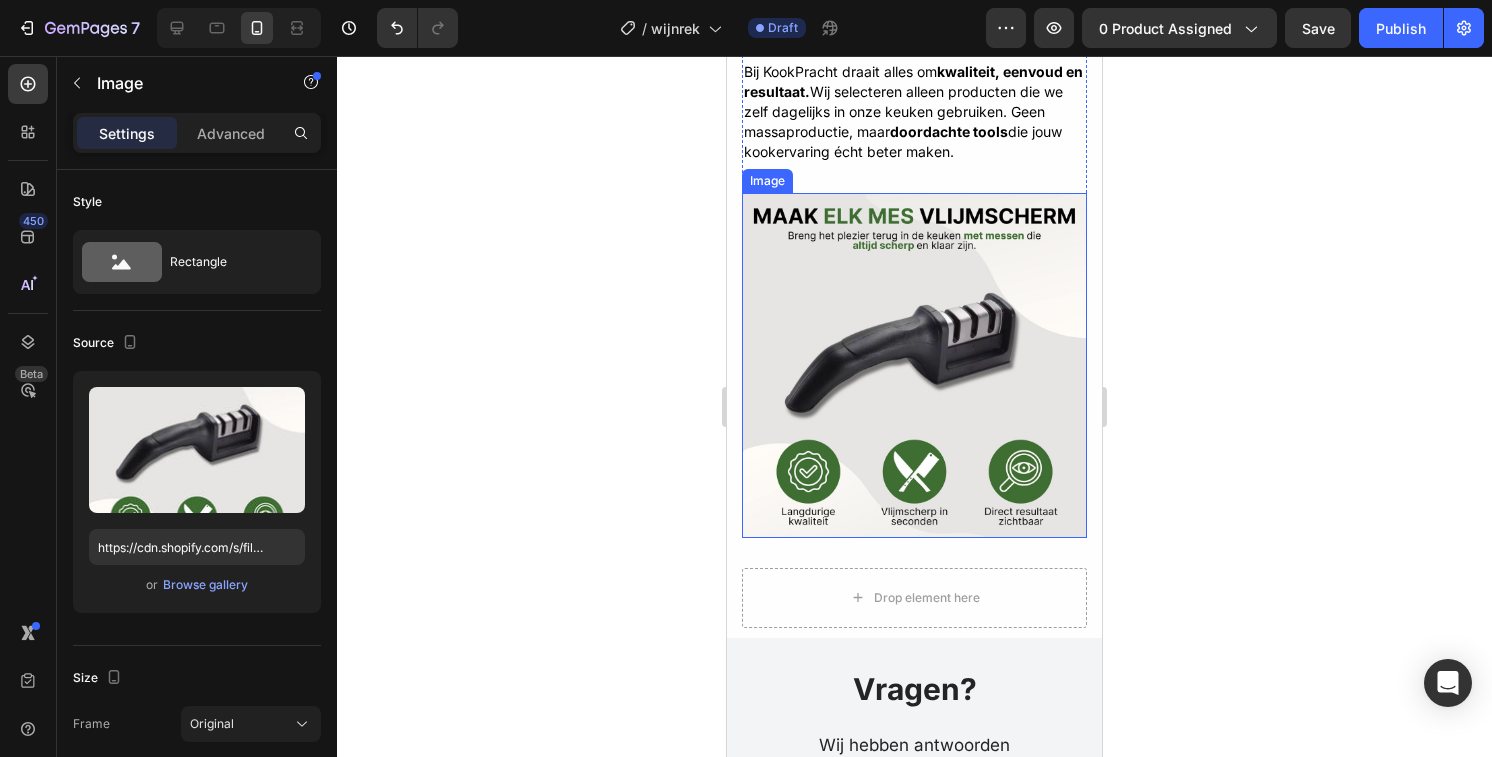 click at bounding box center (914, 365) 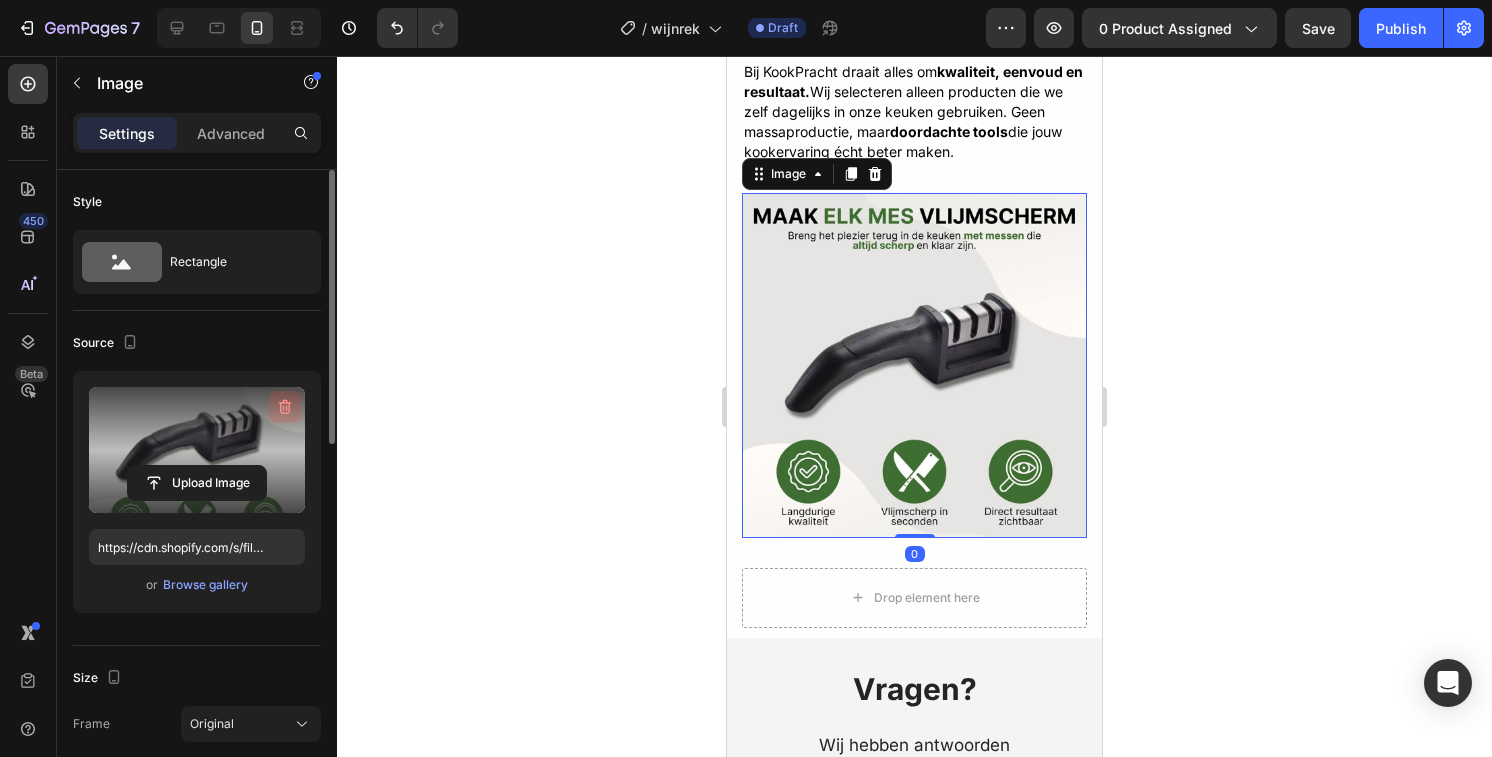 click 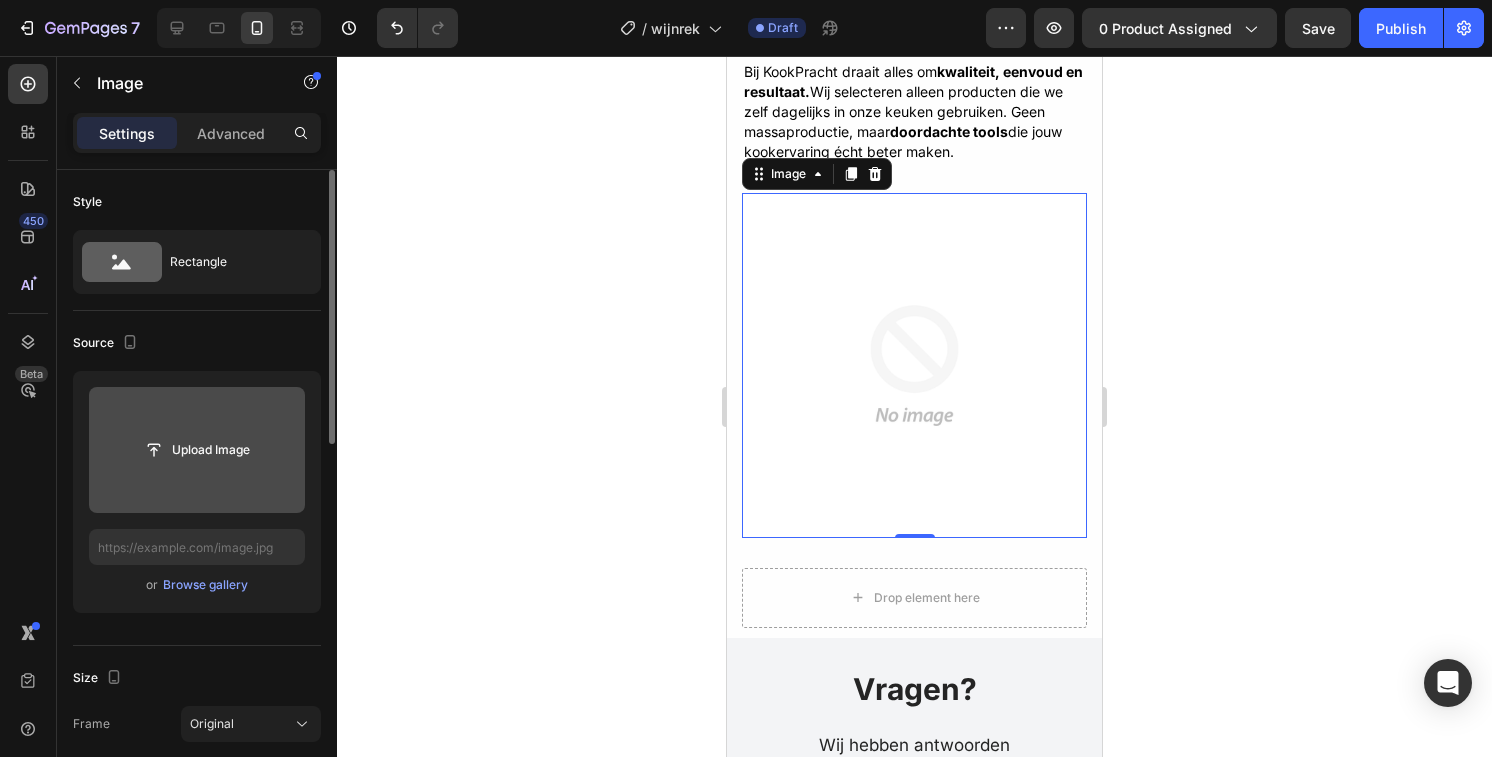 click at bounding box center (197, 450) 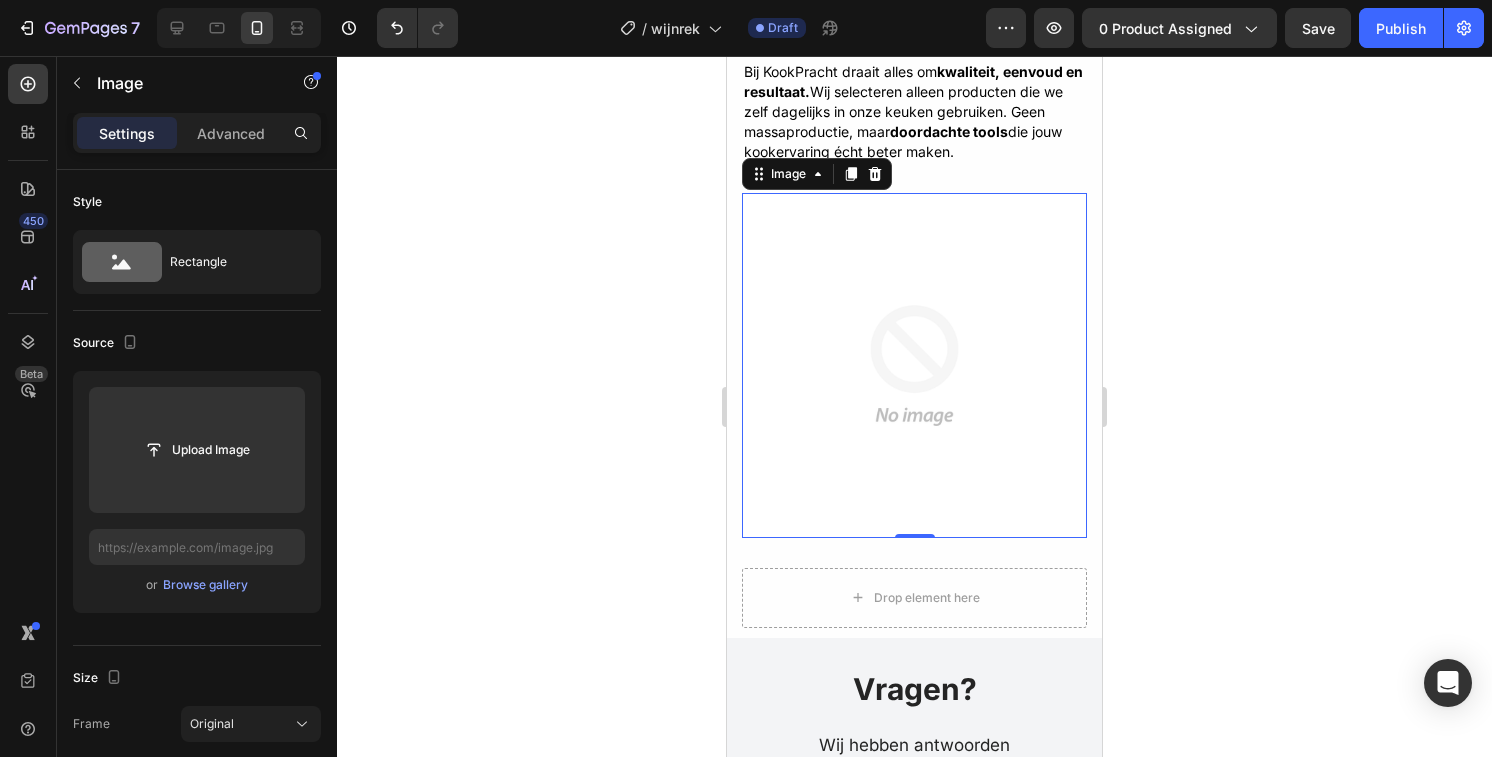 click at bounding box center (914, 365) 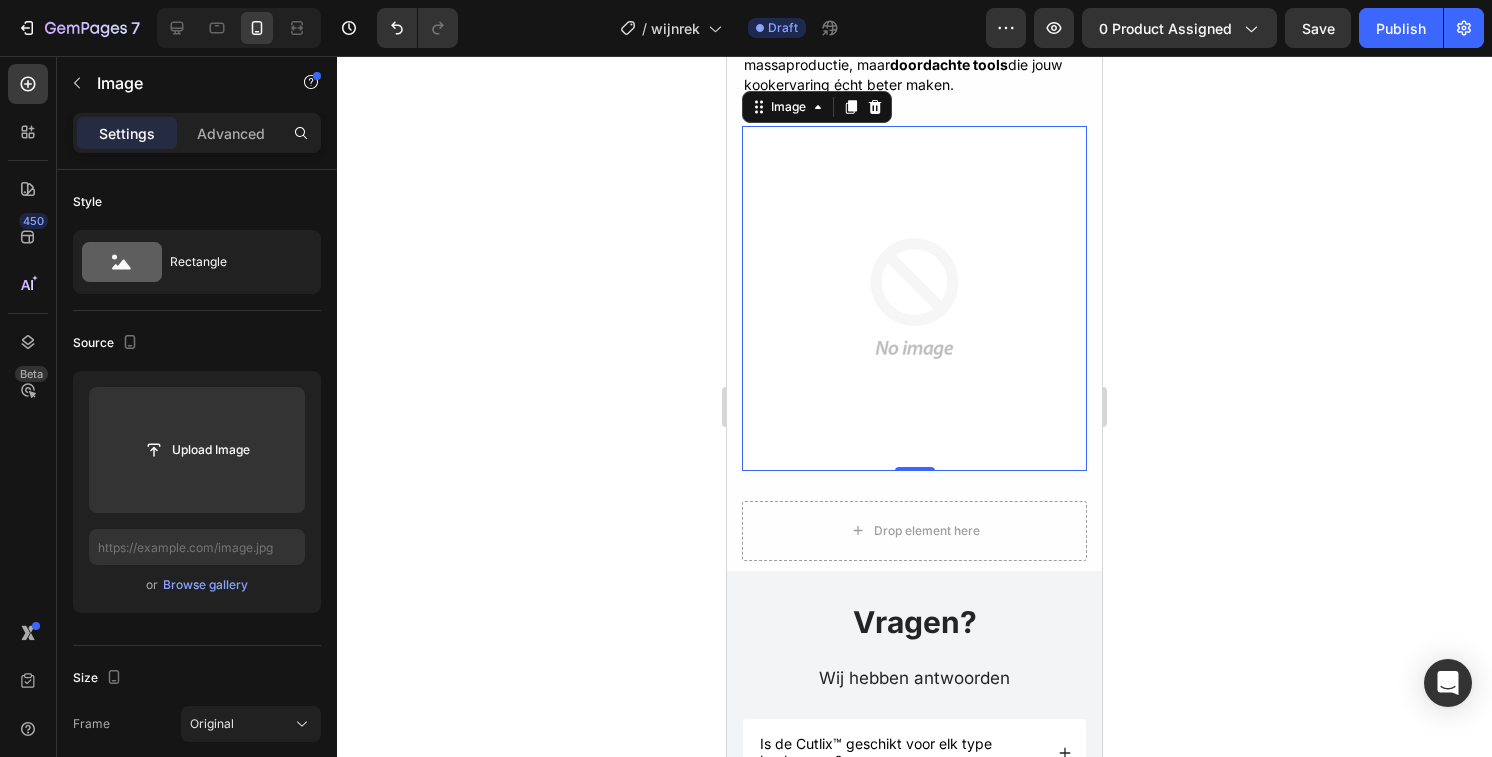 scroll, scrollTop: 1284, scrollLeft: 0, axis: vertical 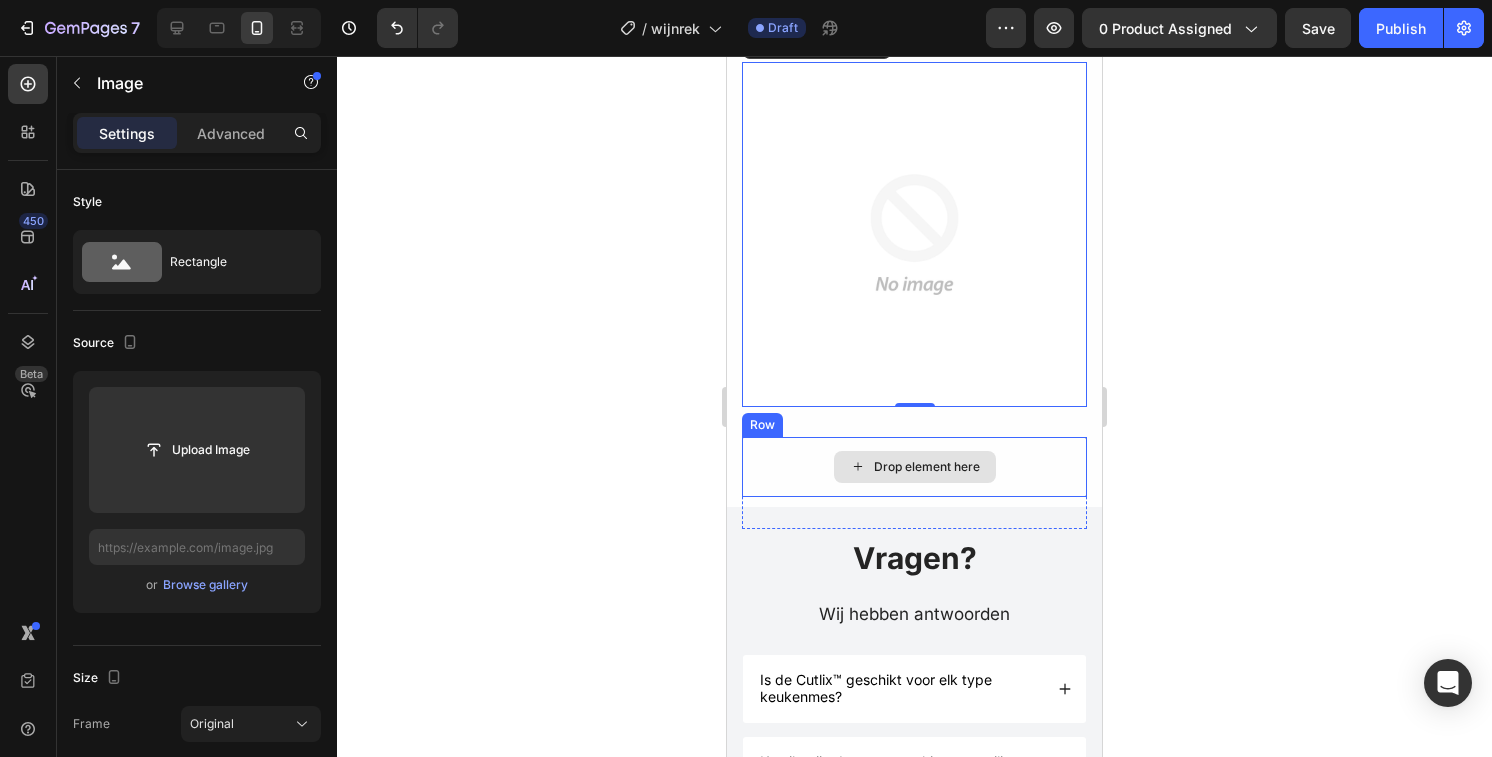 click on "Drop element here" at bounding box center [914, 467] 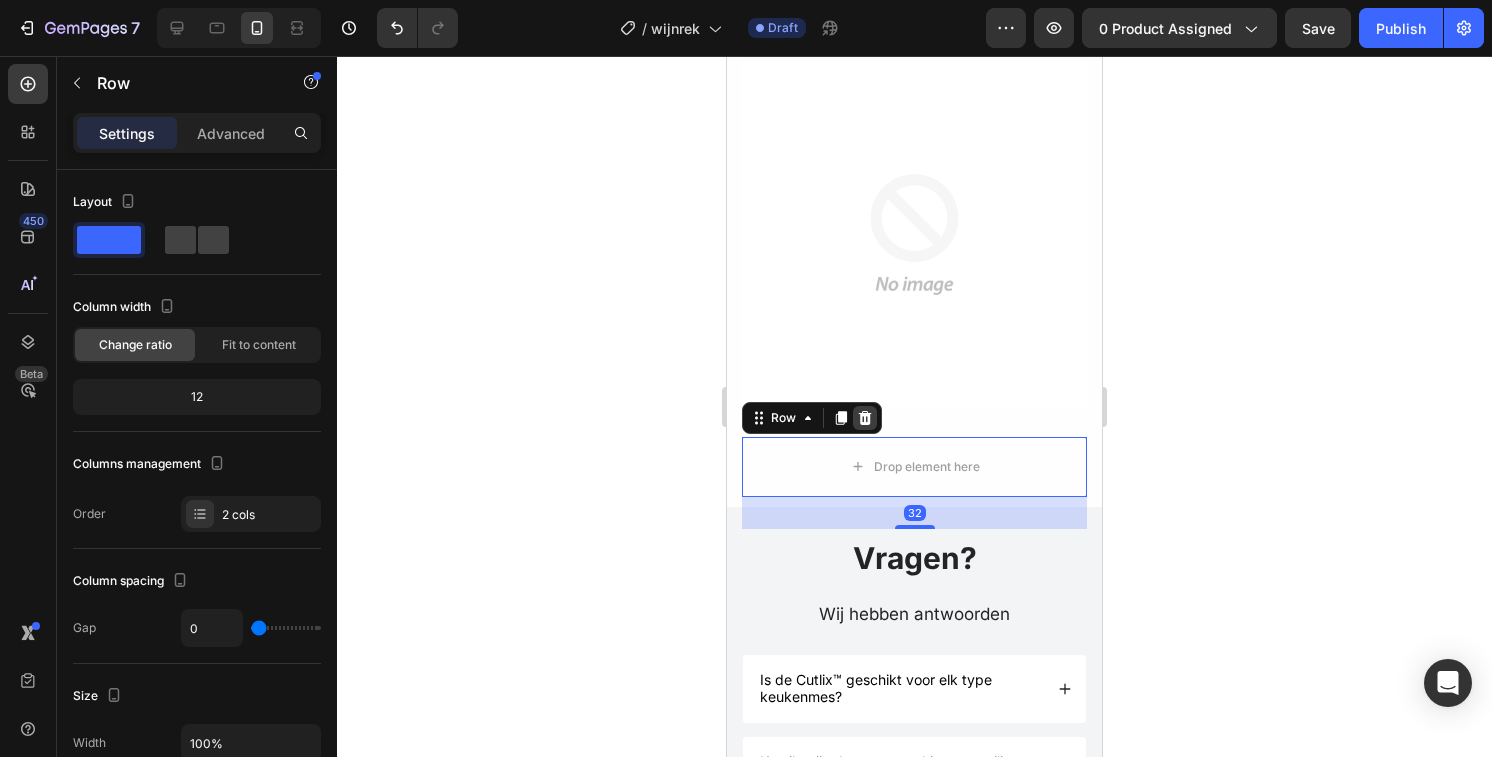 click 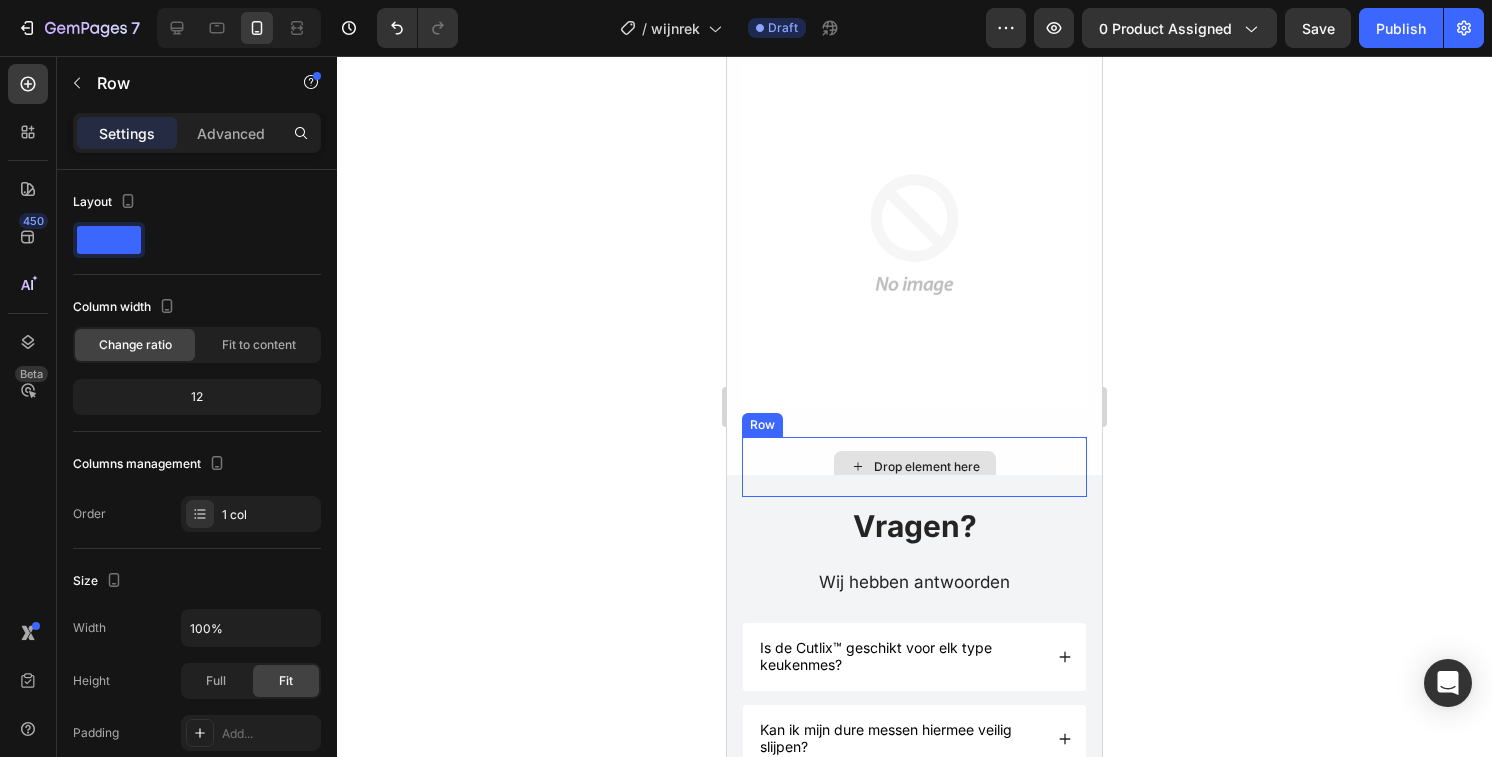 click on "Drop element here" at bounding box center (914, 467) 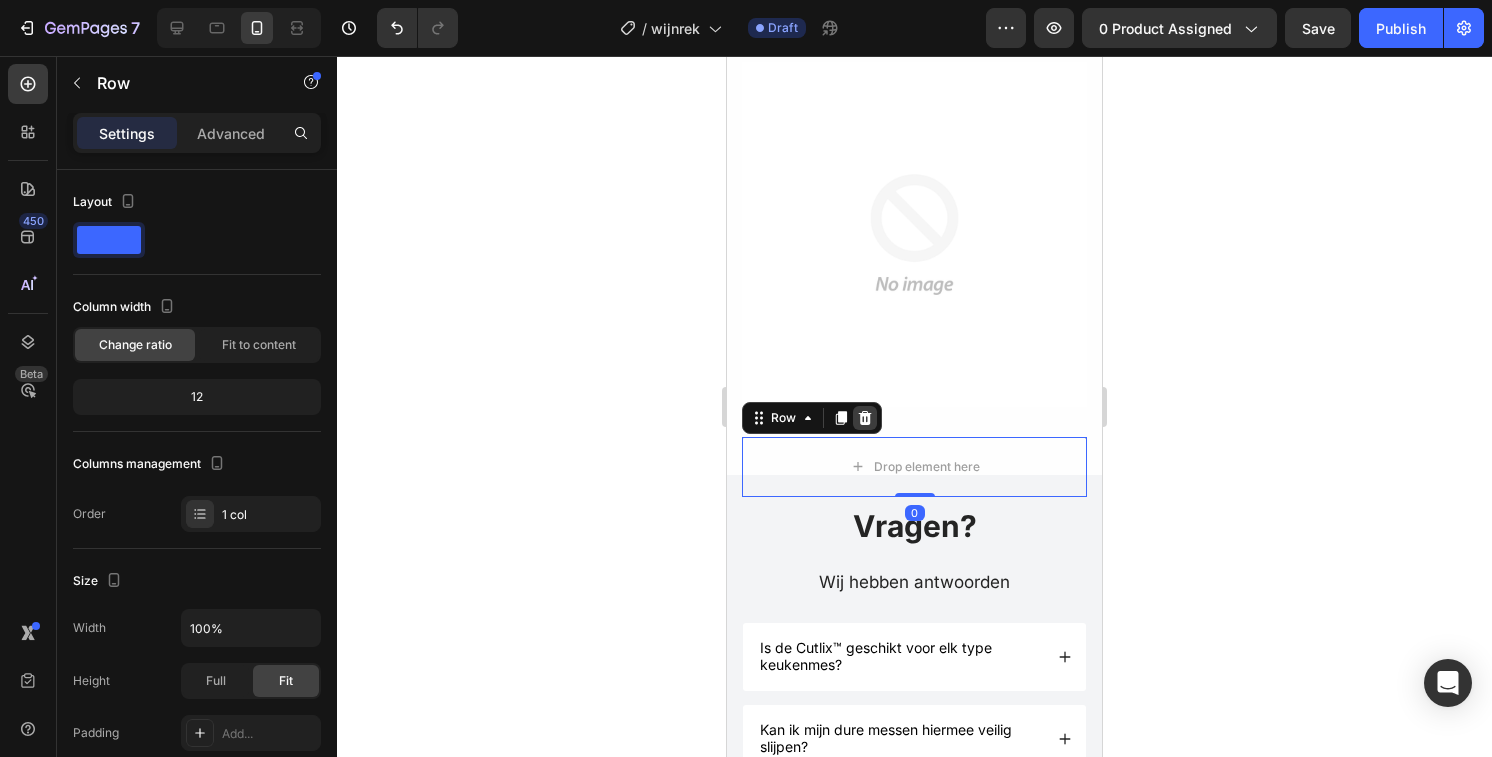 click at bounding box center [865, 418] 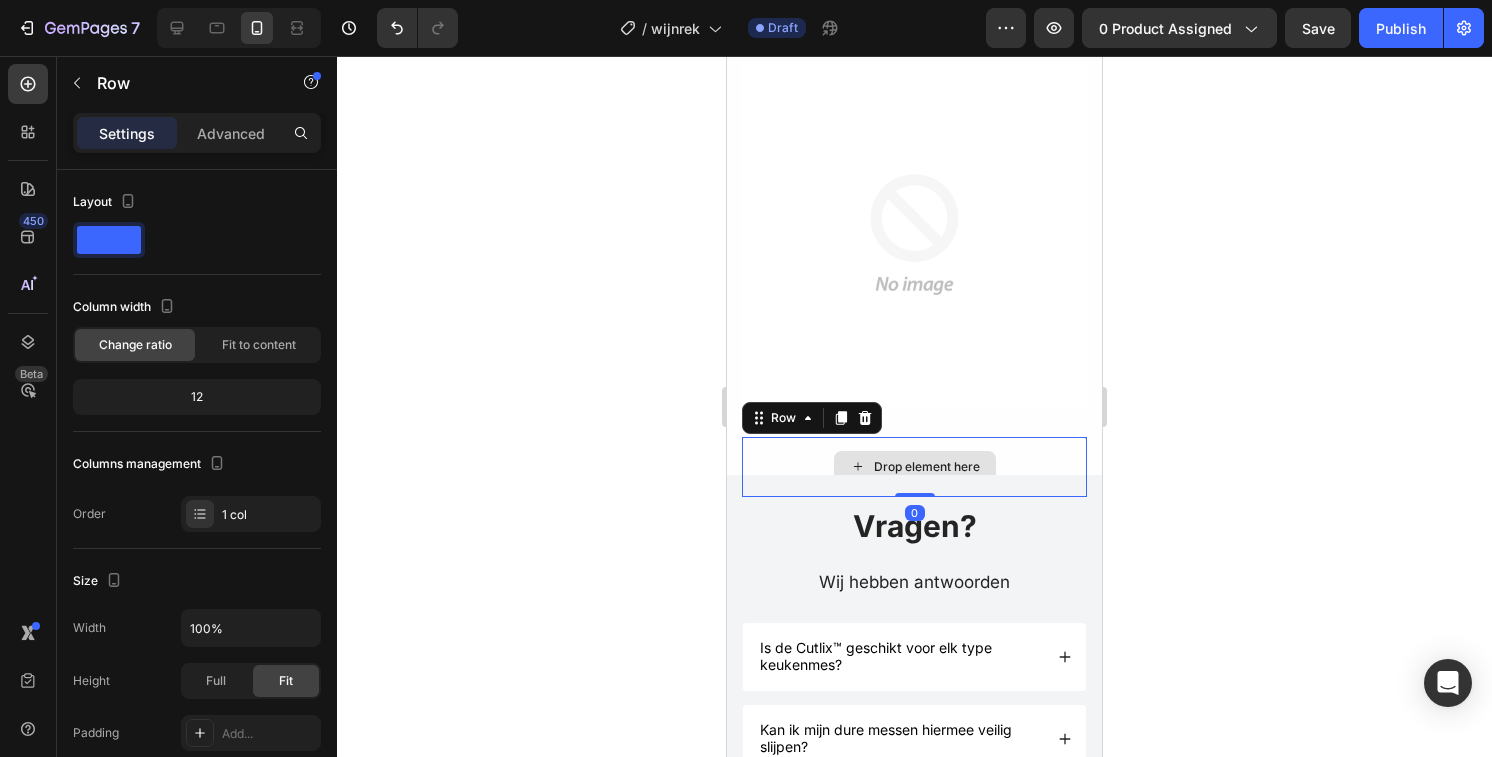 click on "Drop element here" at bounding box center (914, 467) 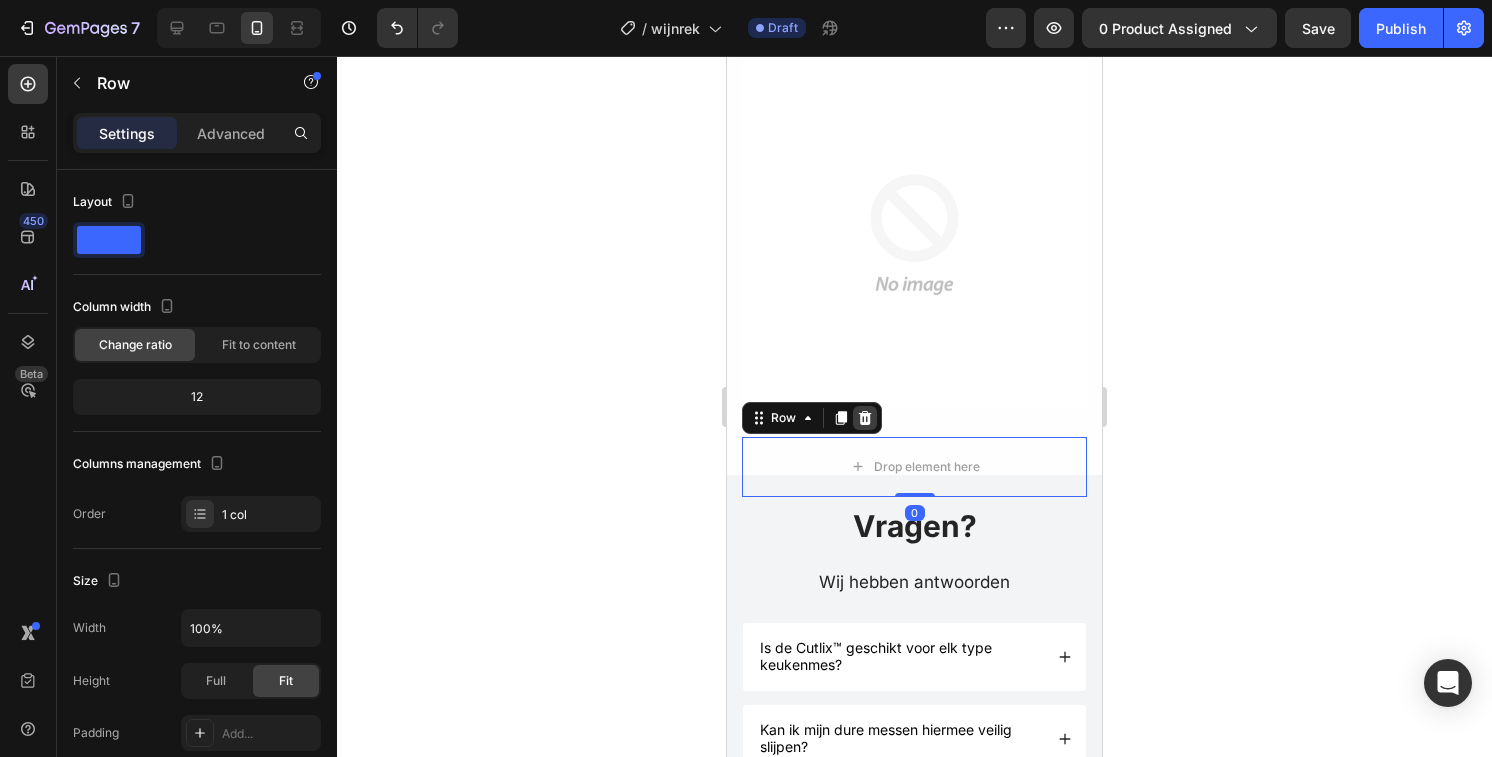 click at bounding box center (865, 418) 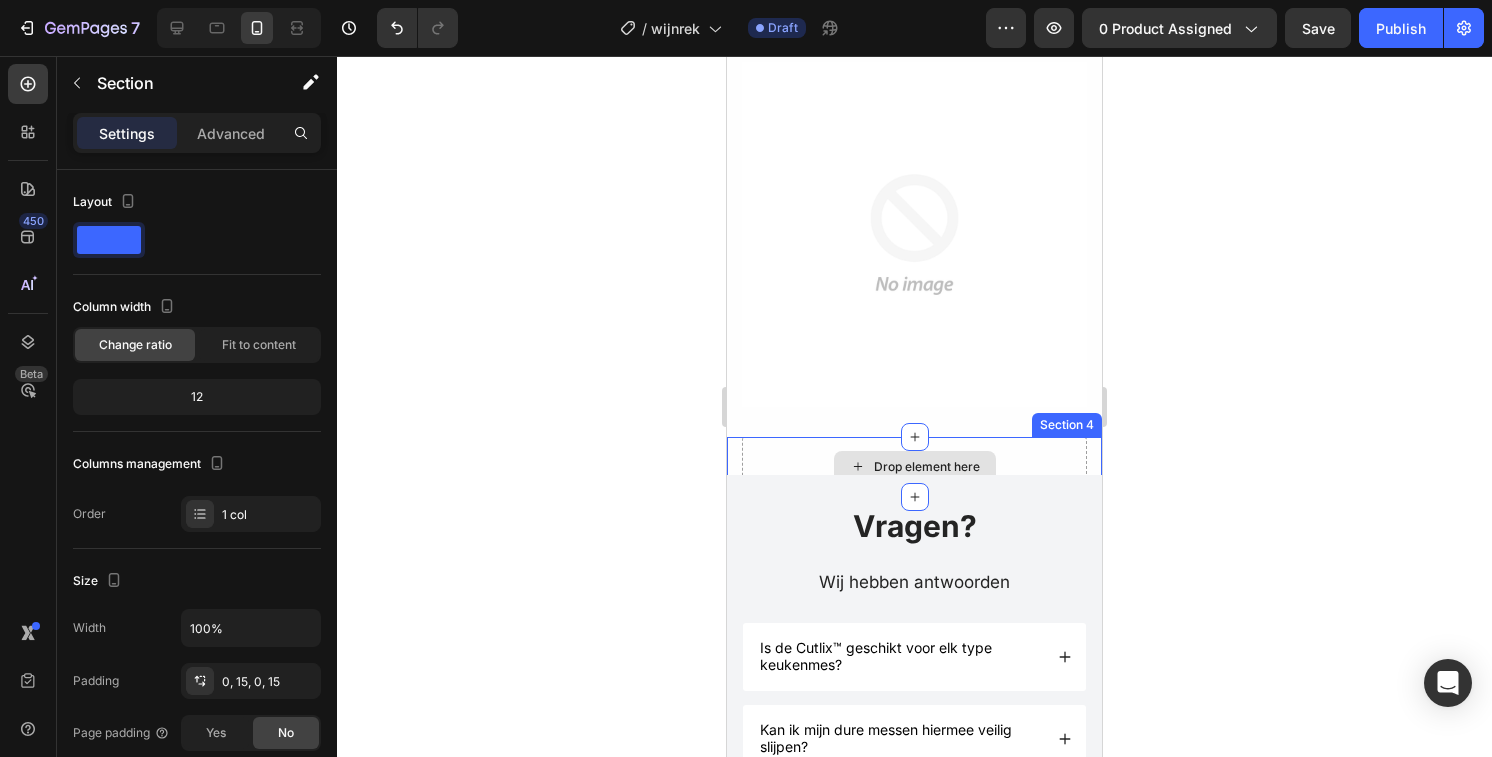 click on "Drop element here" at bounding box center (914, 467) 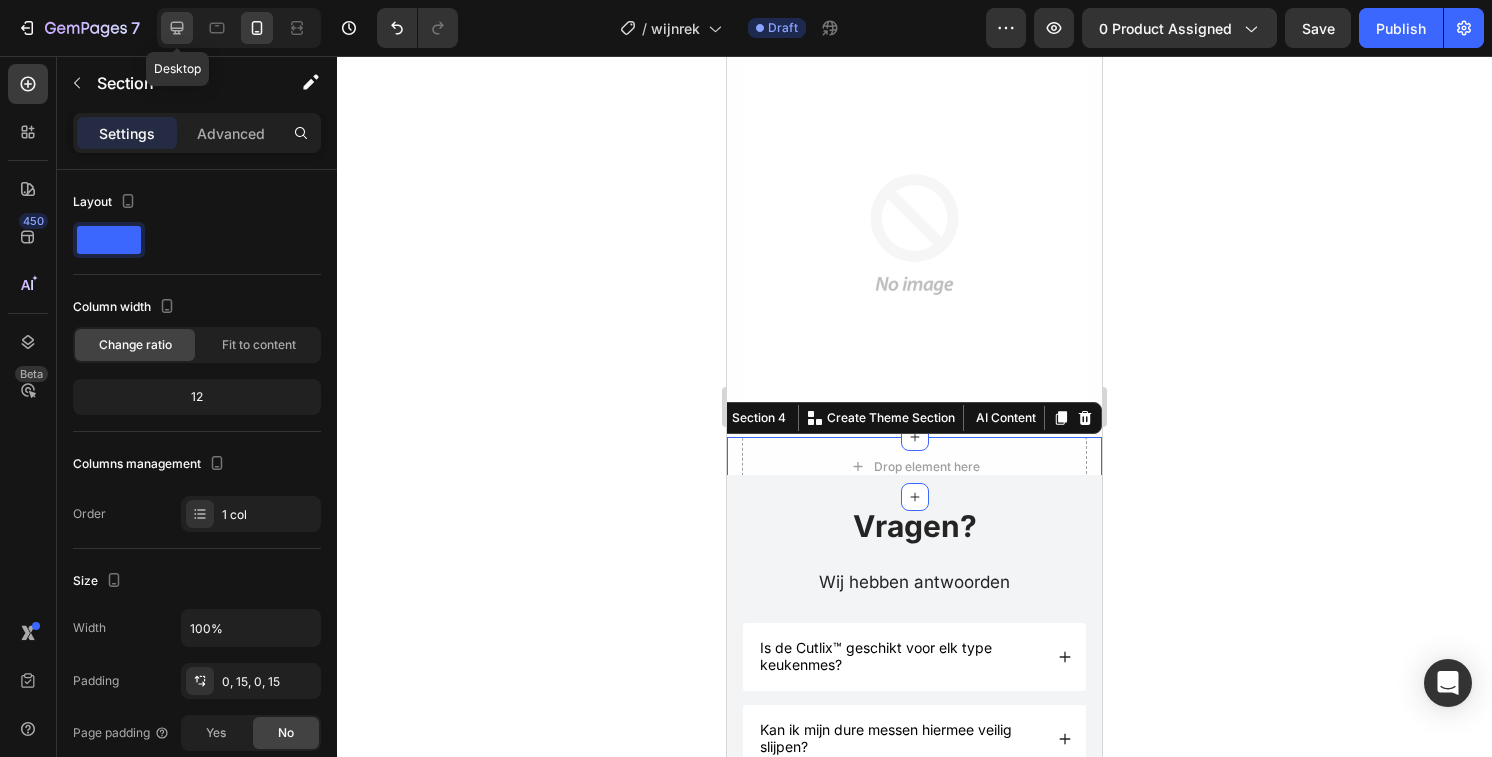 click 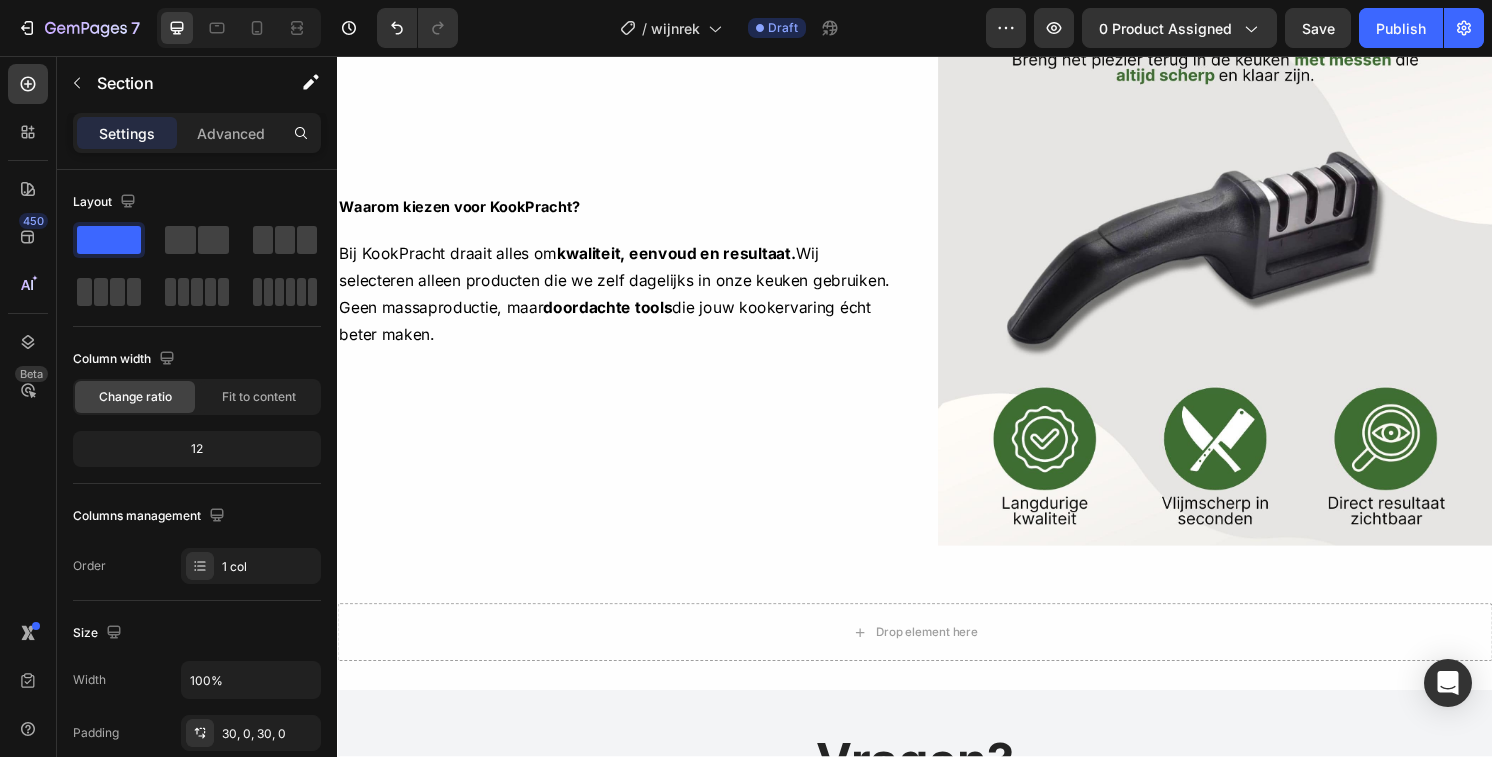scroll, scrollTop: 1087, scrollLeft: 0, axis: vertical 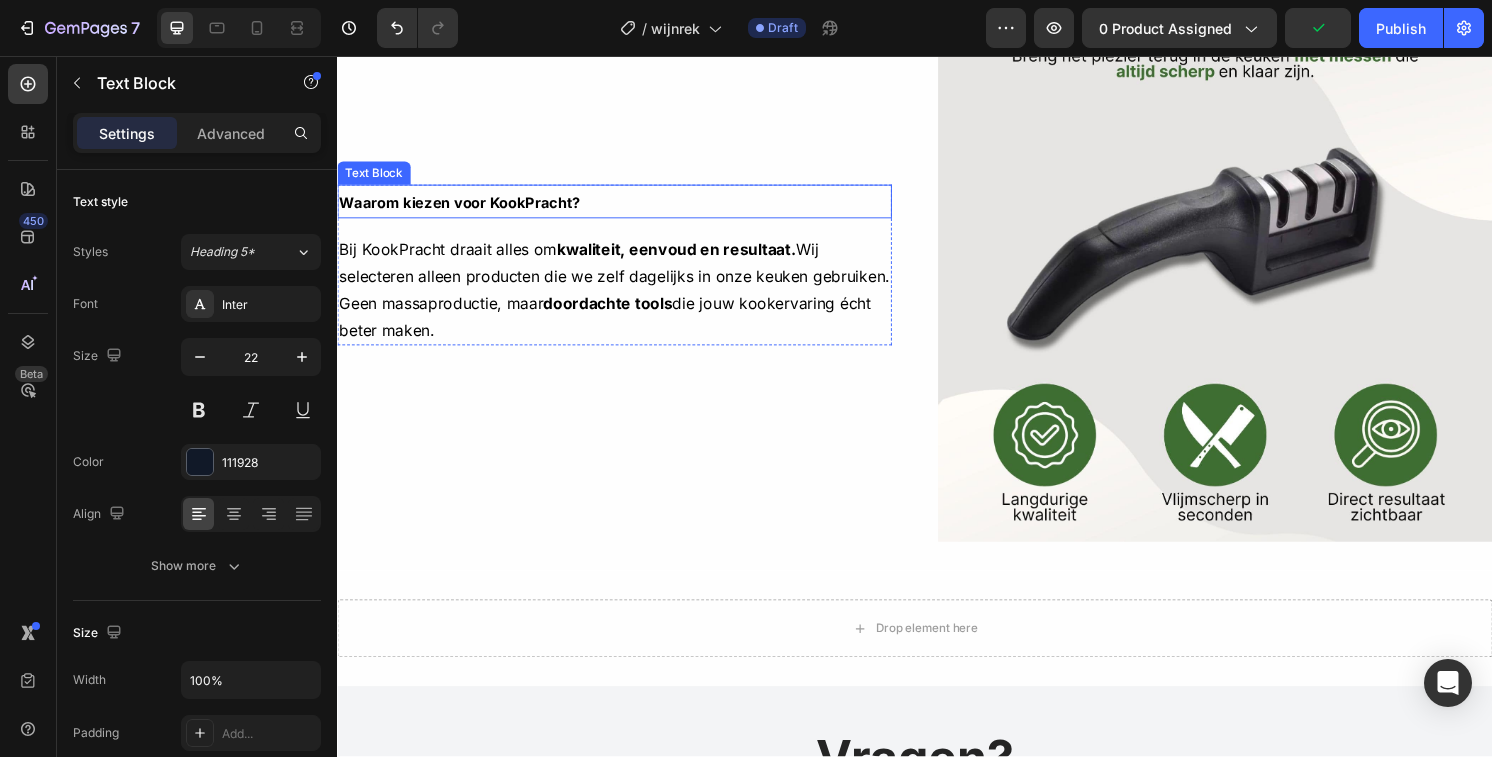click on "Waarom kiezen voor KookPracht?" at bounding box center [464, 208] 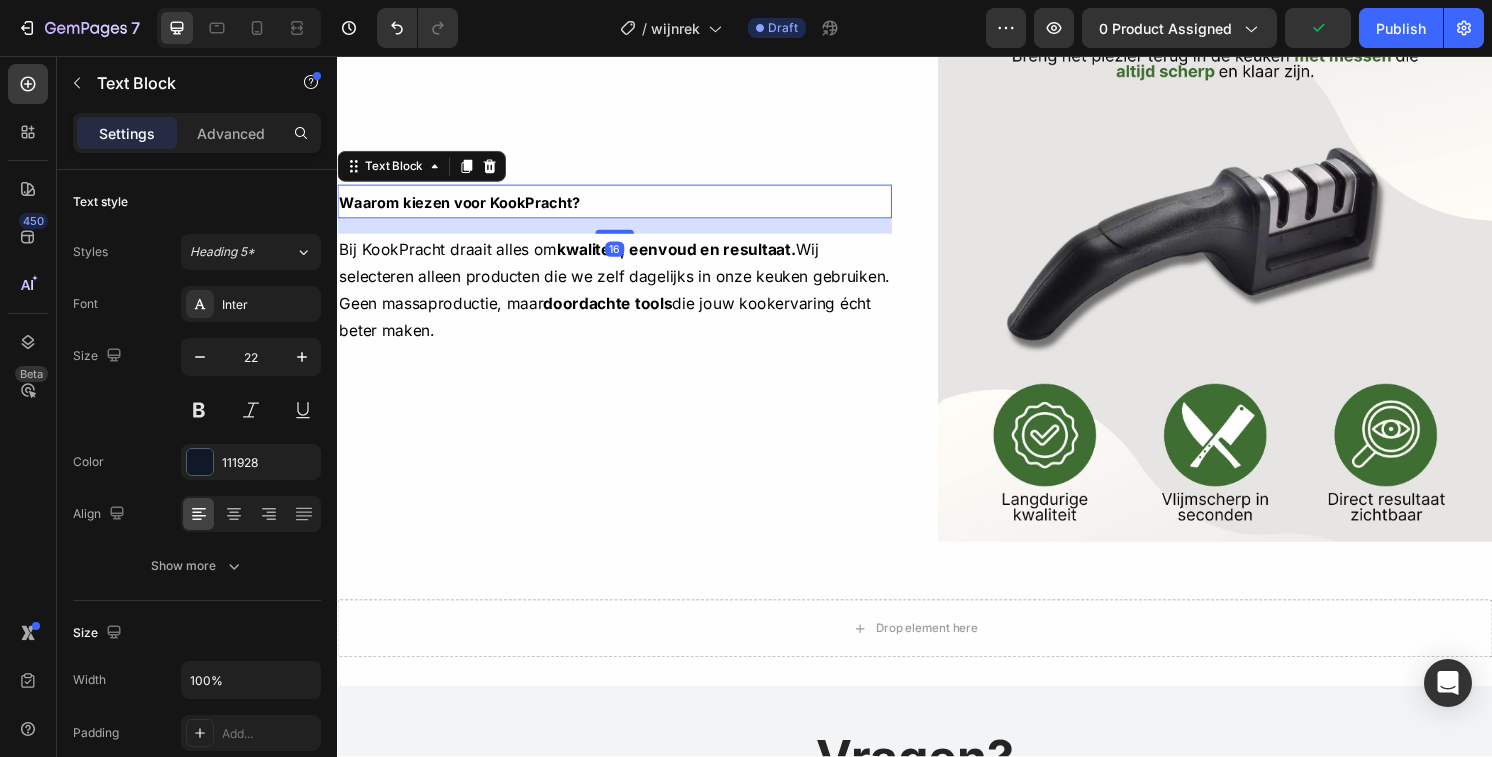 click on "Waarom kiezen voor KookPracht?" at bounding box center (464, 208) 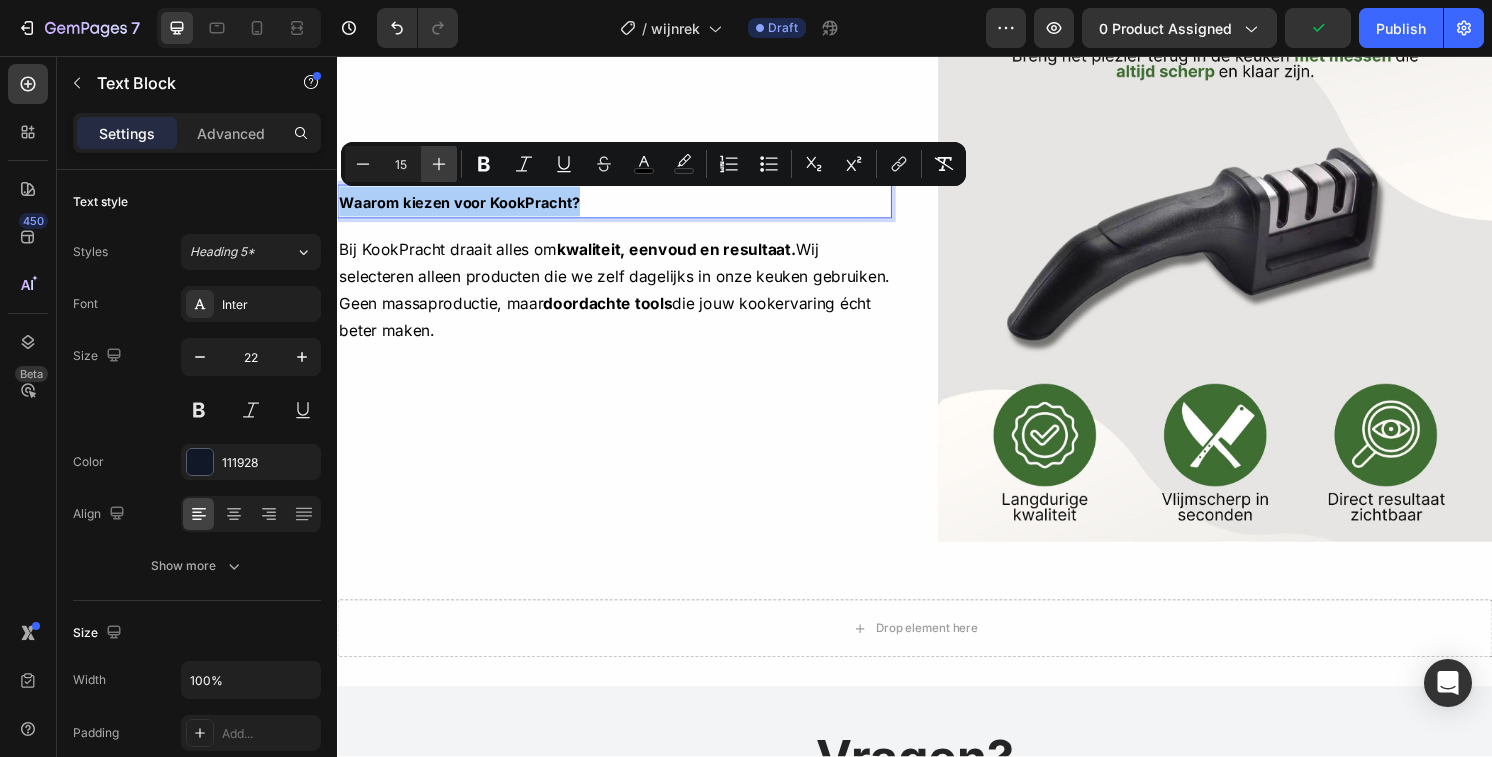 click 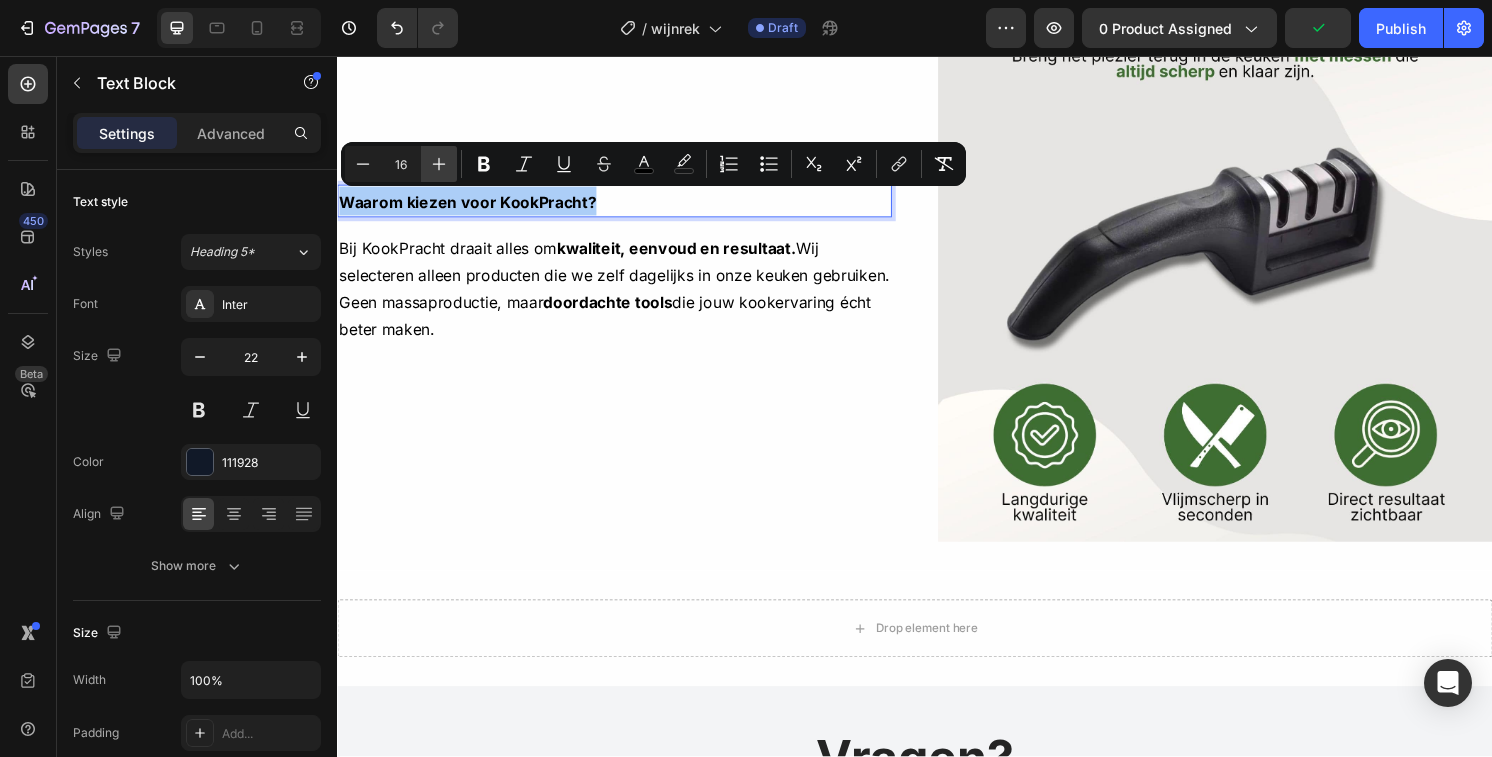 click 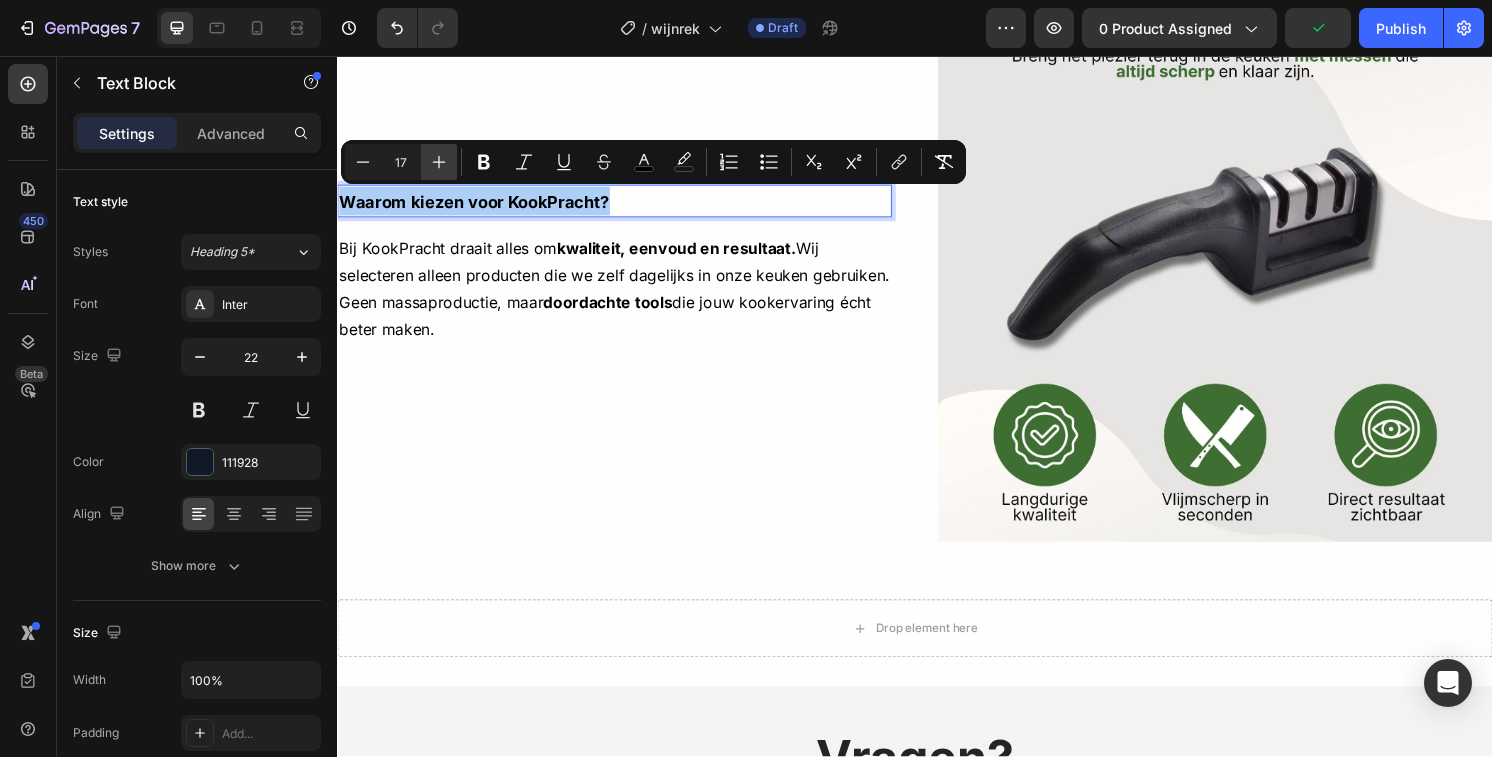 click 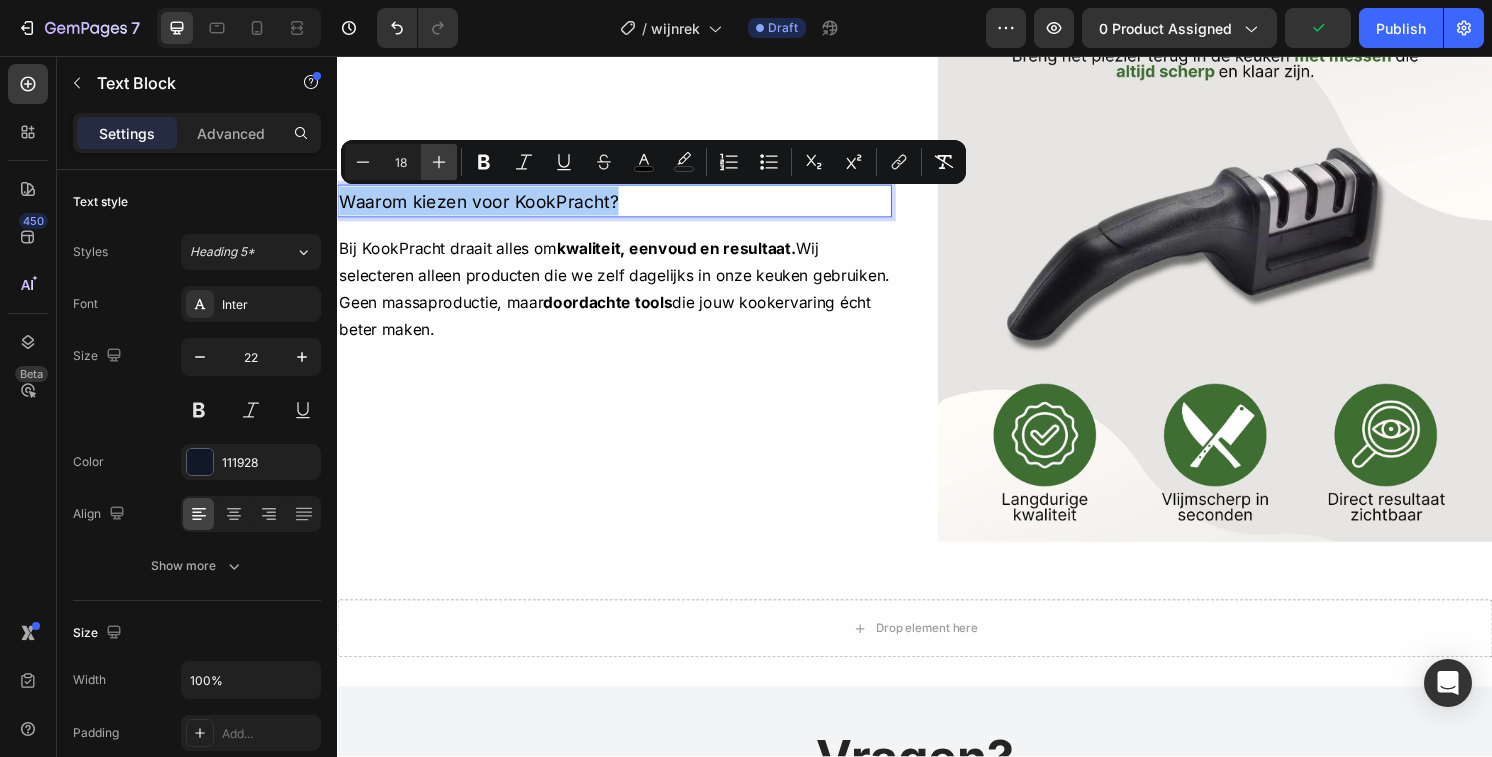 click 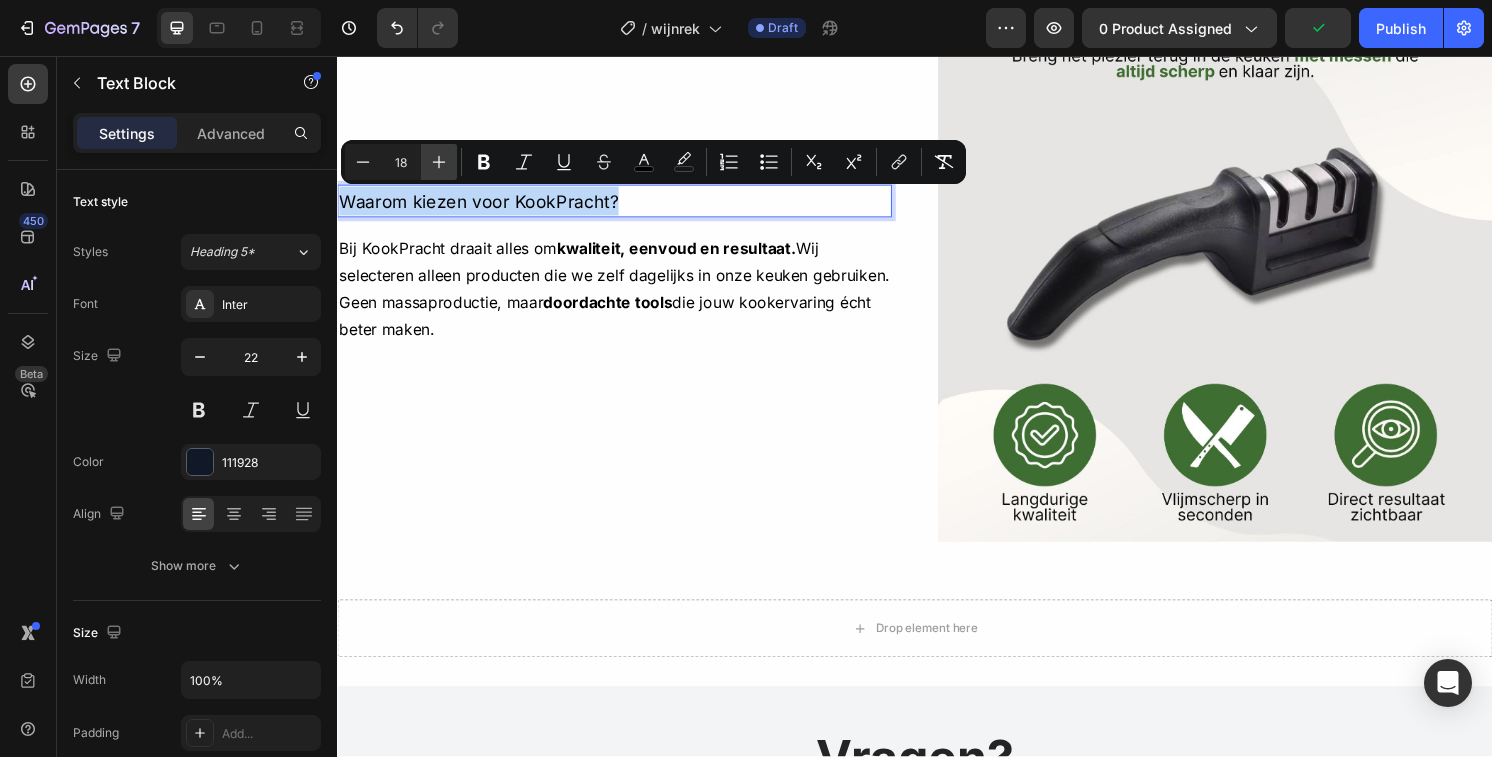 type on "19" 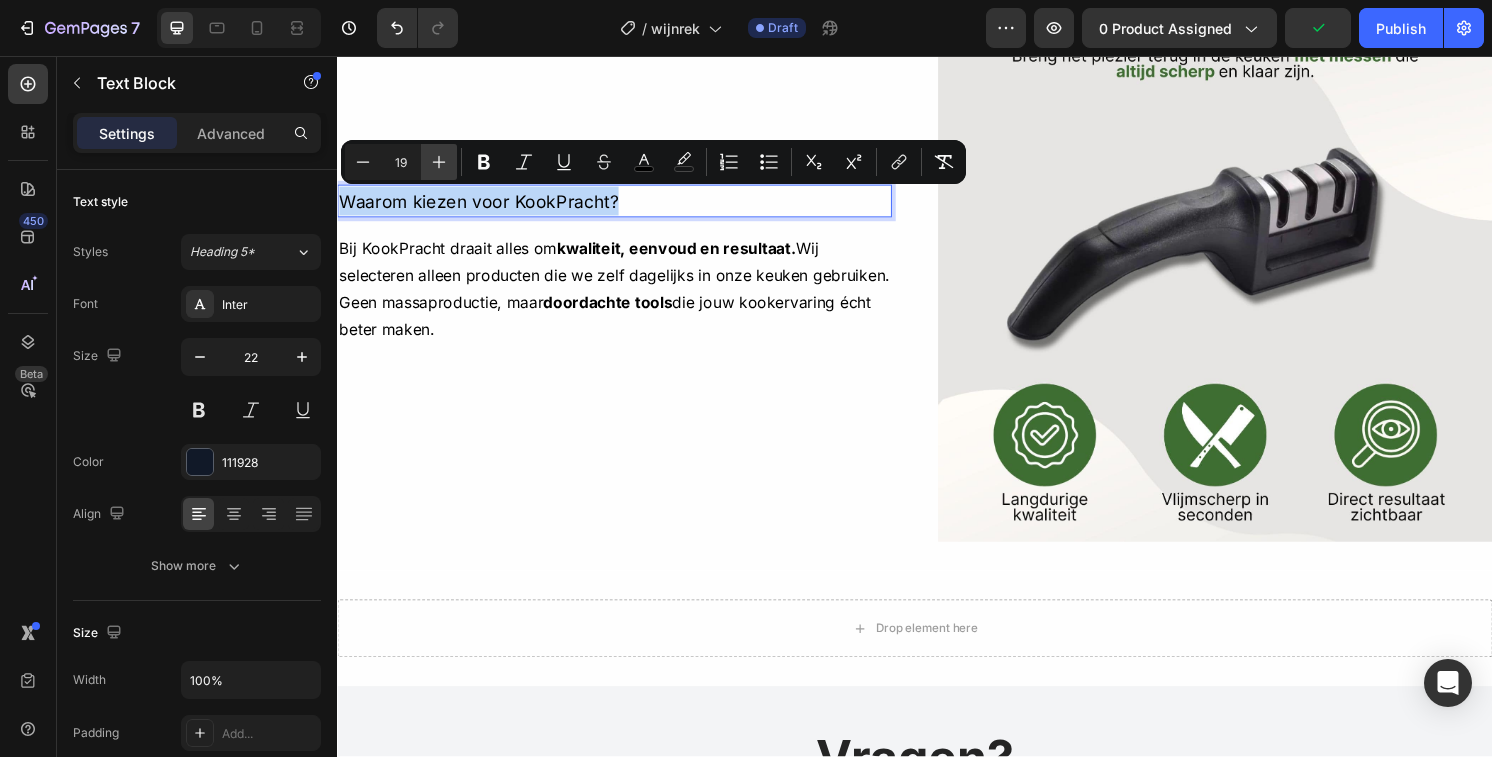 scroll, scrollTop: 1088, scrollLeft: 0, axis: vertical 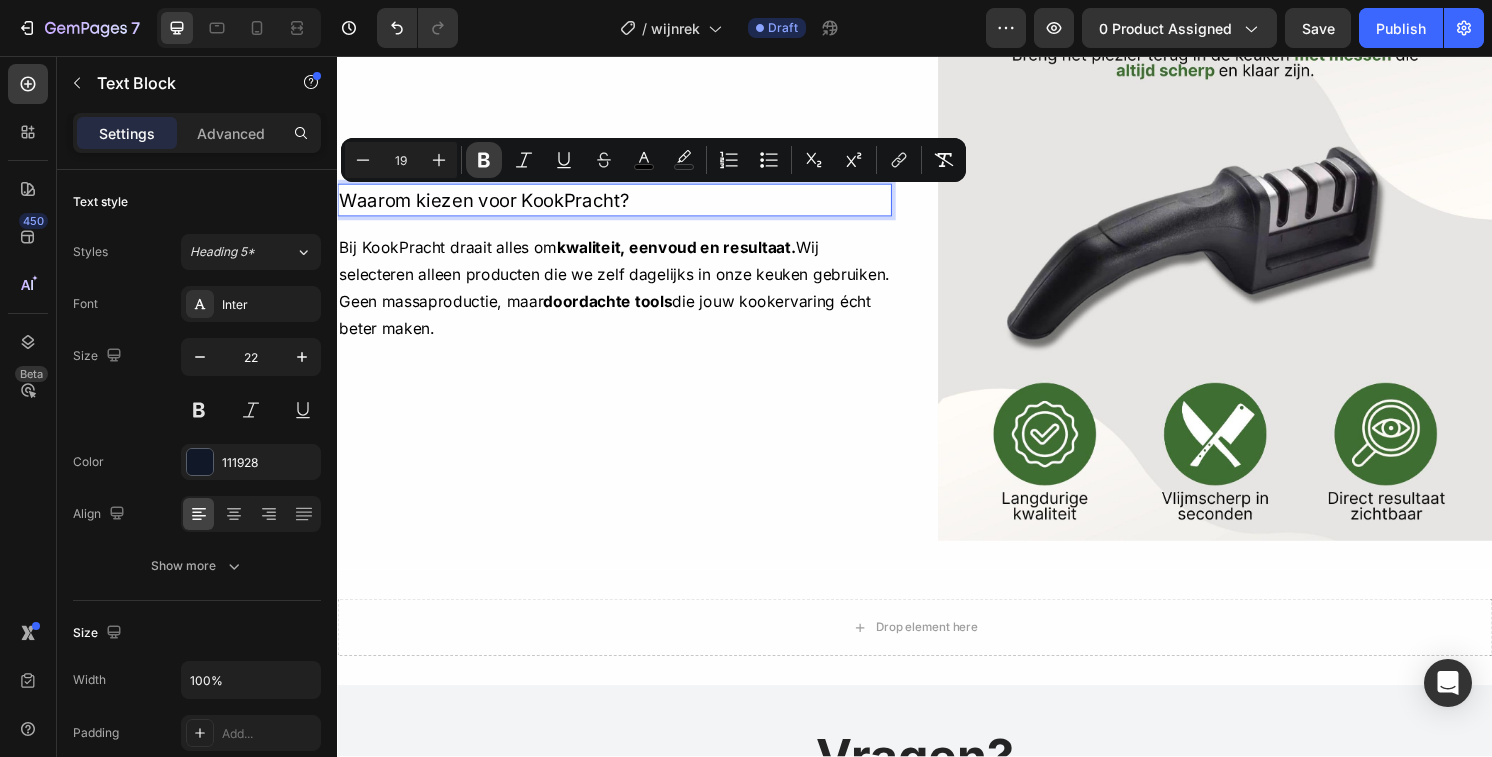 click 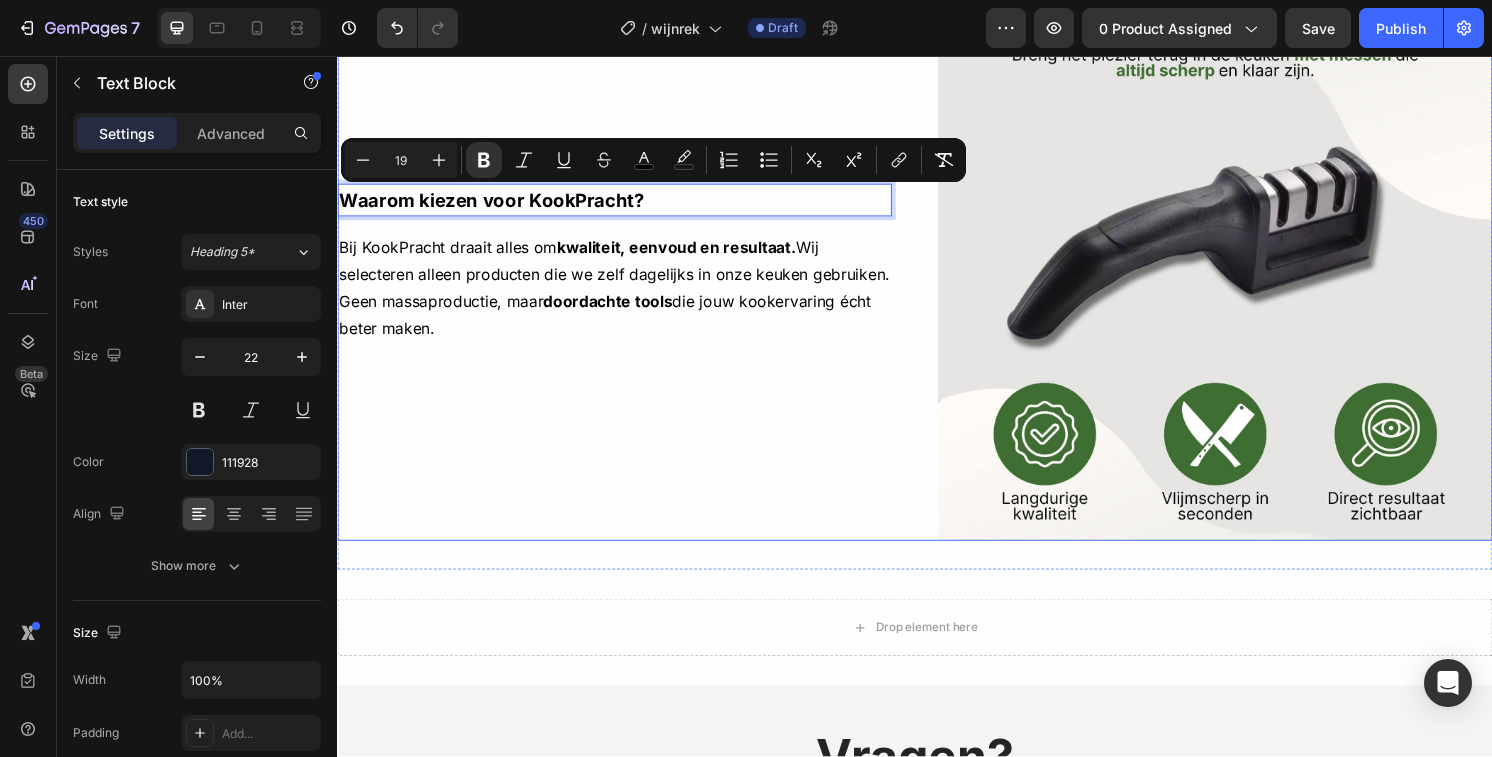 click on "Waarom kiezen voor KookPracht? Text Block   16 Bij KookPracht draait alles om  kwaliteit, eenvoud en resultaat.  Wij selecteren alleen producten die we zelf dagelijks in onze keuken gebruiken. Geen massaproductie, maar  doordachte tools  die jouw kookervaring écht beter maken. Text Block Row Row" at bounding box center (625, 272) 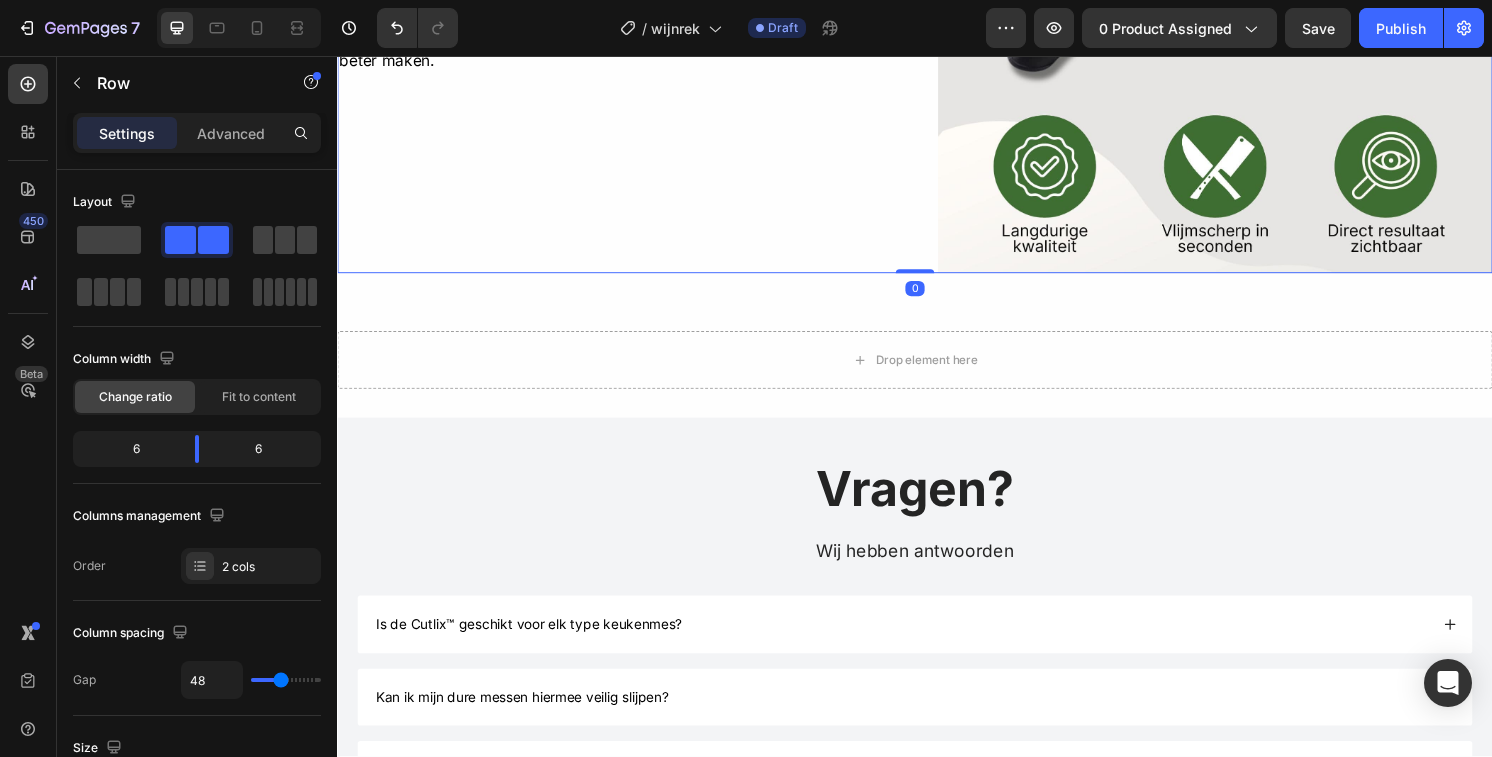 scroll, scrollTop: 1367, scrollLeft: 0, axis: vertical 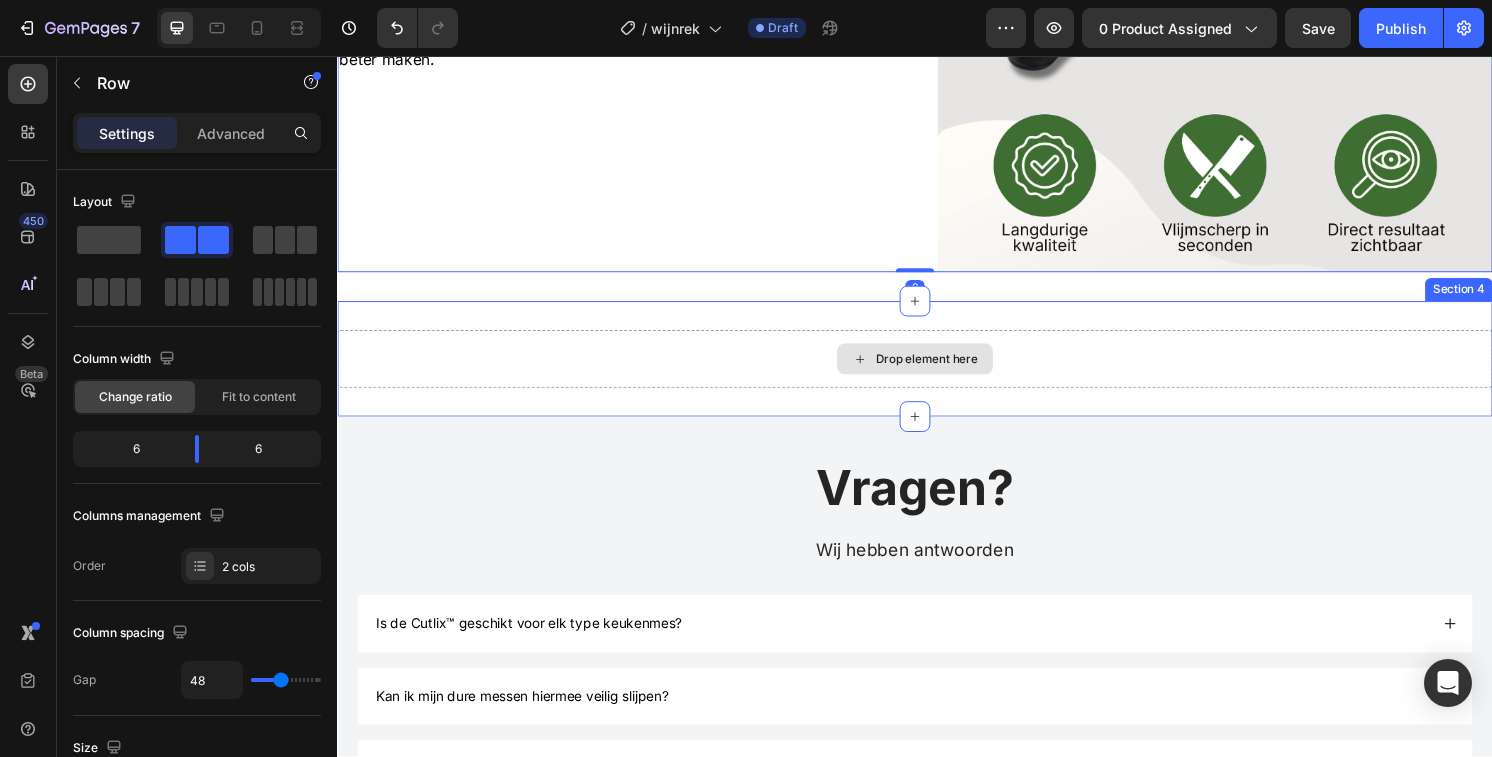 click on "Drop element here Section 4" at bounding box center (937, 371) 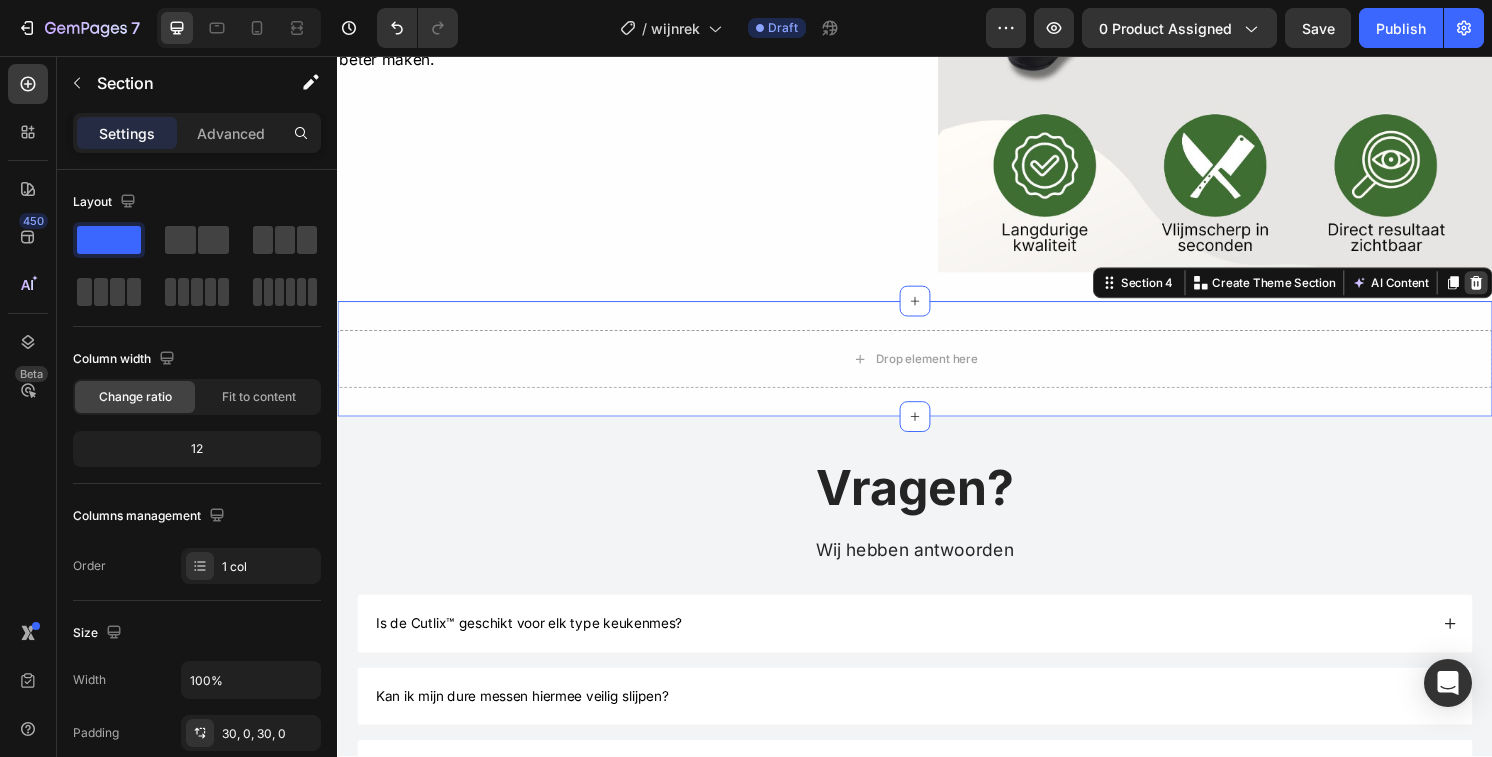 click 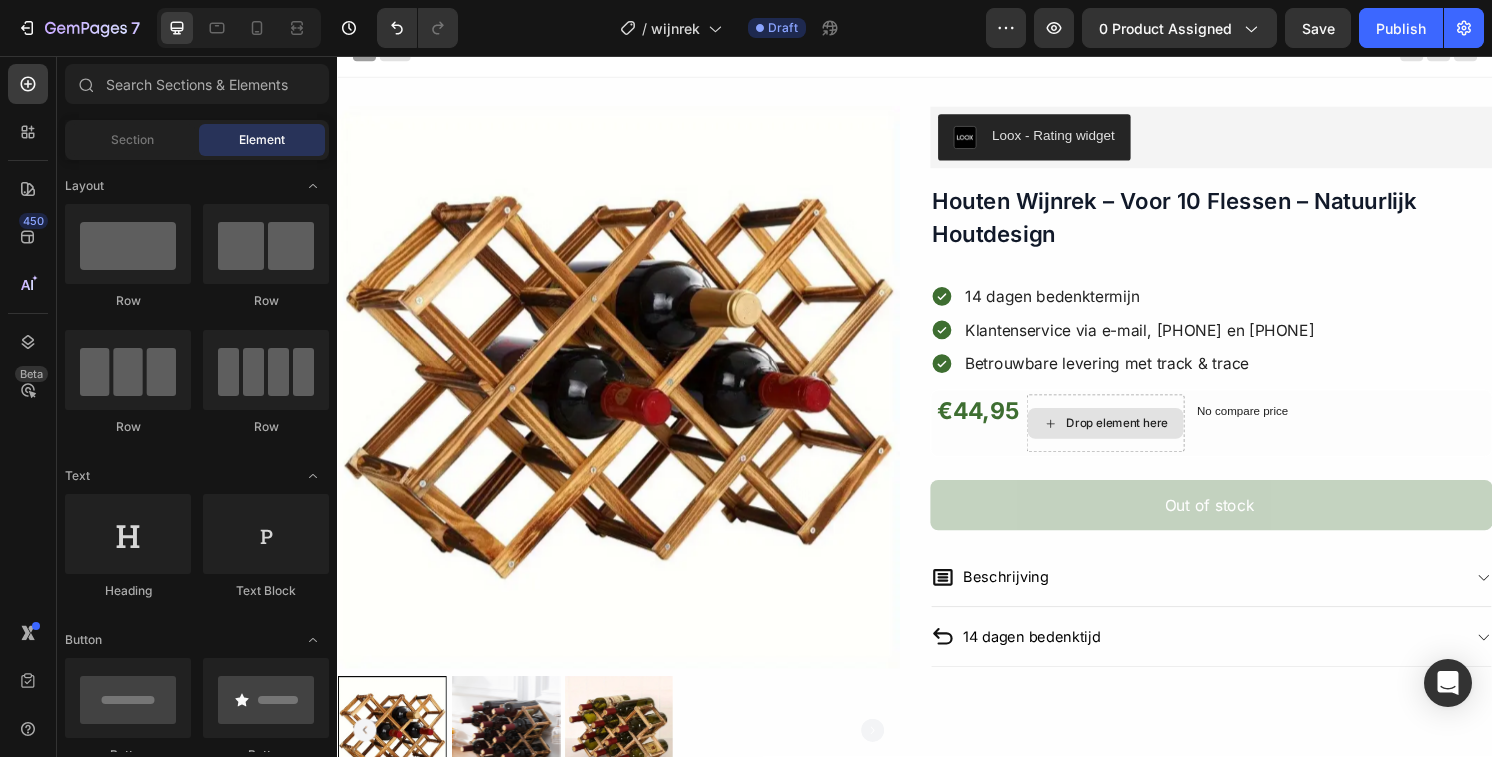 scroll, scrollTop: 14, scrollLeft: 0, axis: vertical 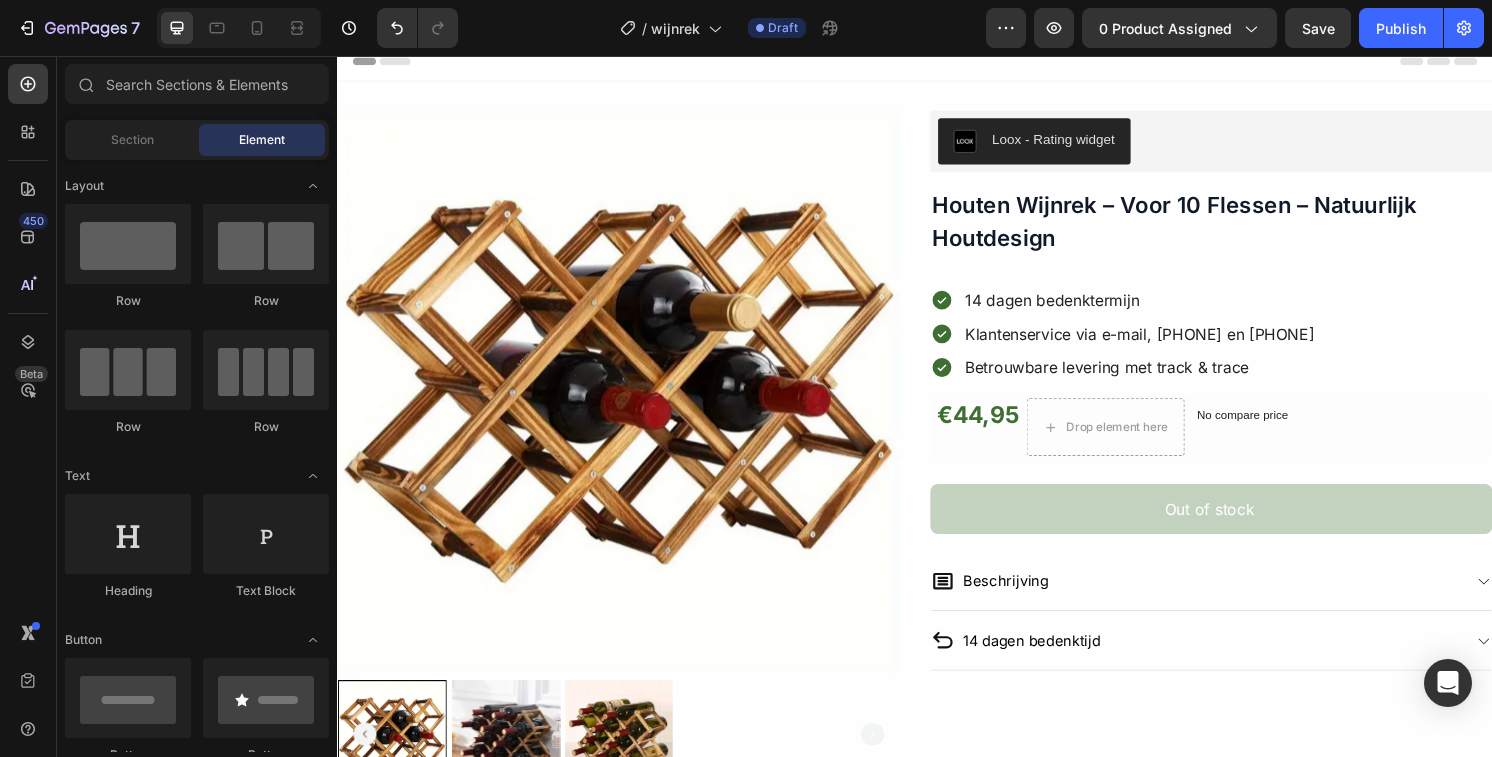 click on "[NUMBER] Version history / wijnrek Draft Preview 0 product assigned Save Publish" 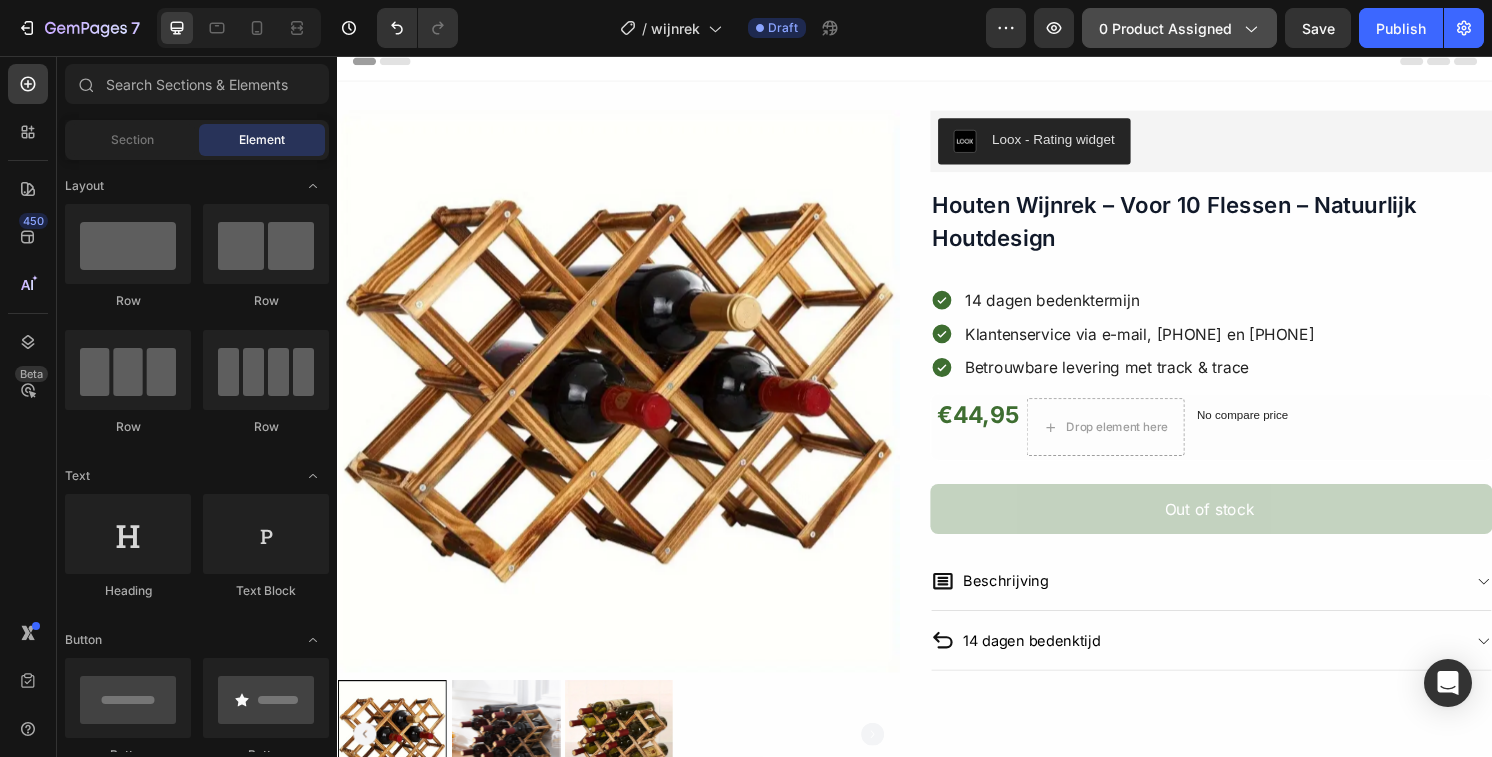 click on "0 product assigned" 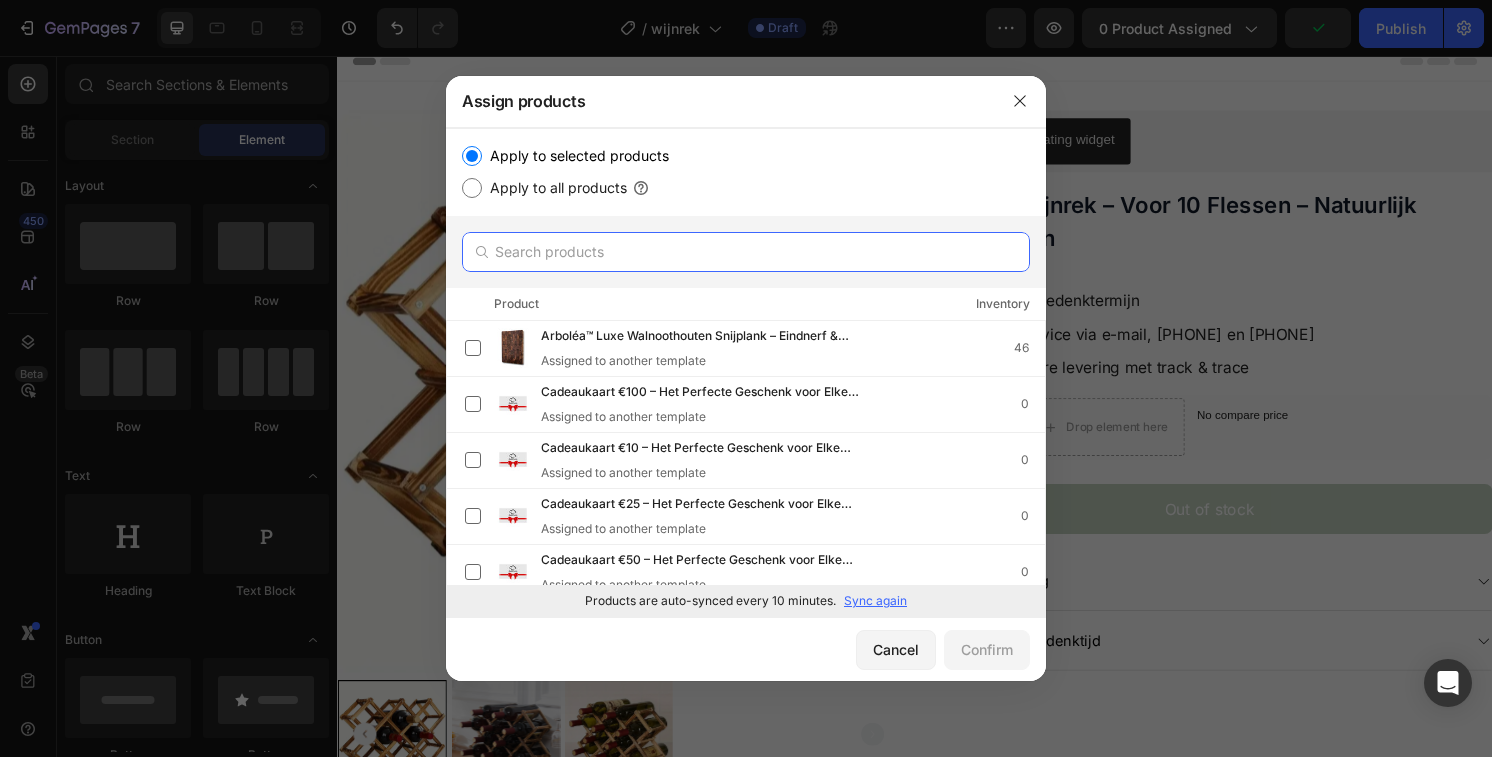 click at bounding box center [746, 252] 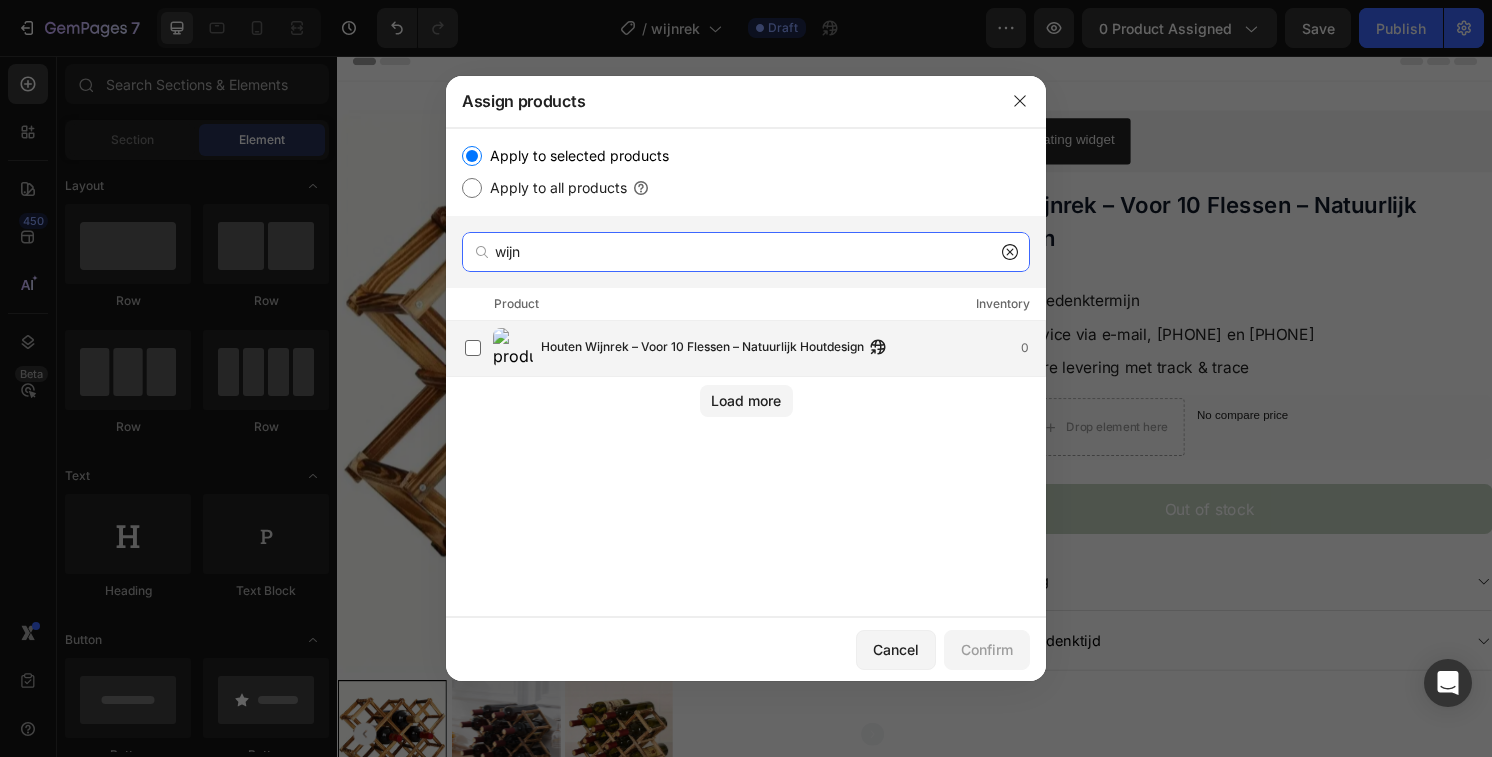 type on "wijn" 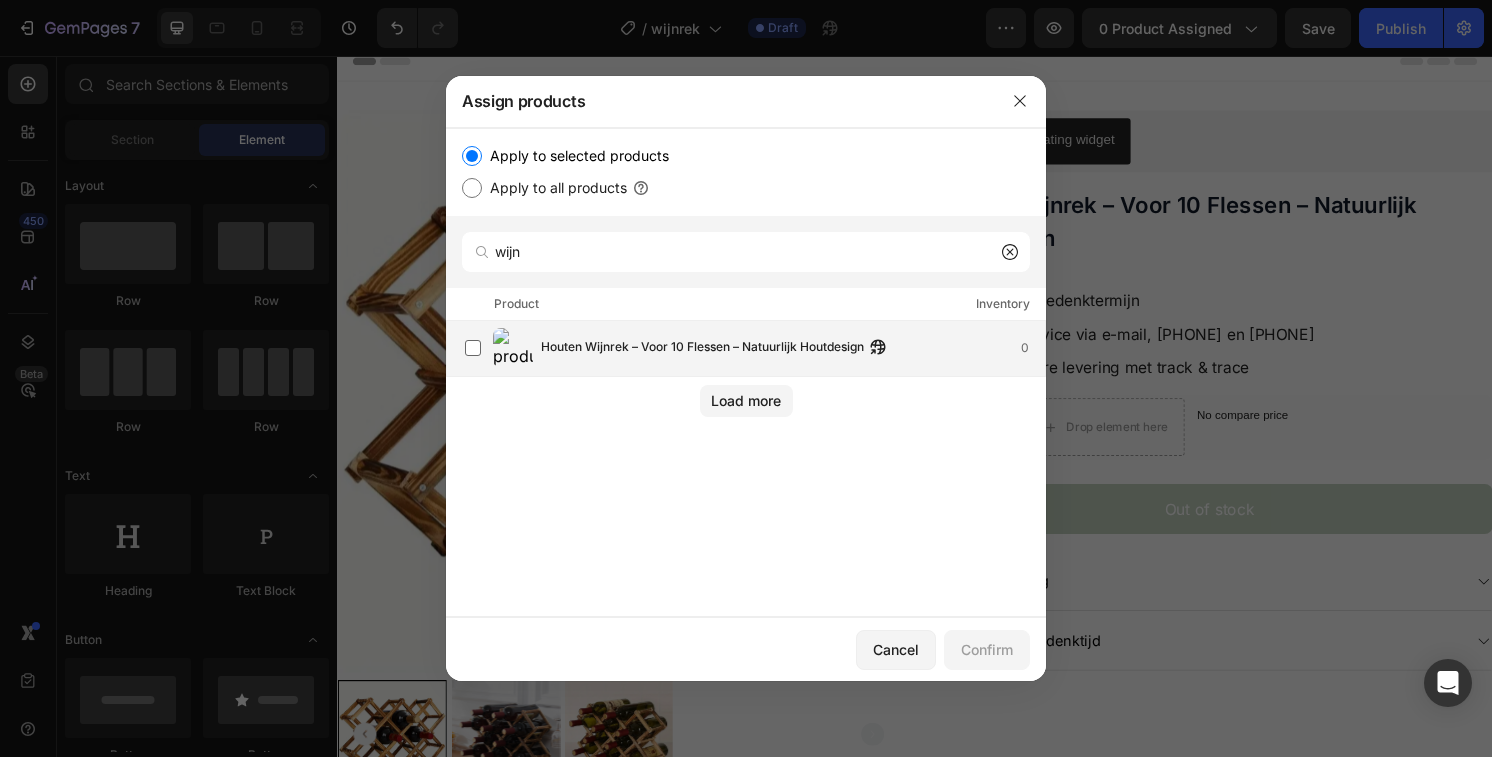 click on "Houten Wijnrek – Voor 10 Flessen – Natuurlijk Houtdesign" at bounding box center (702, 348) 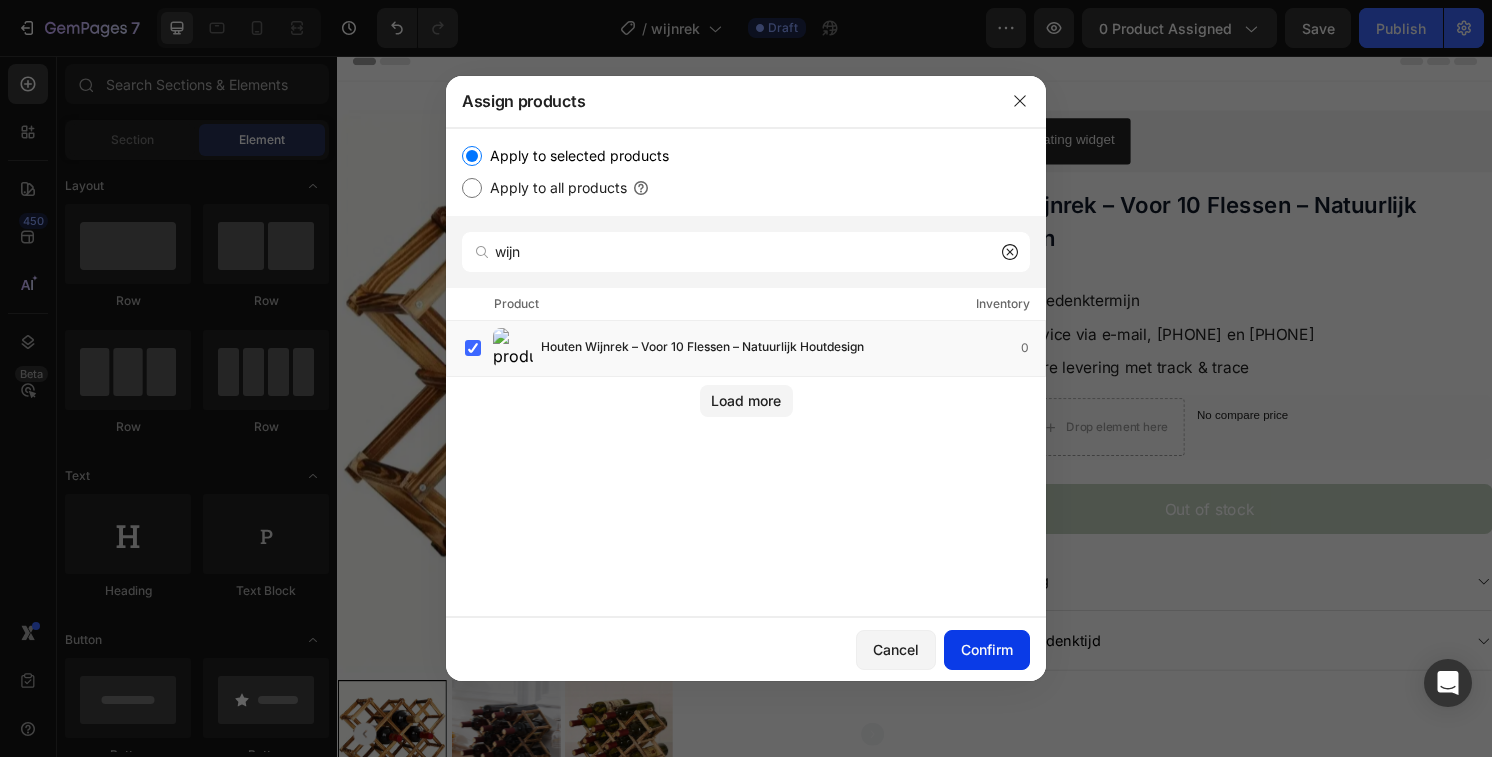click on "Confirm" at bounding box center (987, 649) 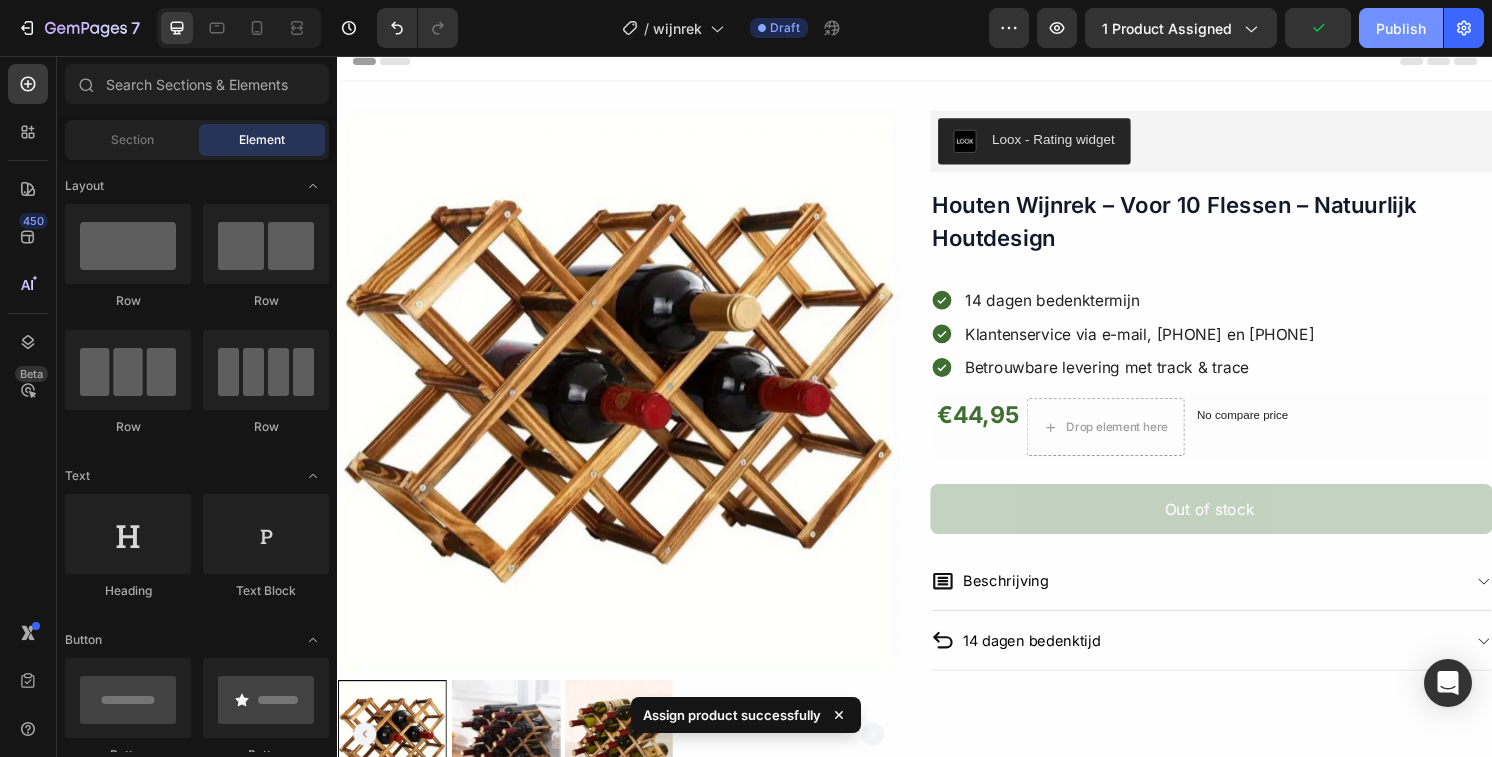 click on "Publish" 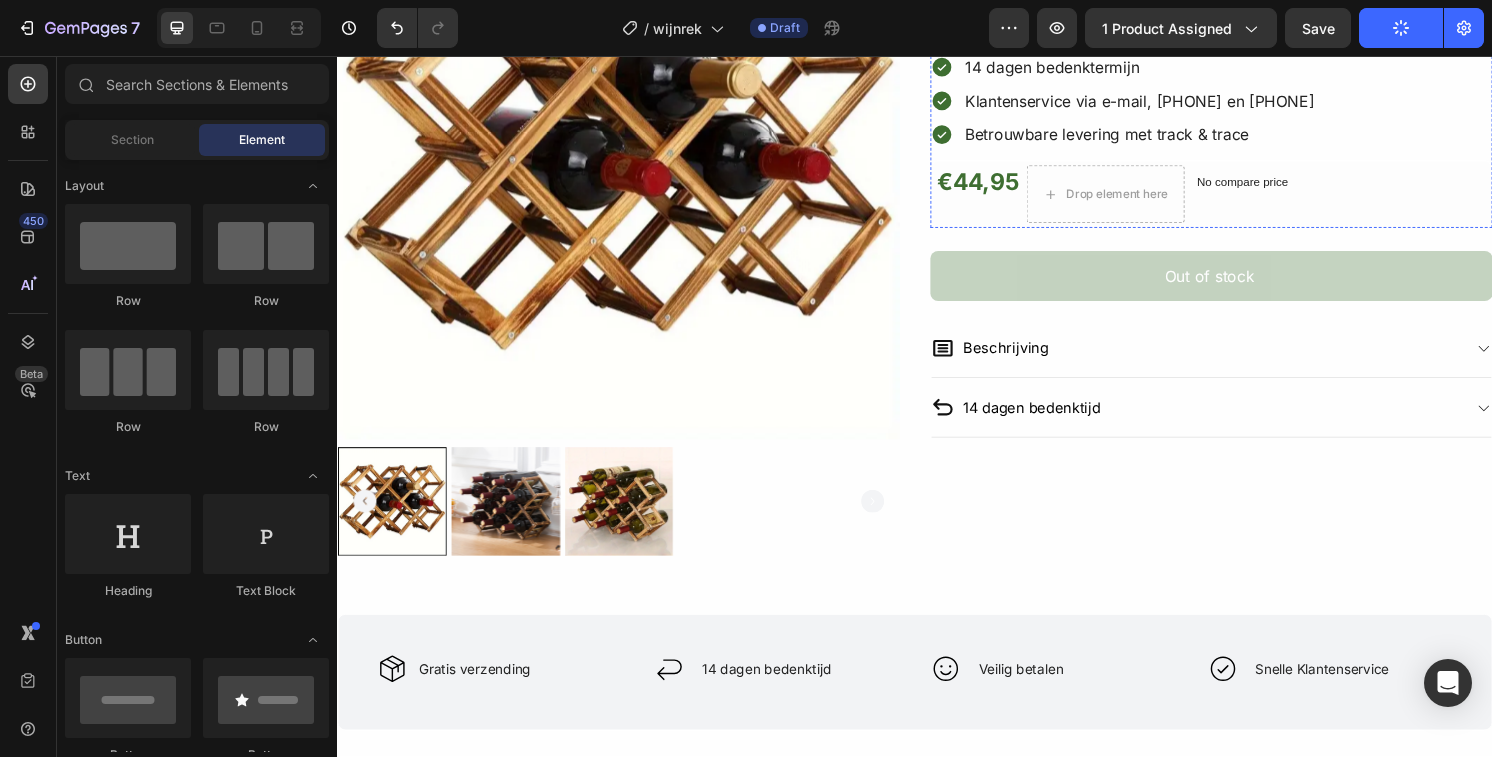 scroll, scrollTop: 277, scrollLeft: 0, axis: vertical 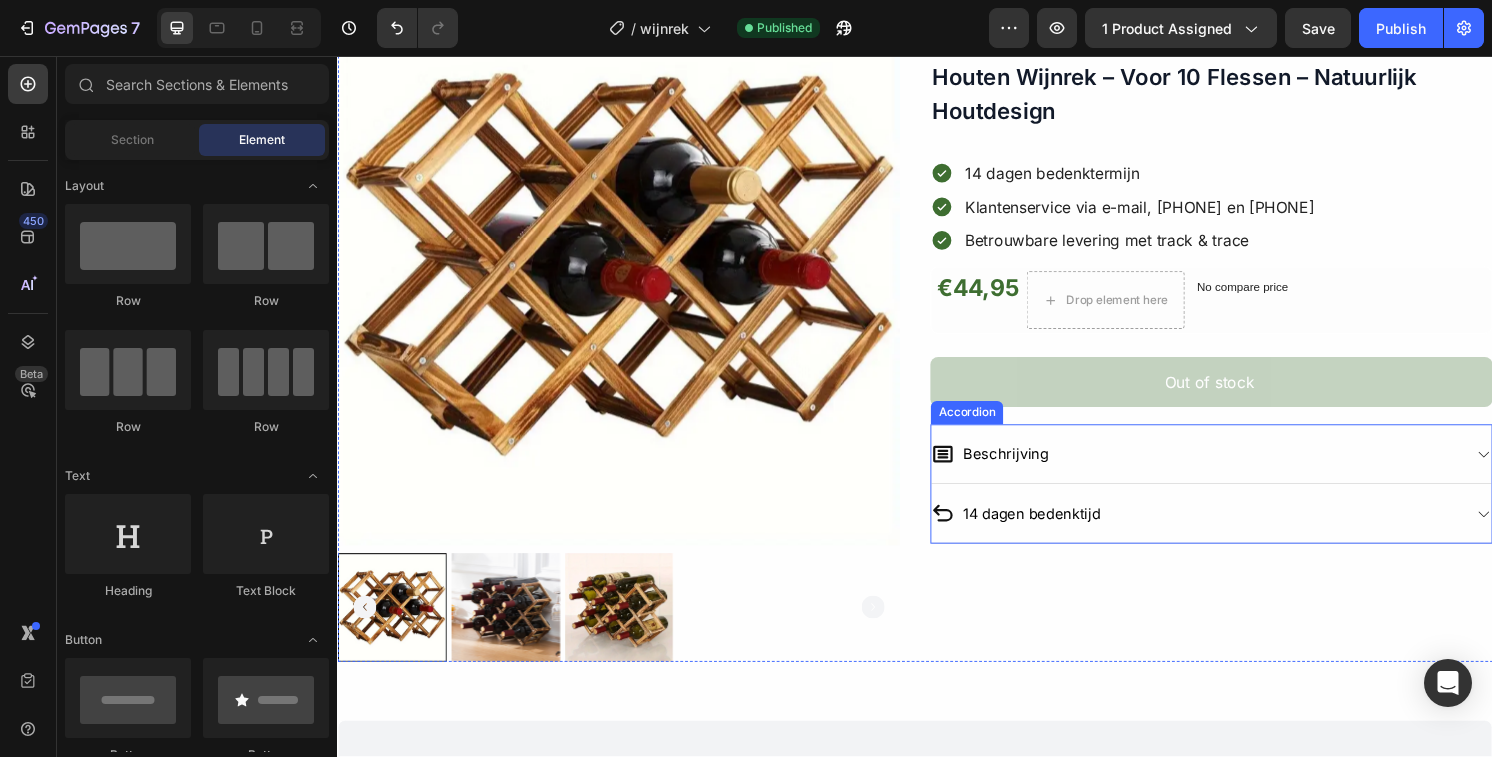 click on "Beschrijving" at bounding box center [1229, 469] 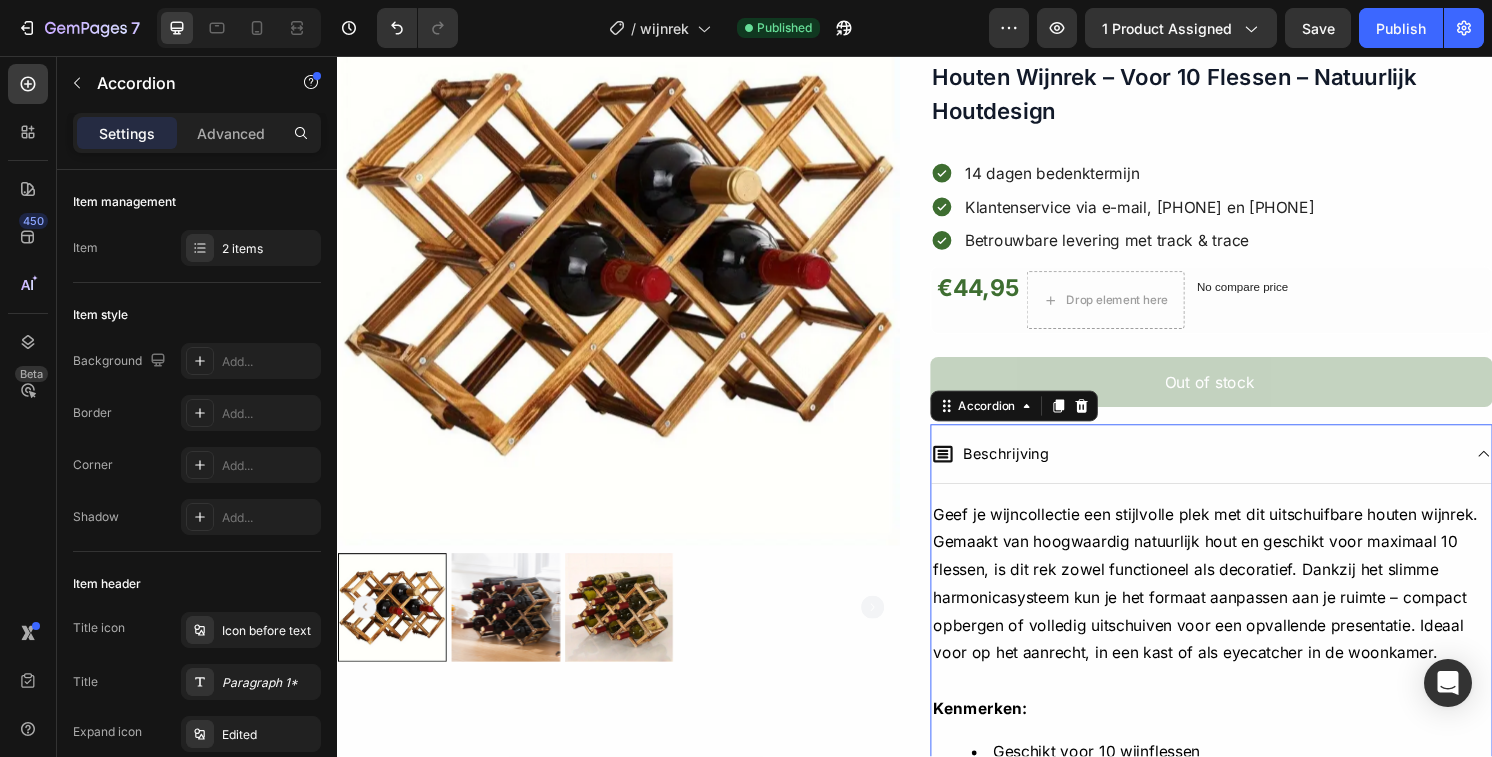click on "Beschrijving" at bounding box center (1229, 469) 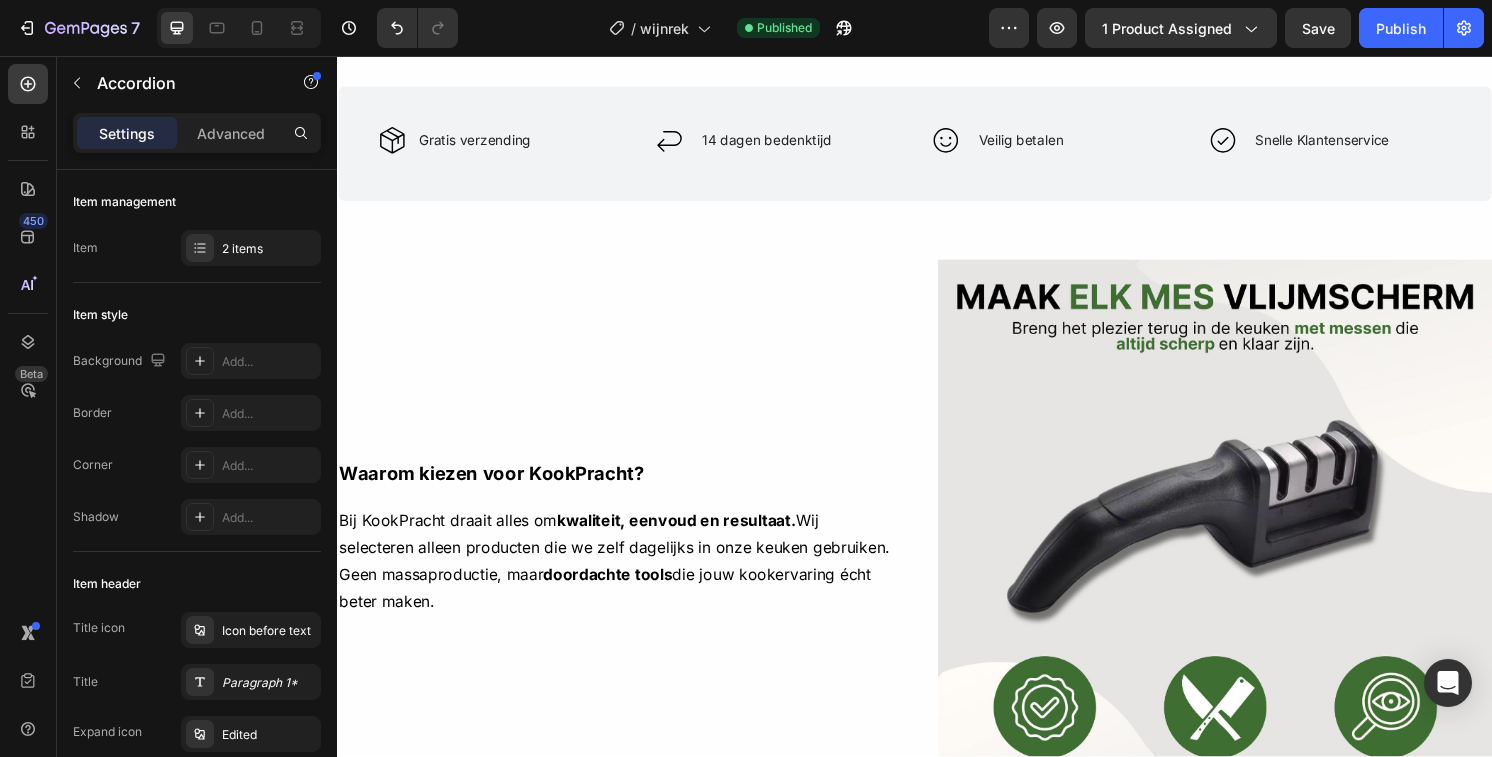 scroll, scrollTop: 729, scrollLeft: 0, axis: vertical 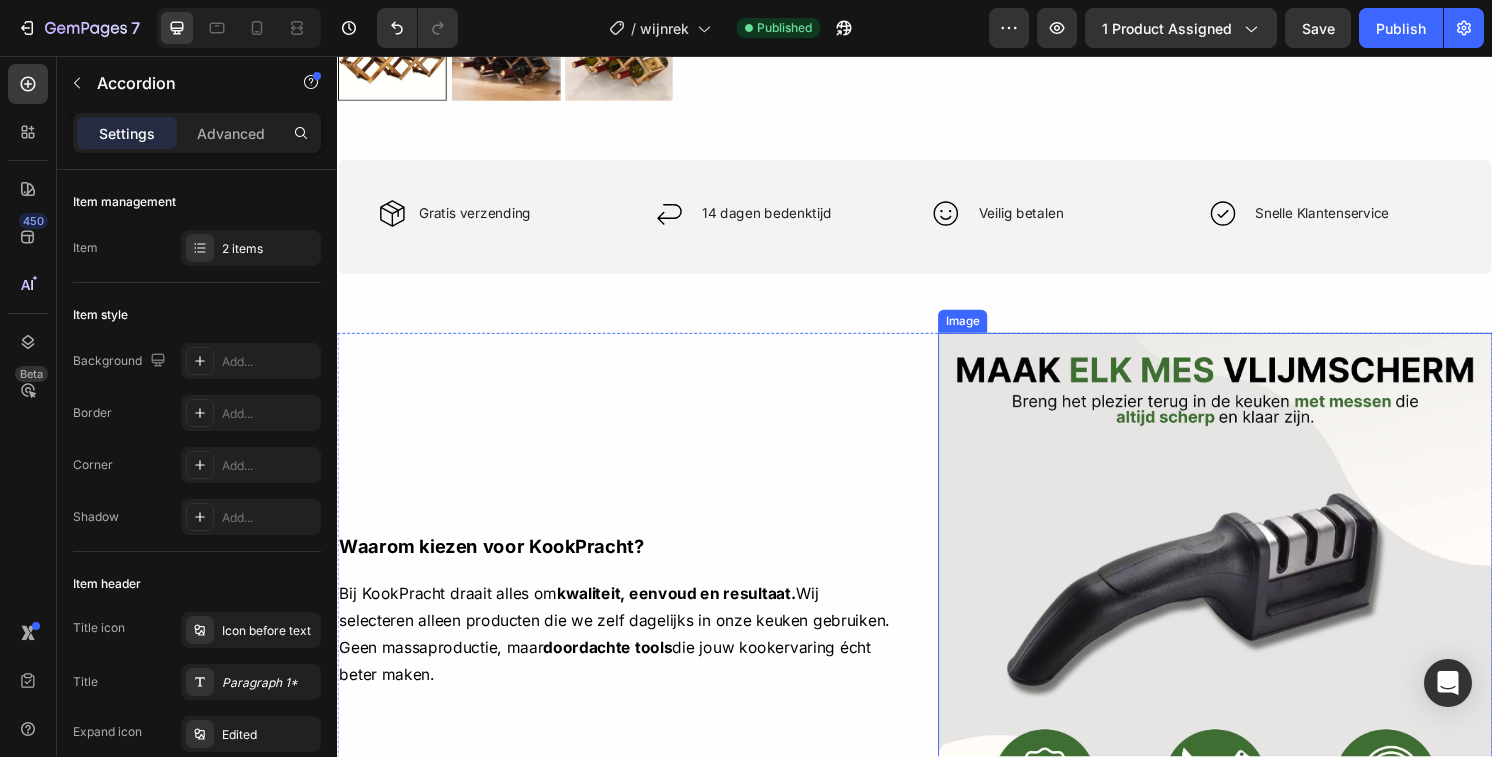 click at bounding box center [1249, 632] 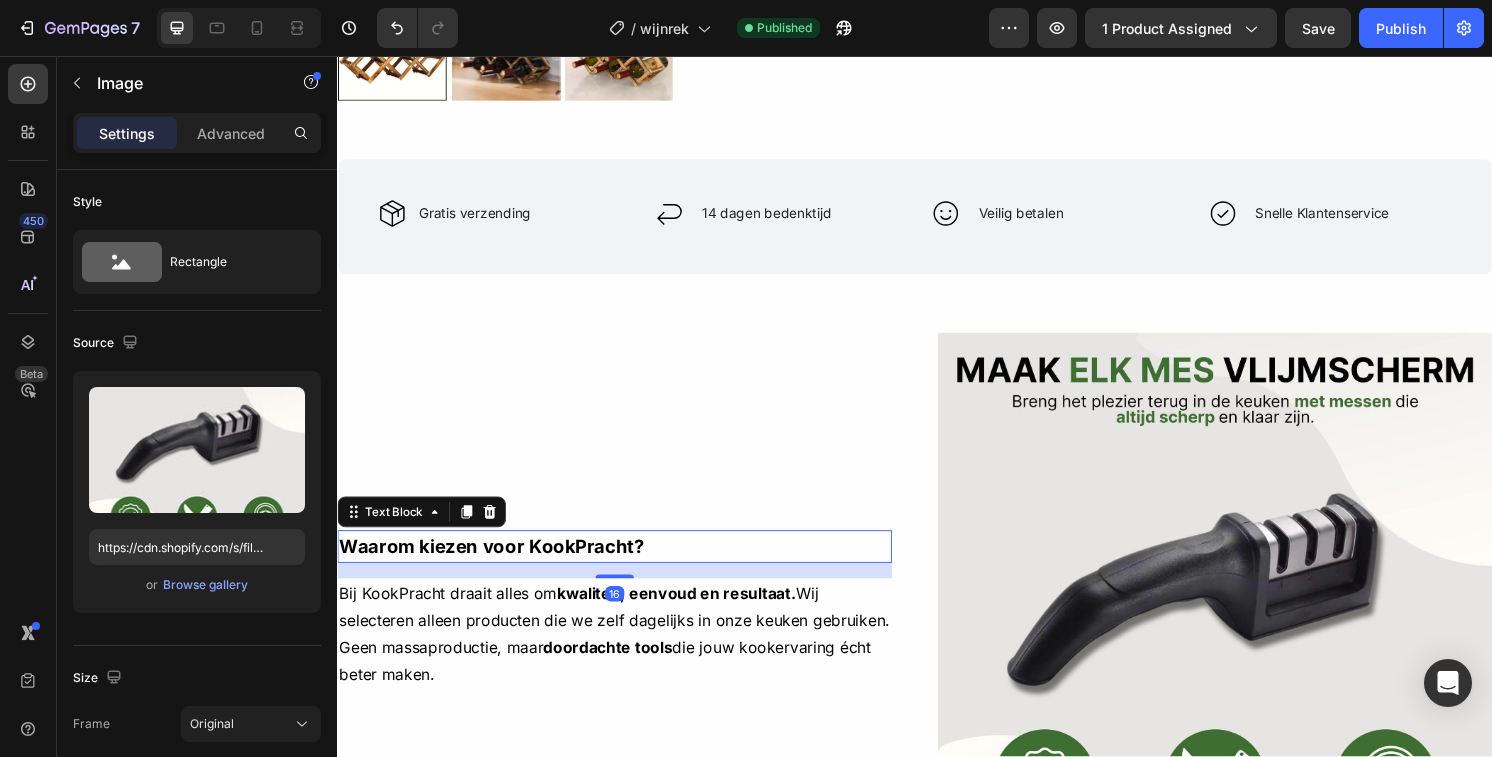 click on "Waarom kiezen voor KookPracht?" at bounding box center [497, 566] 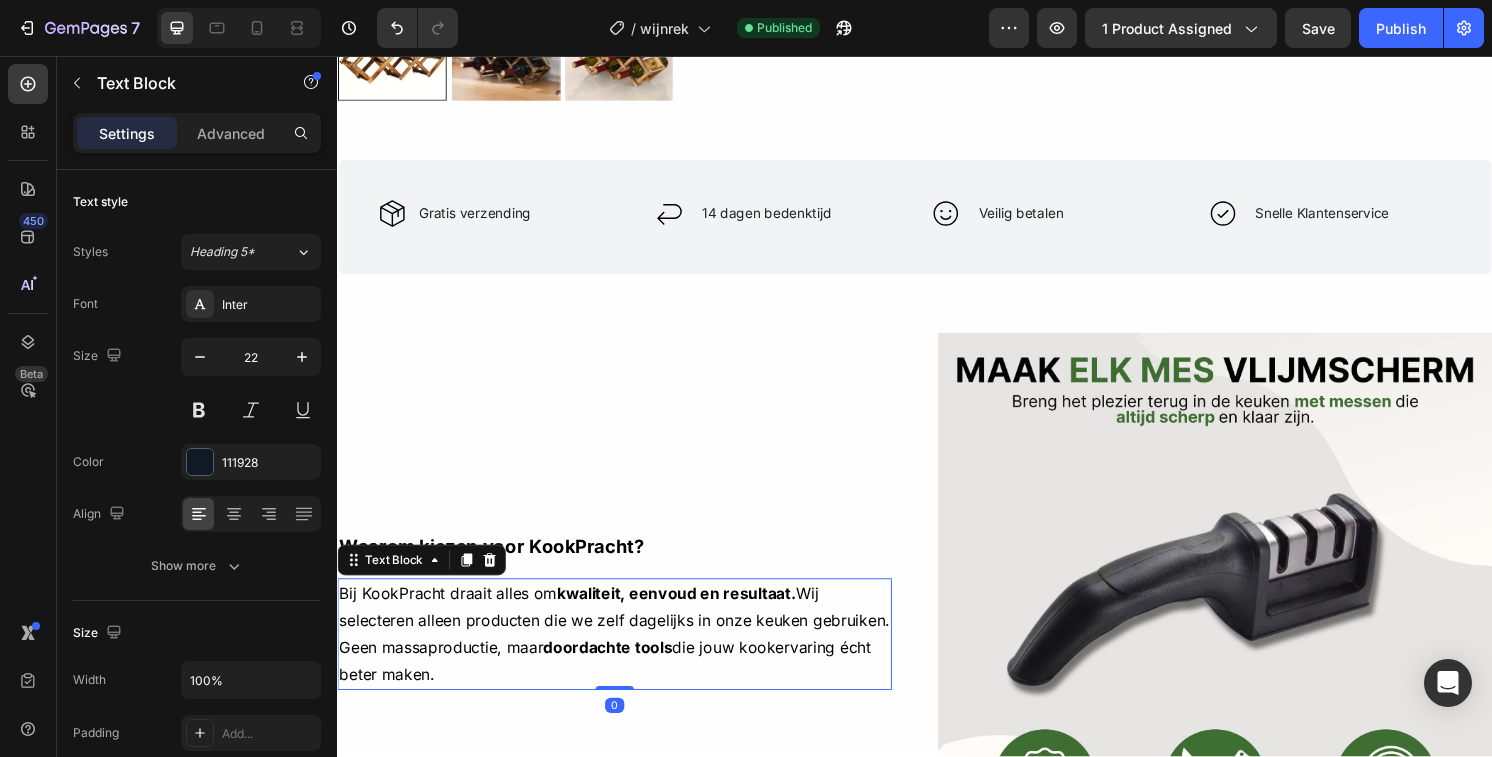click on "Bij KookPracht draait alles om  kwaliteit, eenvoud en resultaat.  Wij selecteren alleen producten die we zelf dagelijks in onze keuken gebruiken. Geen massaproductie, maar  doordachte tools  die jouw kookervaring écht beter maken." at bounding box center (625, 657) 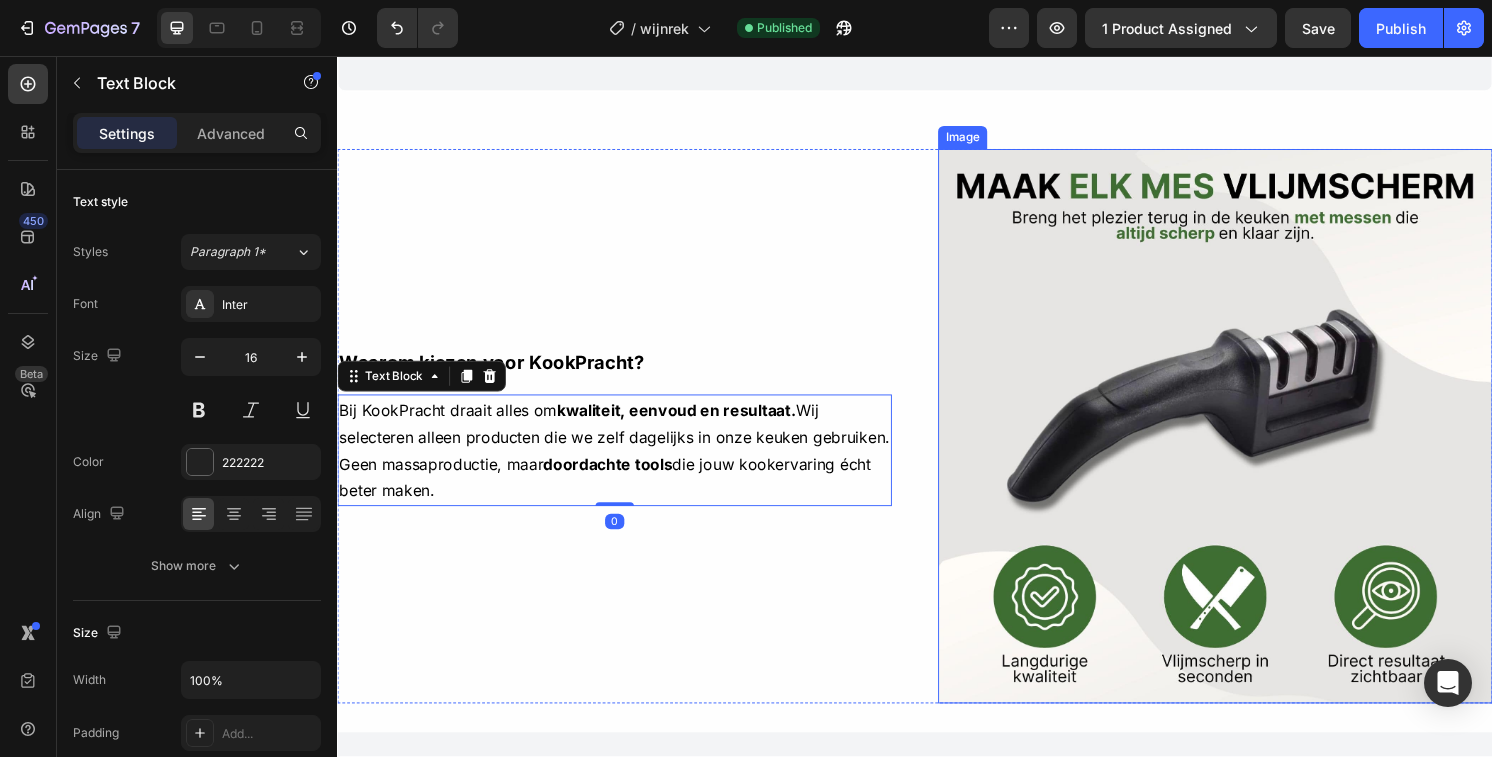 scroll, scrollTop: 955, scrollLeft: 0, axis: vertical 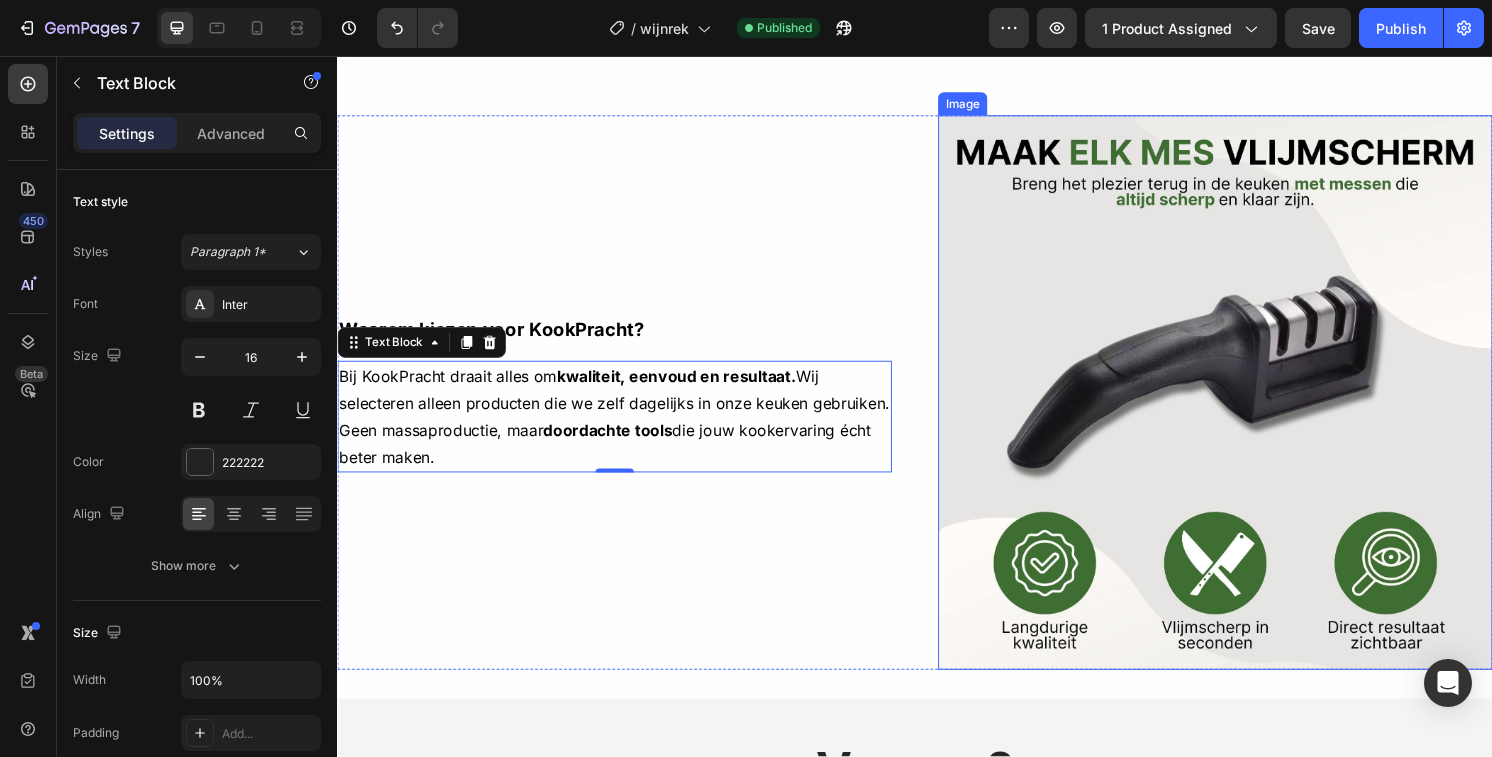 click at bounding box center [1249, 406] 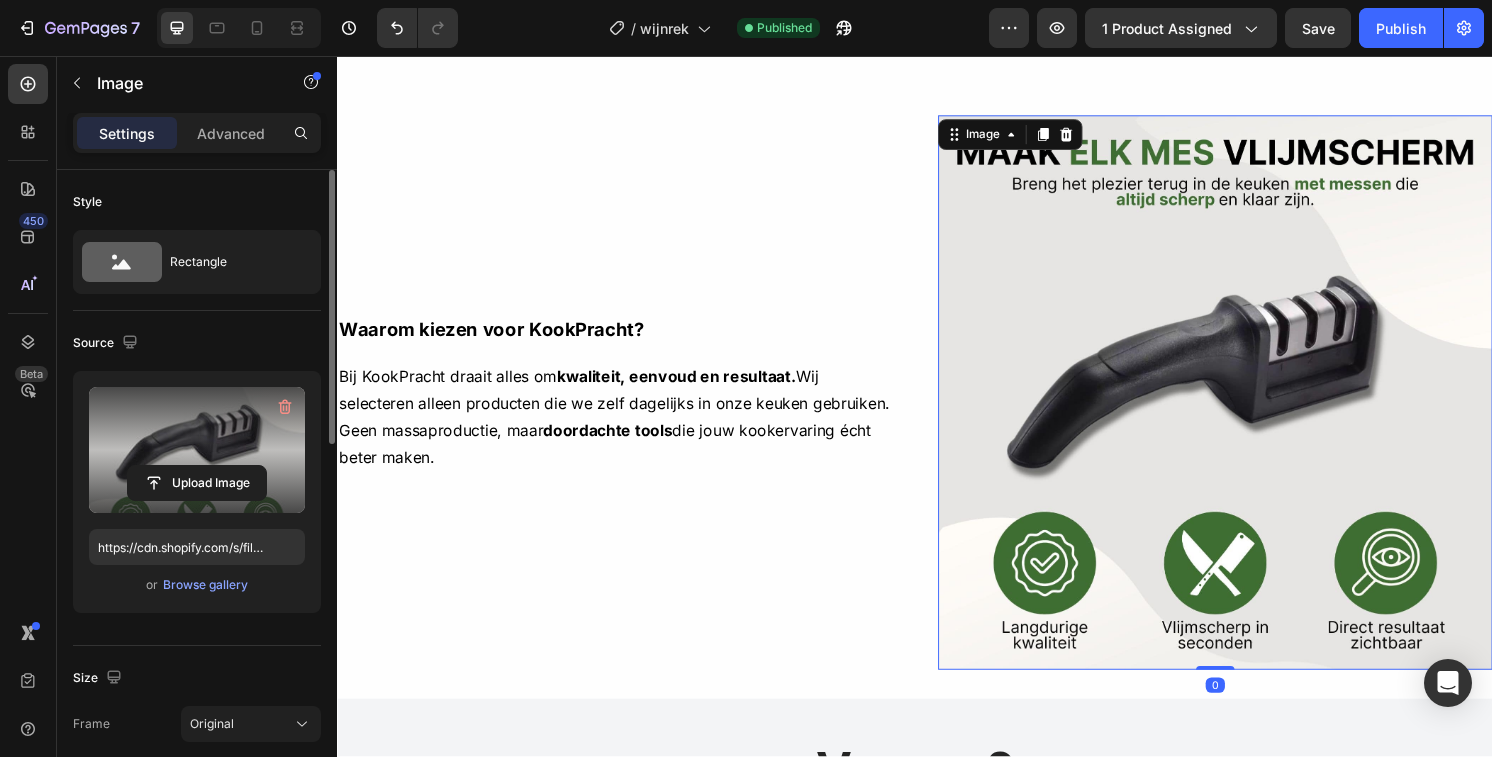 click at bounding box center (197, 450) 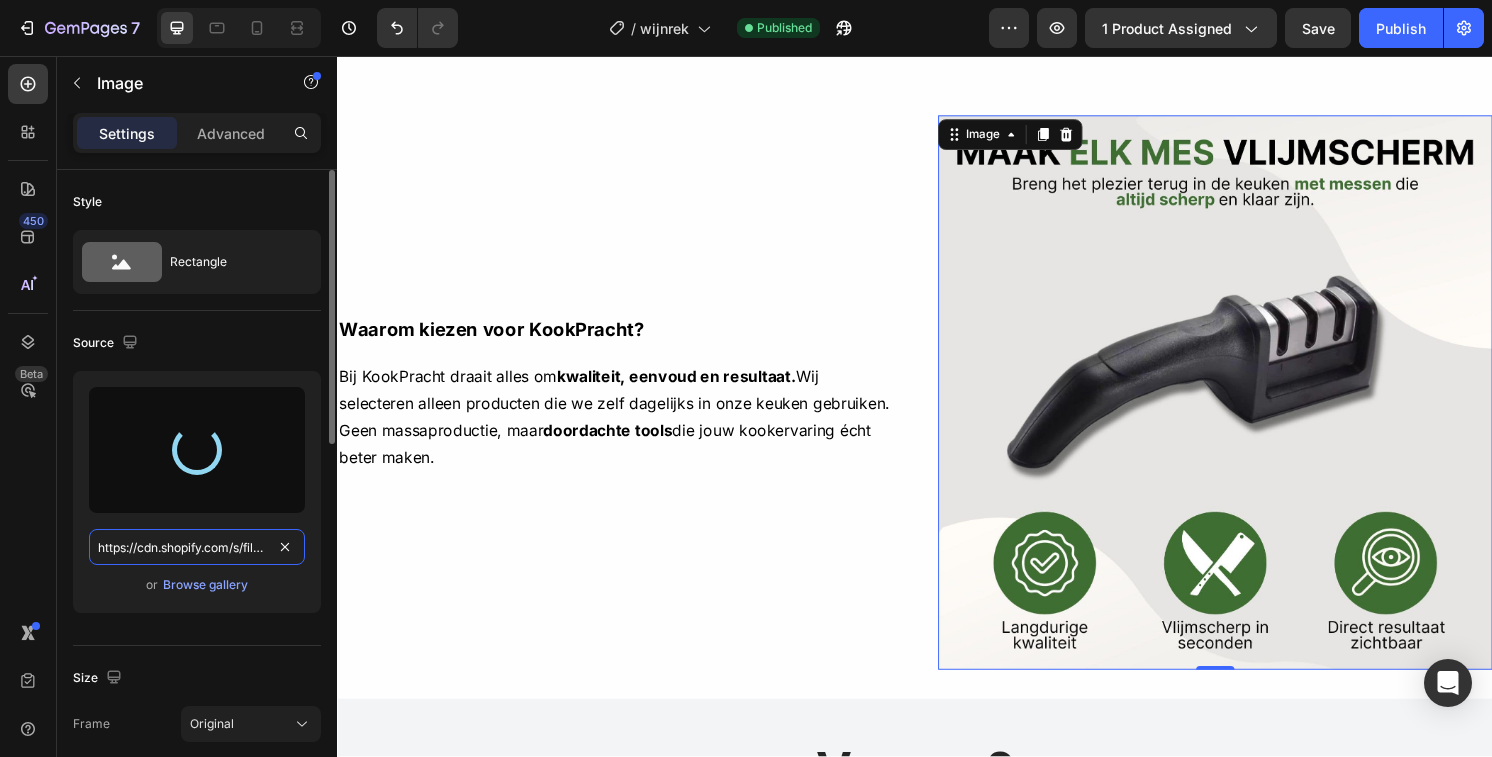 click on "https://cdn.shopify.com/s/files/1/0901/1606/3498/files/cutlix-messenslijper-zijaanzicht-met-icoon-voordelen.jpg?v=1749734384" at bounding box center [197, 547] 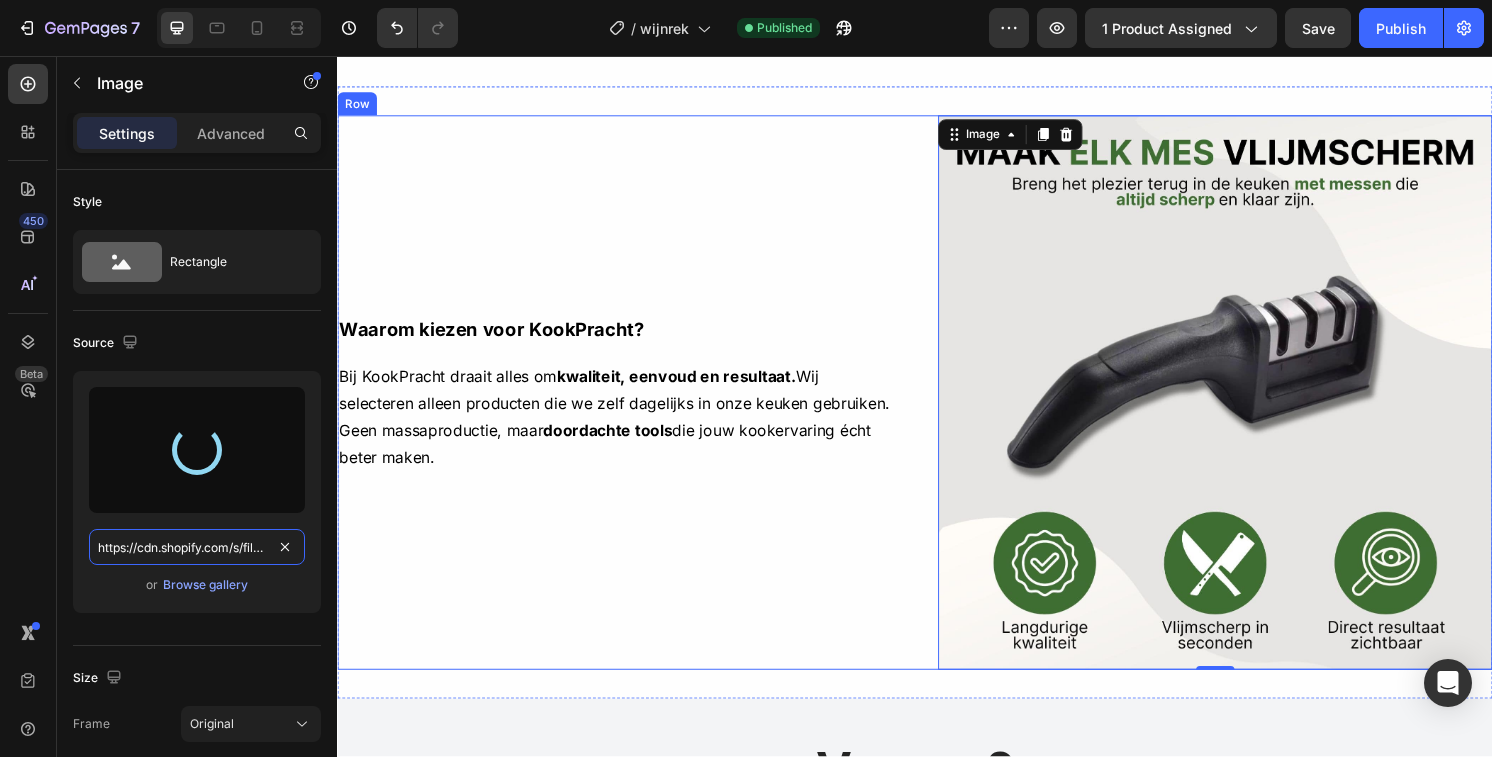 type on "https://cdn.shopify.com/s/files/1/0901/1606/3498/files/gempages_570214349604389760-7c58acbb-d24c-46b0-a06b-0954f5cb2115.png" 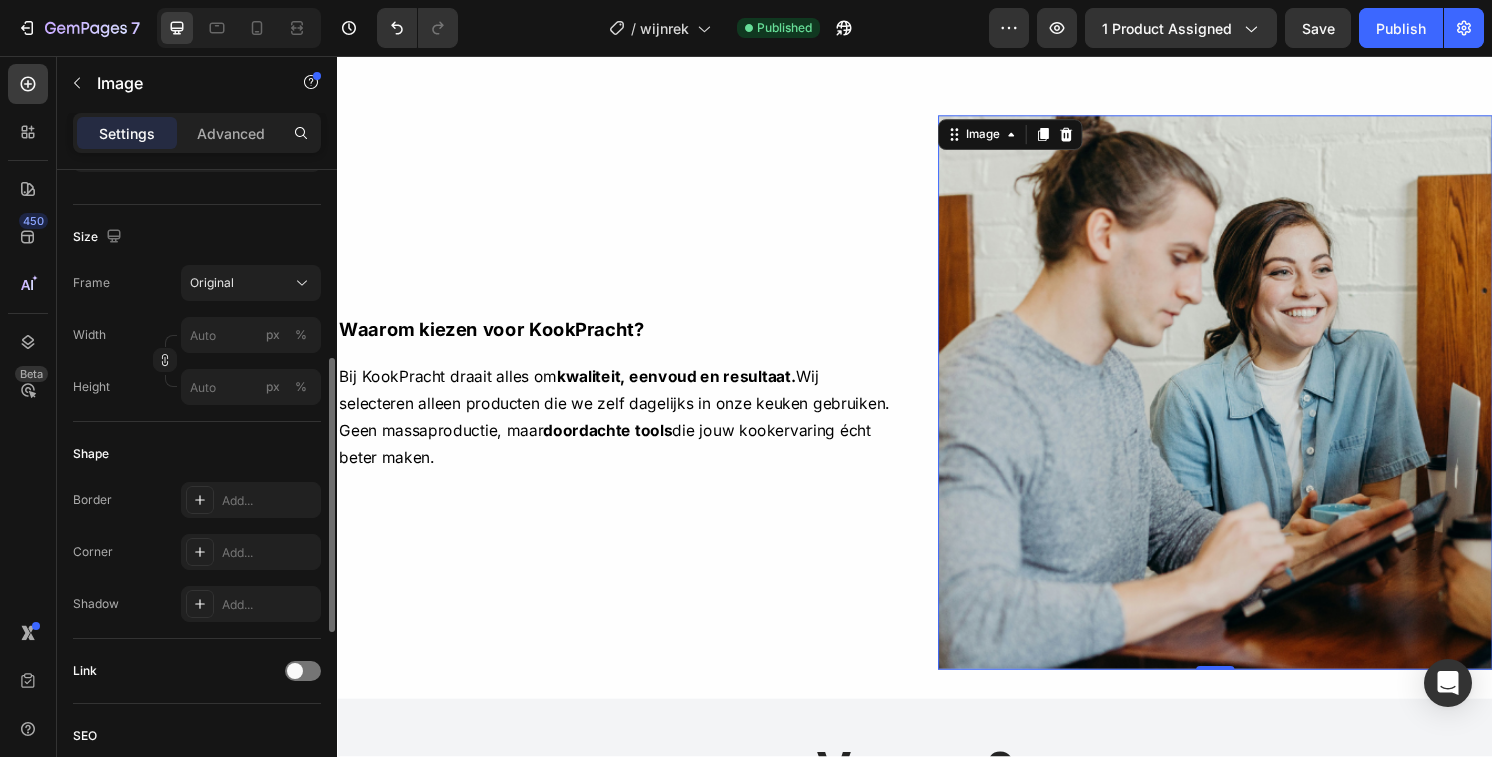 scroll, scrollTop: 450, scrollLeft: 0, axis: vertical 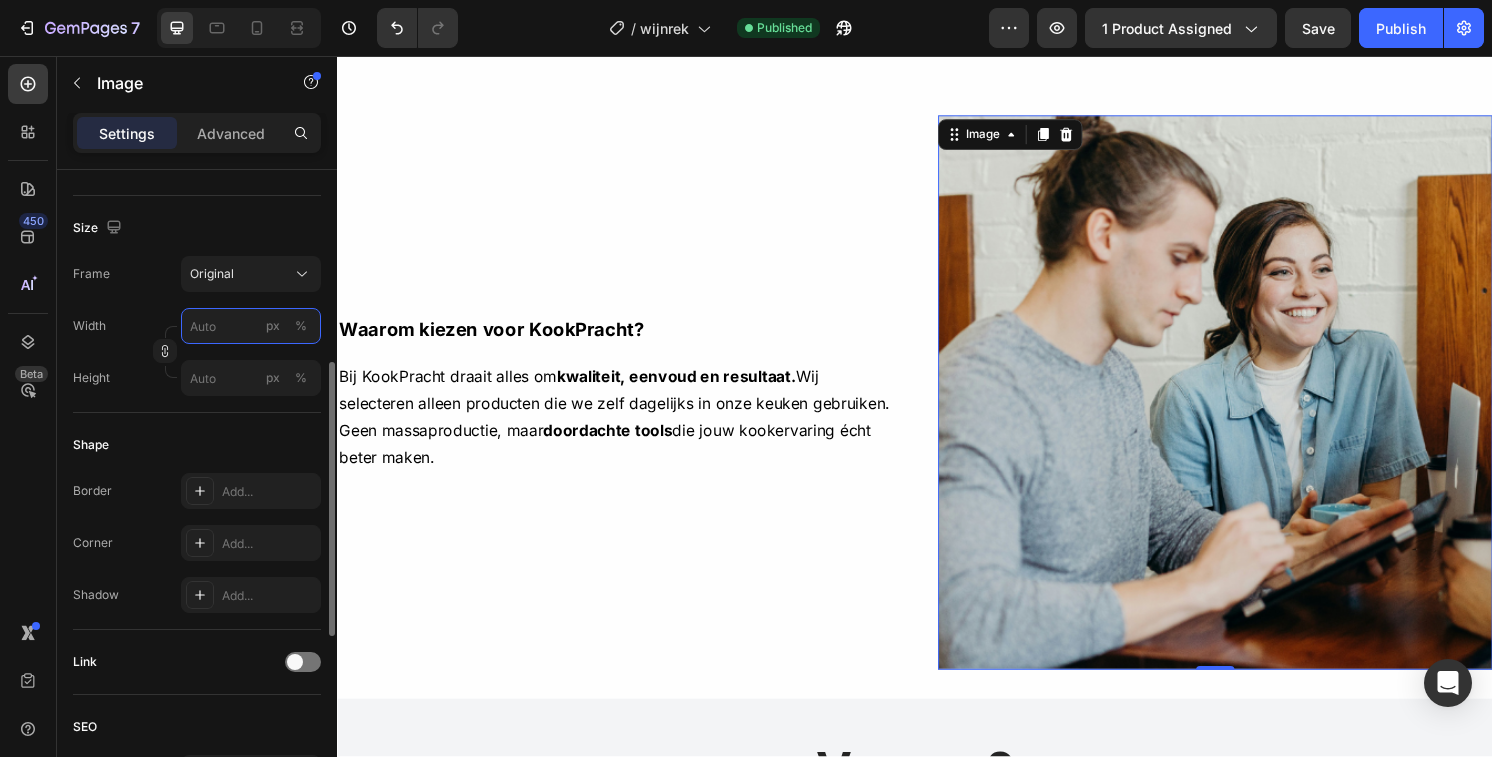 click on "px %" at bounding box center [251, 326] 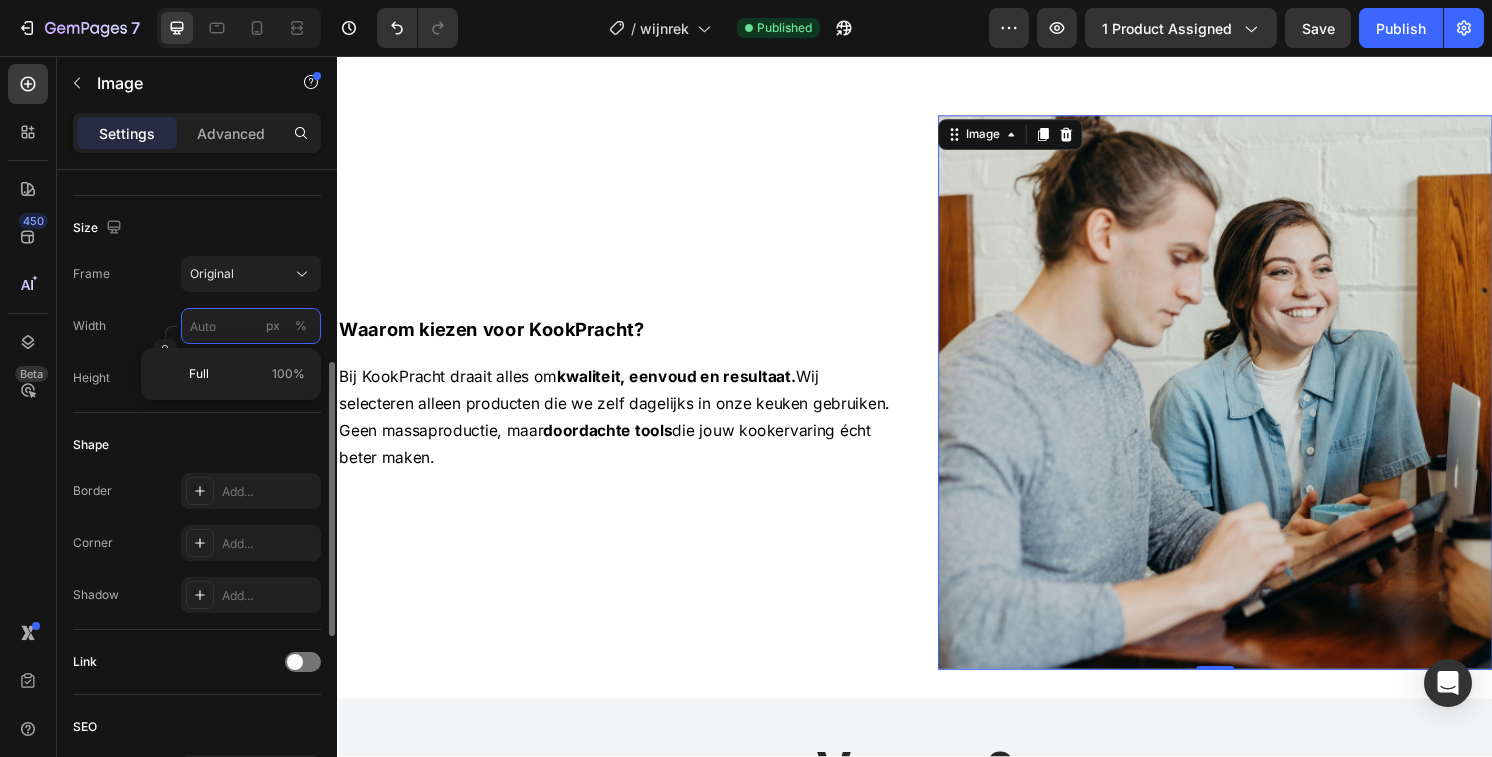 type on "5" 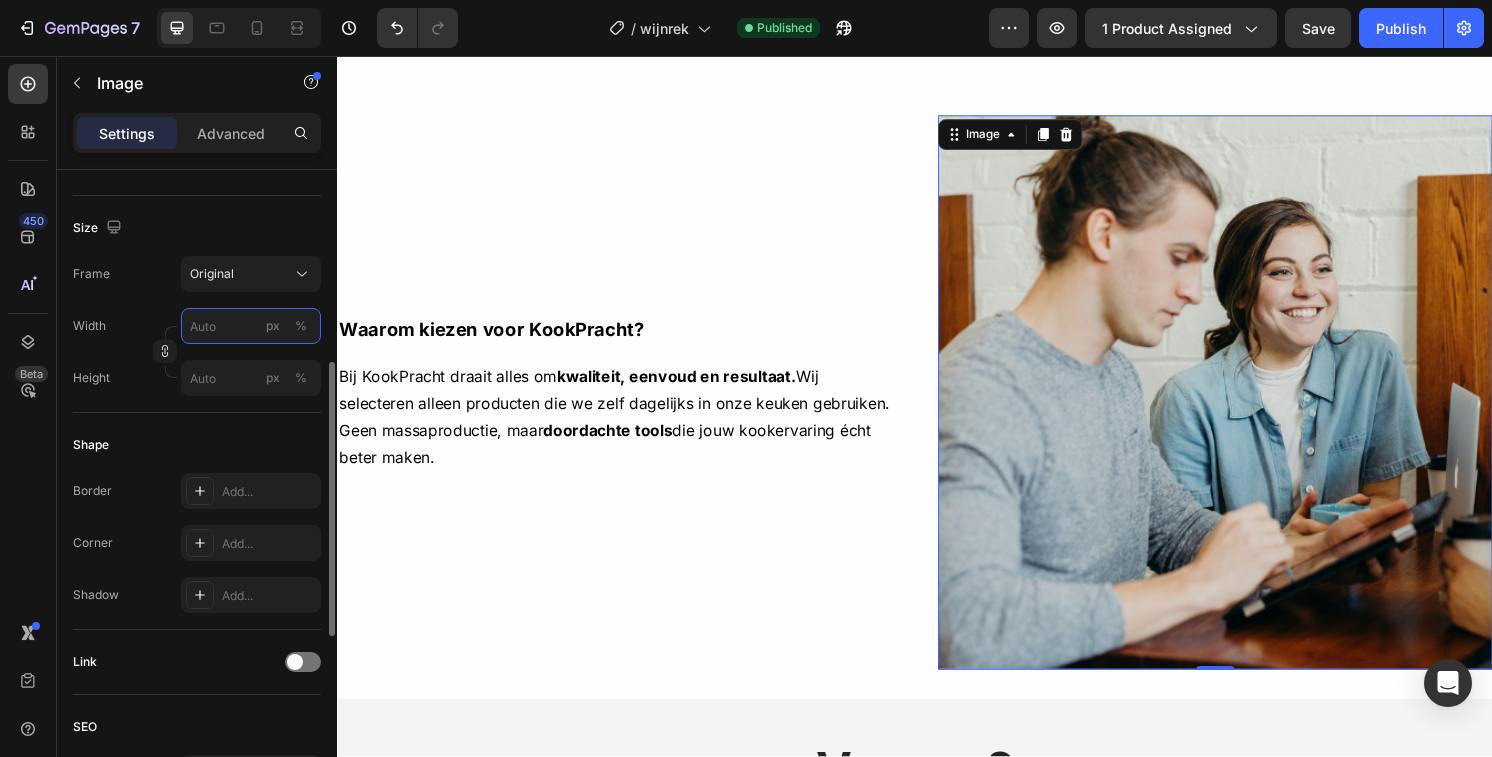 type on "5" 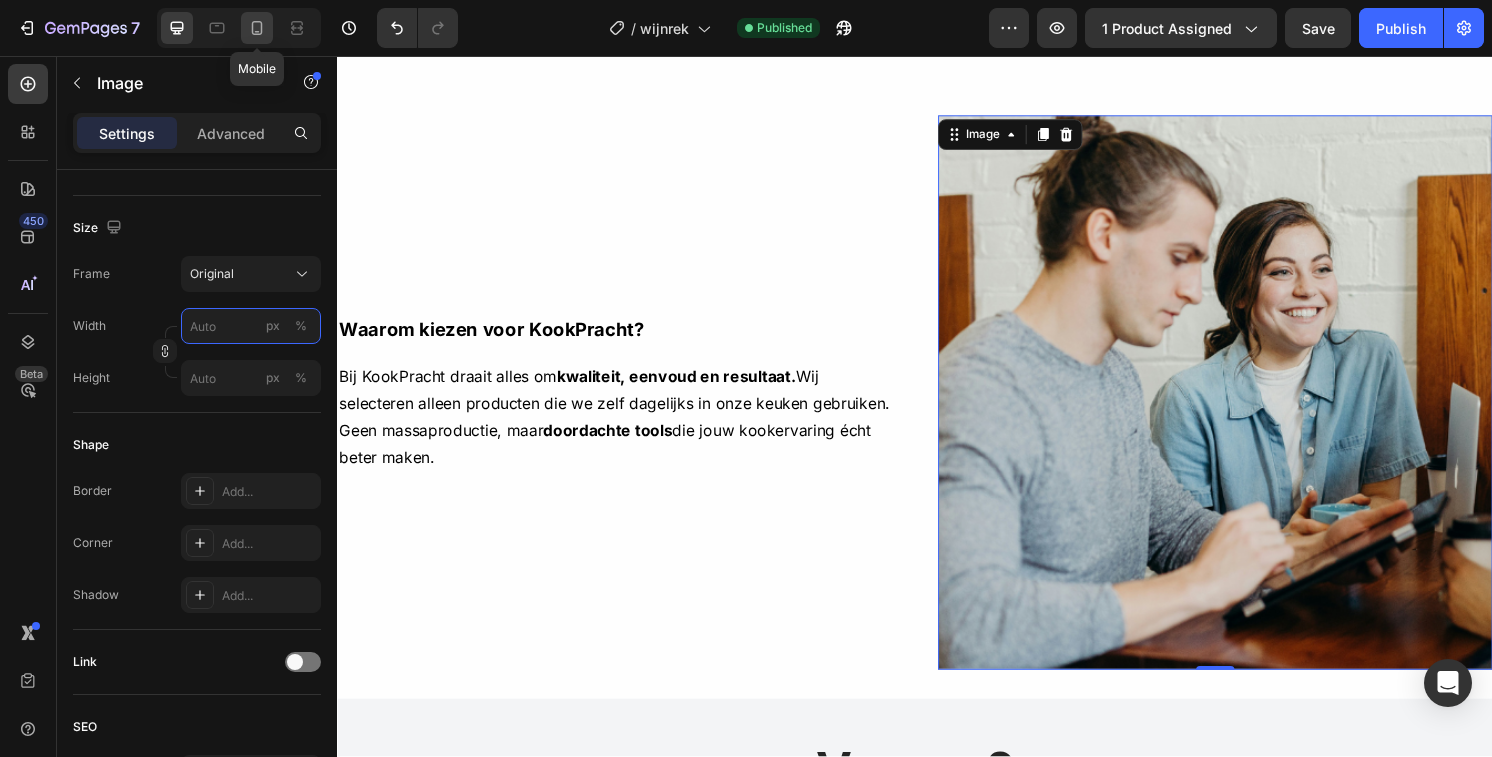type 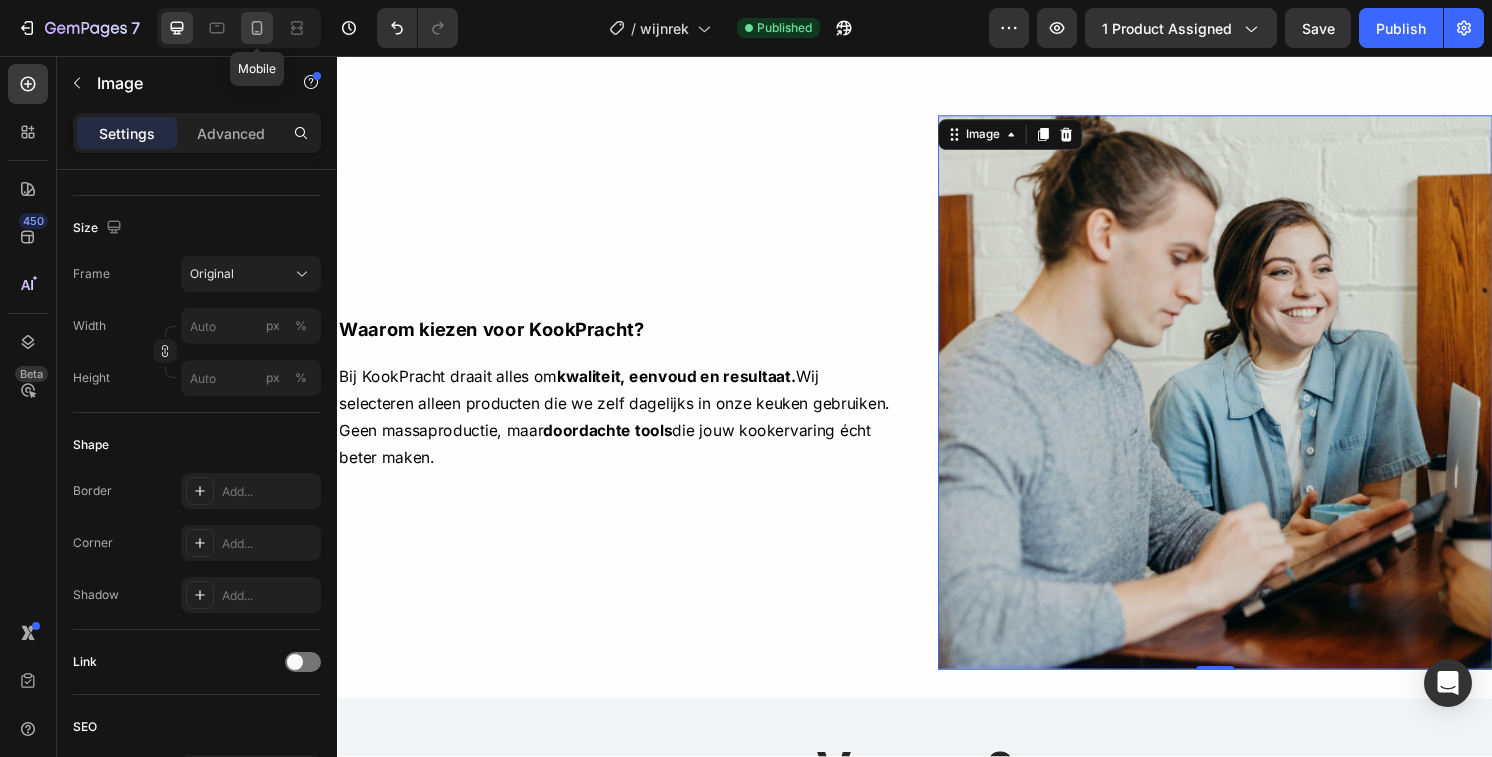 click 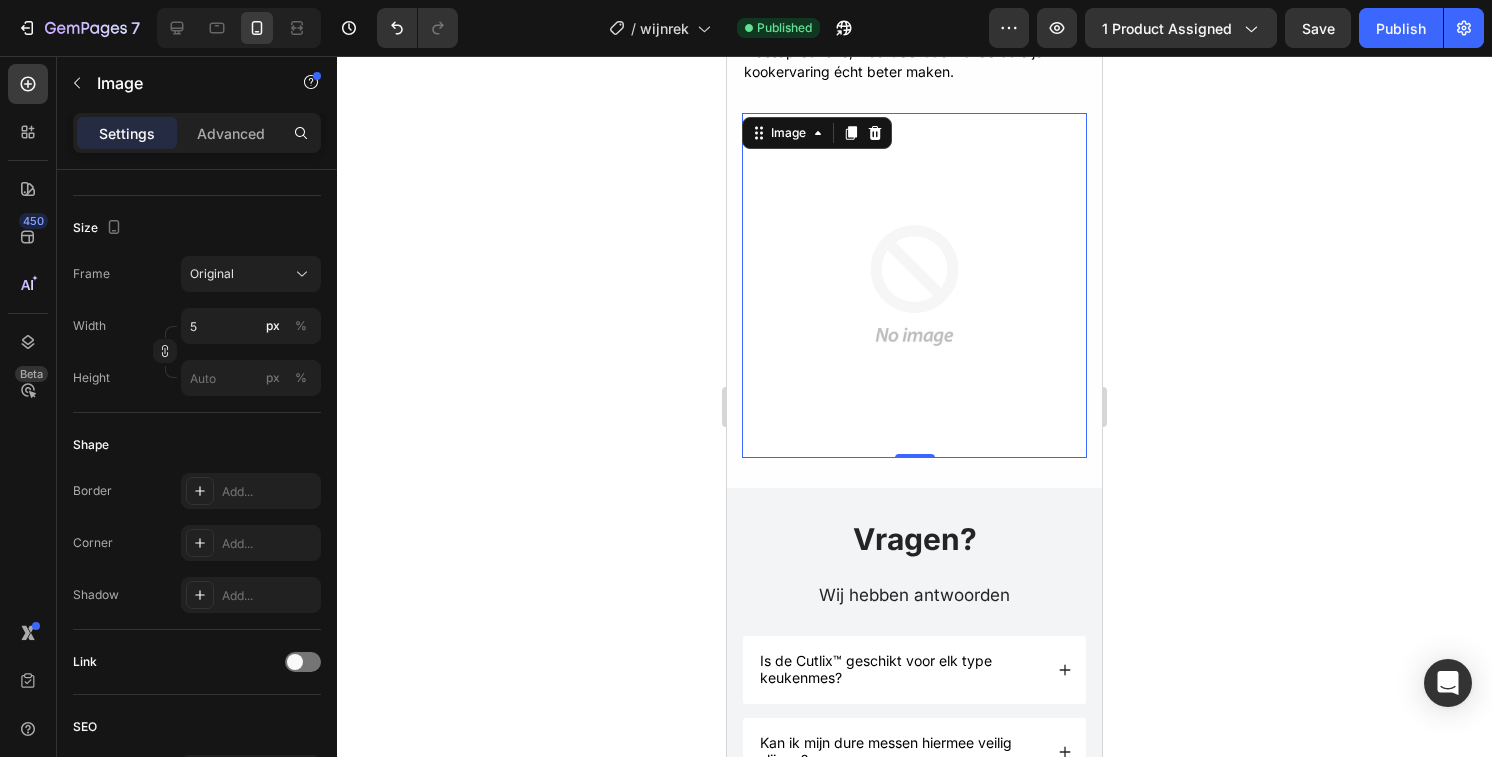 scroll, scrollTop: 894, scrollLeft: 0, axis: vertical 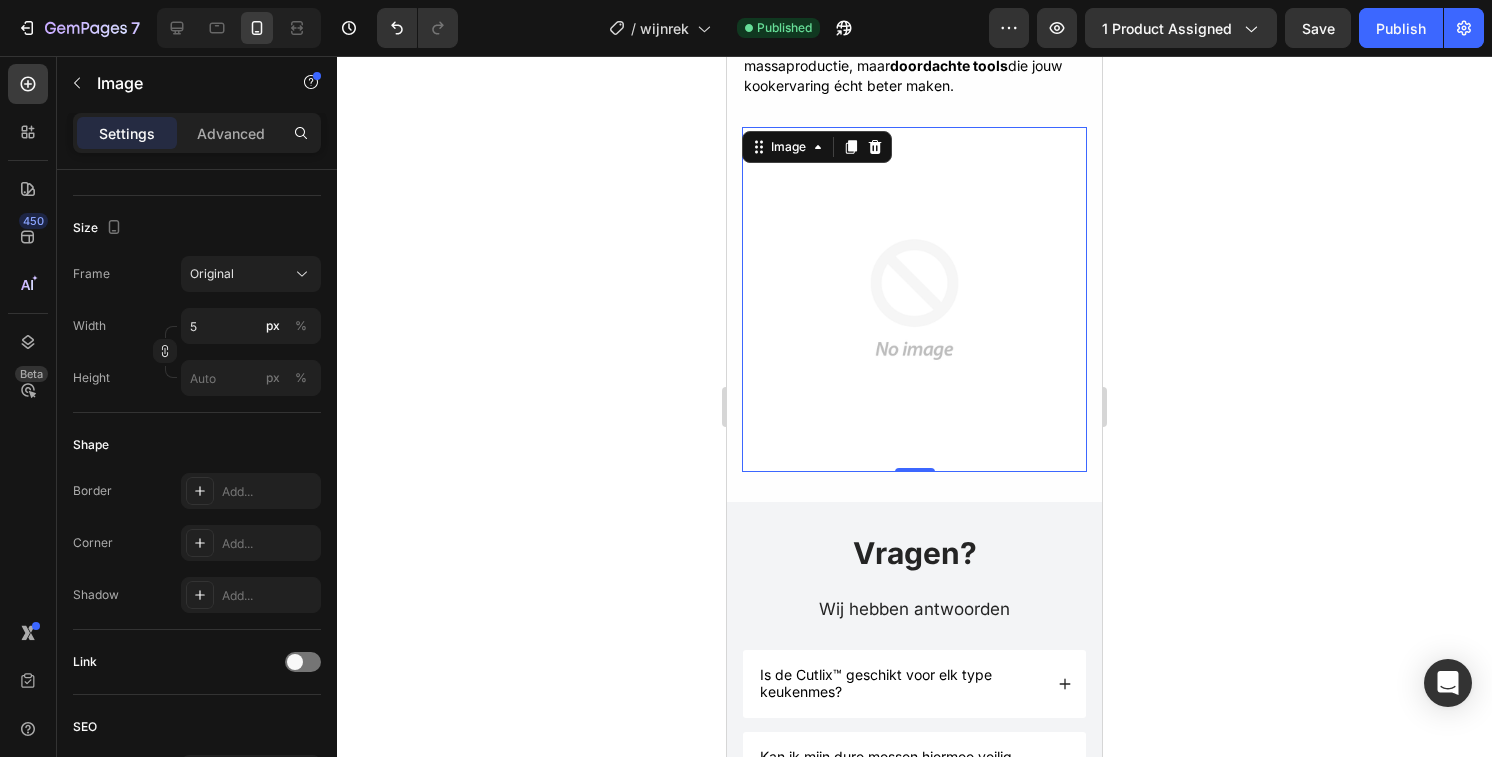 click at bounding box center [914, 299] 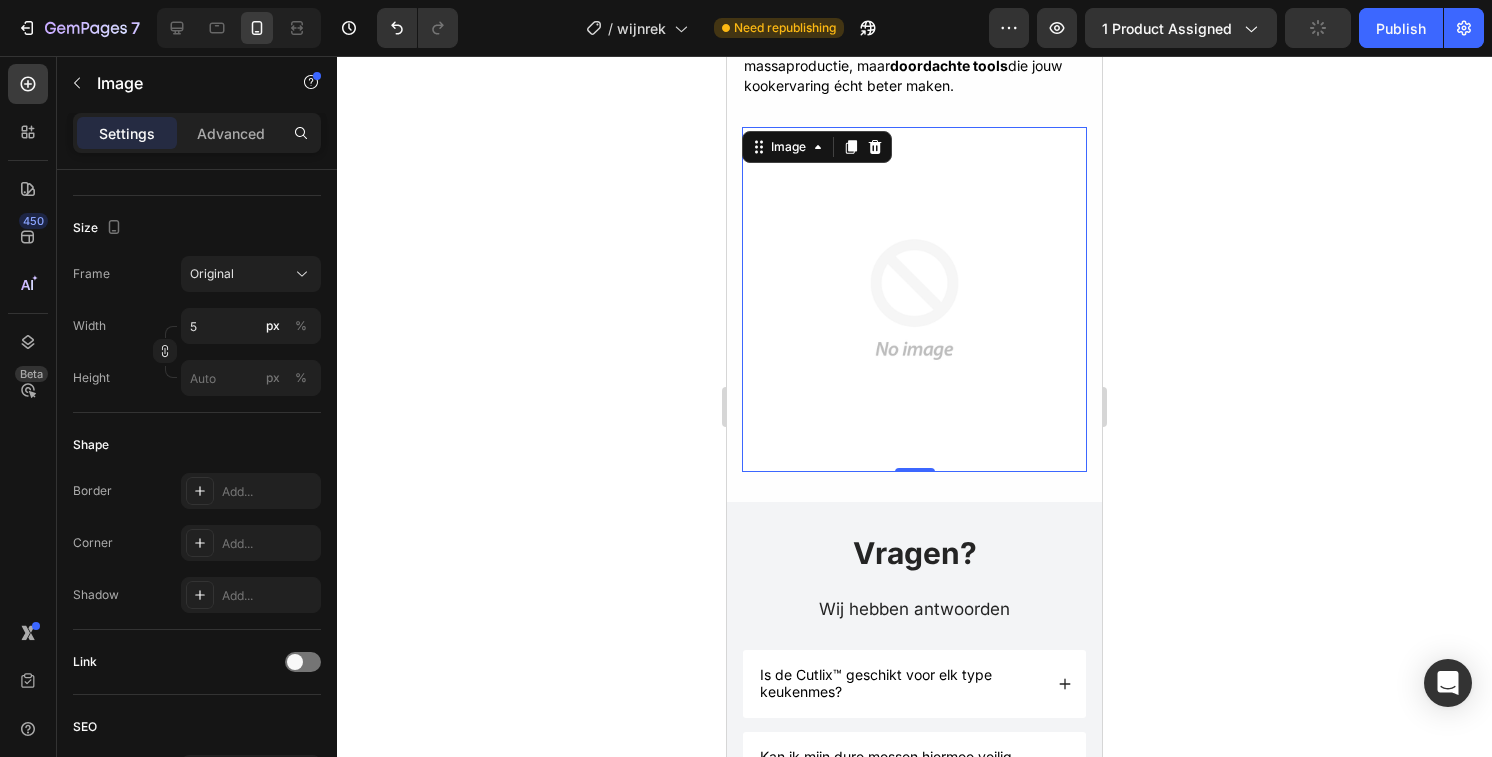 click at bounding box center (914, 299) 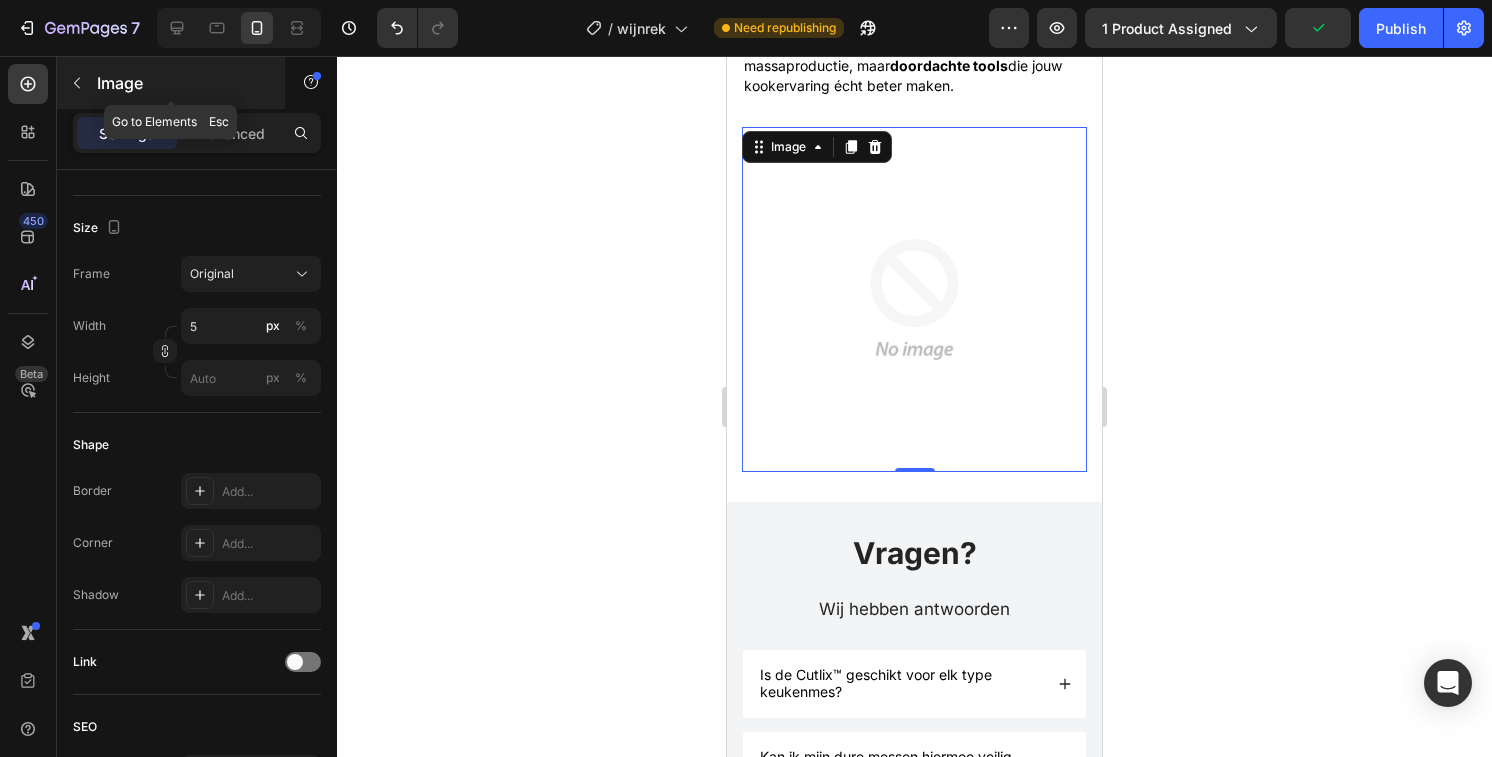 click 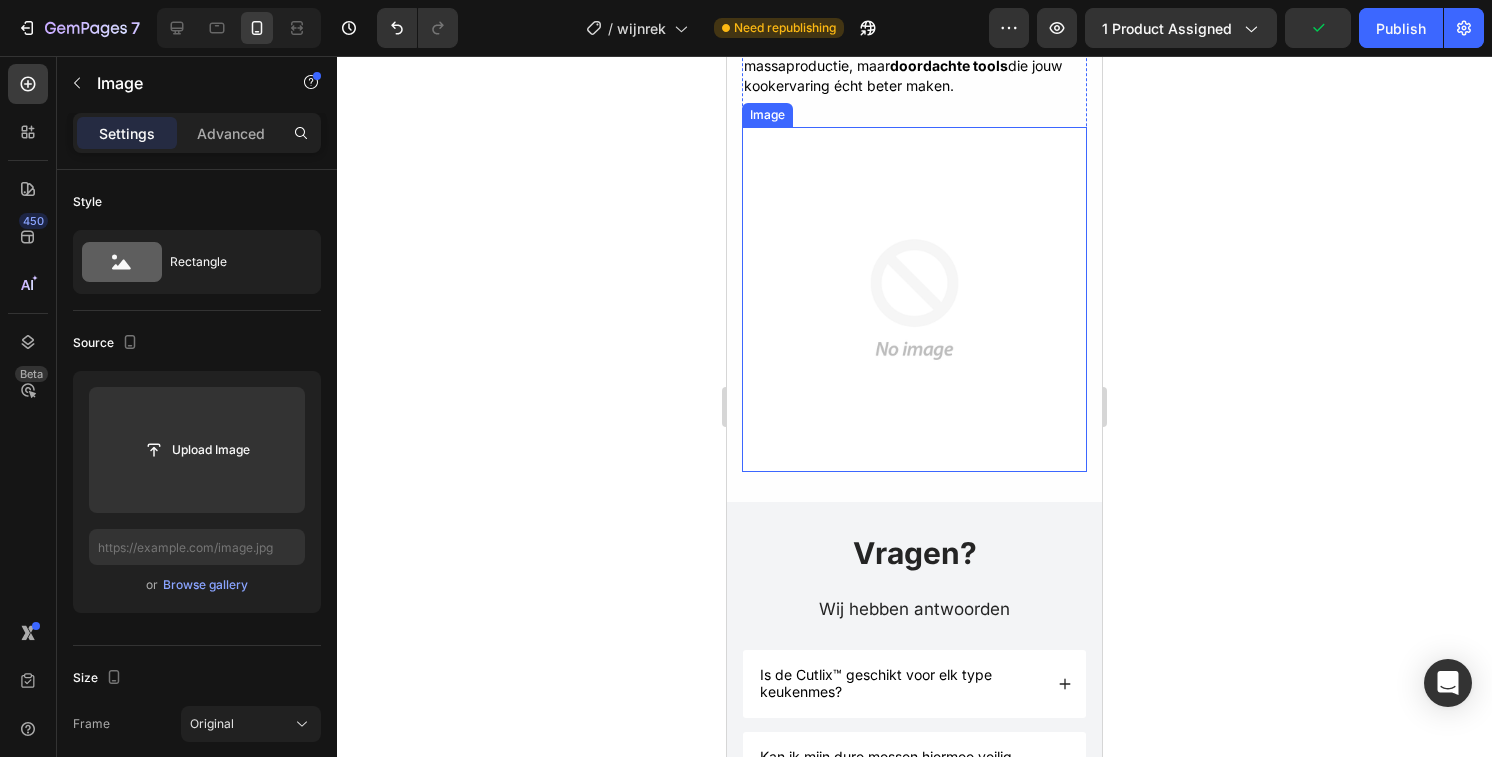 click at bounding box center (914, 299) 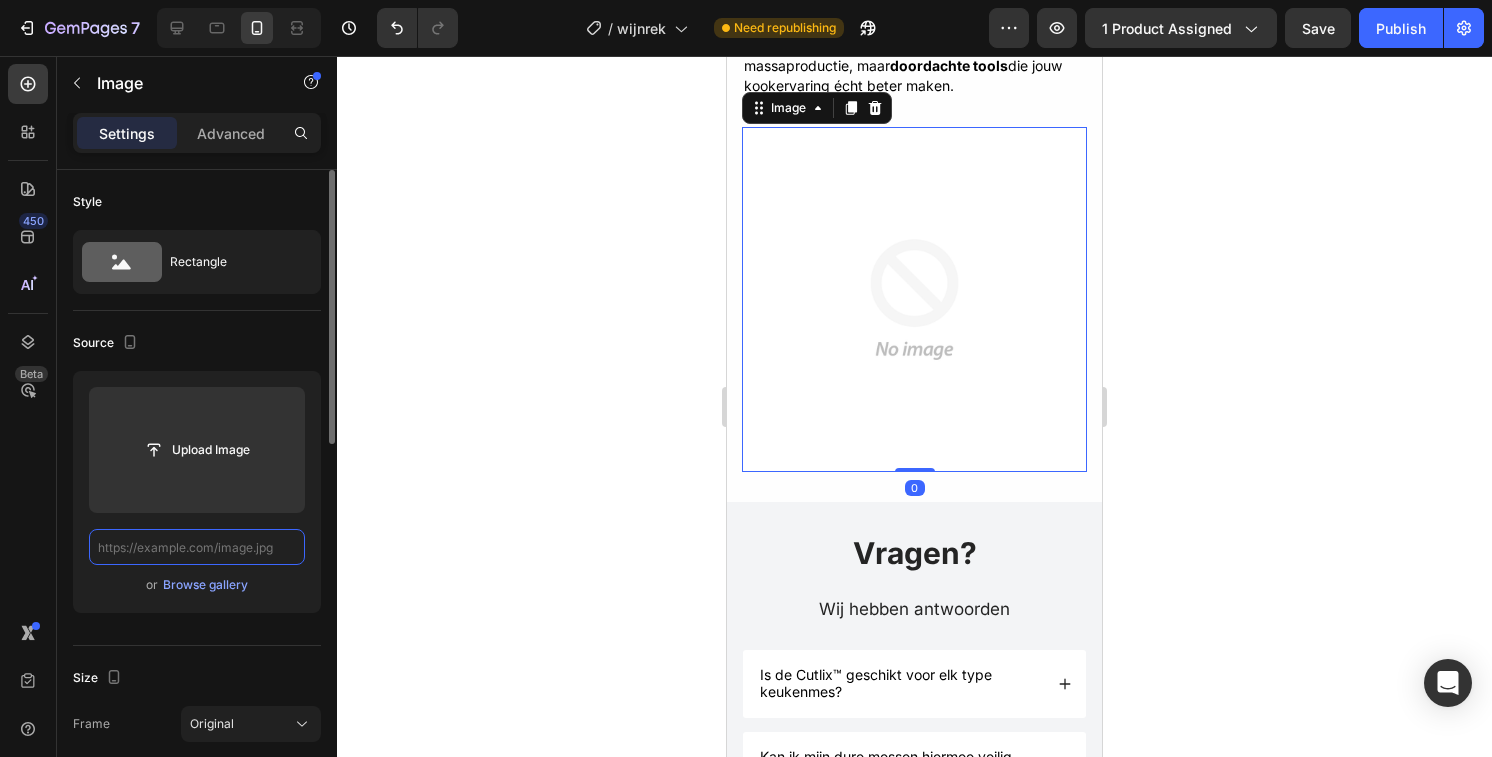 click at bounding box center [197, 547] 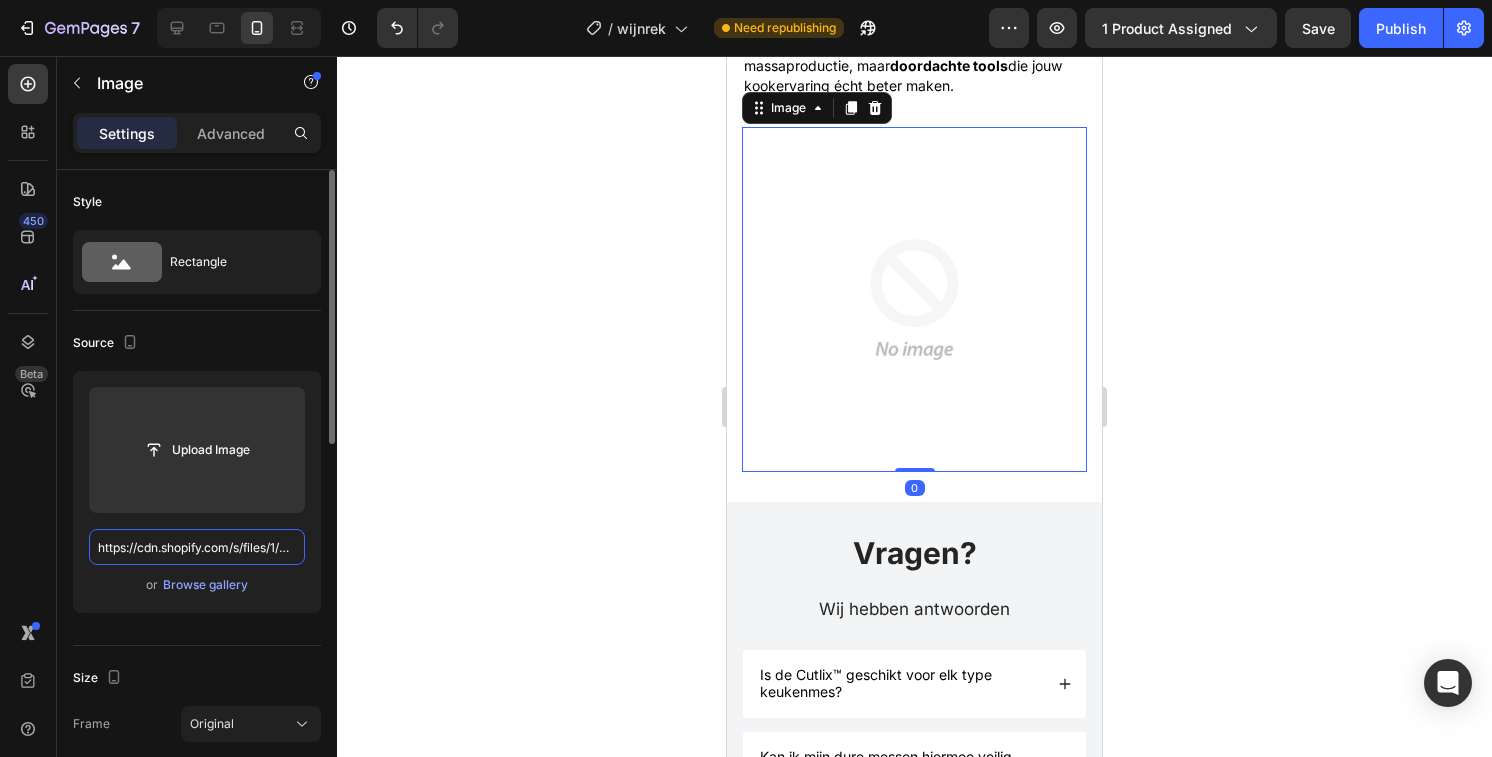 scroll, scrollTop: 0, scrollLeft: 562, axis: horizontal 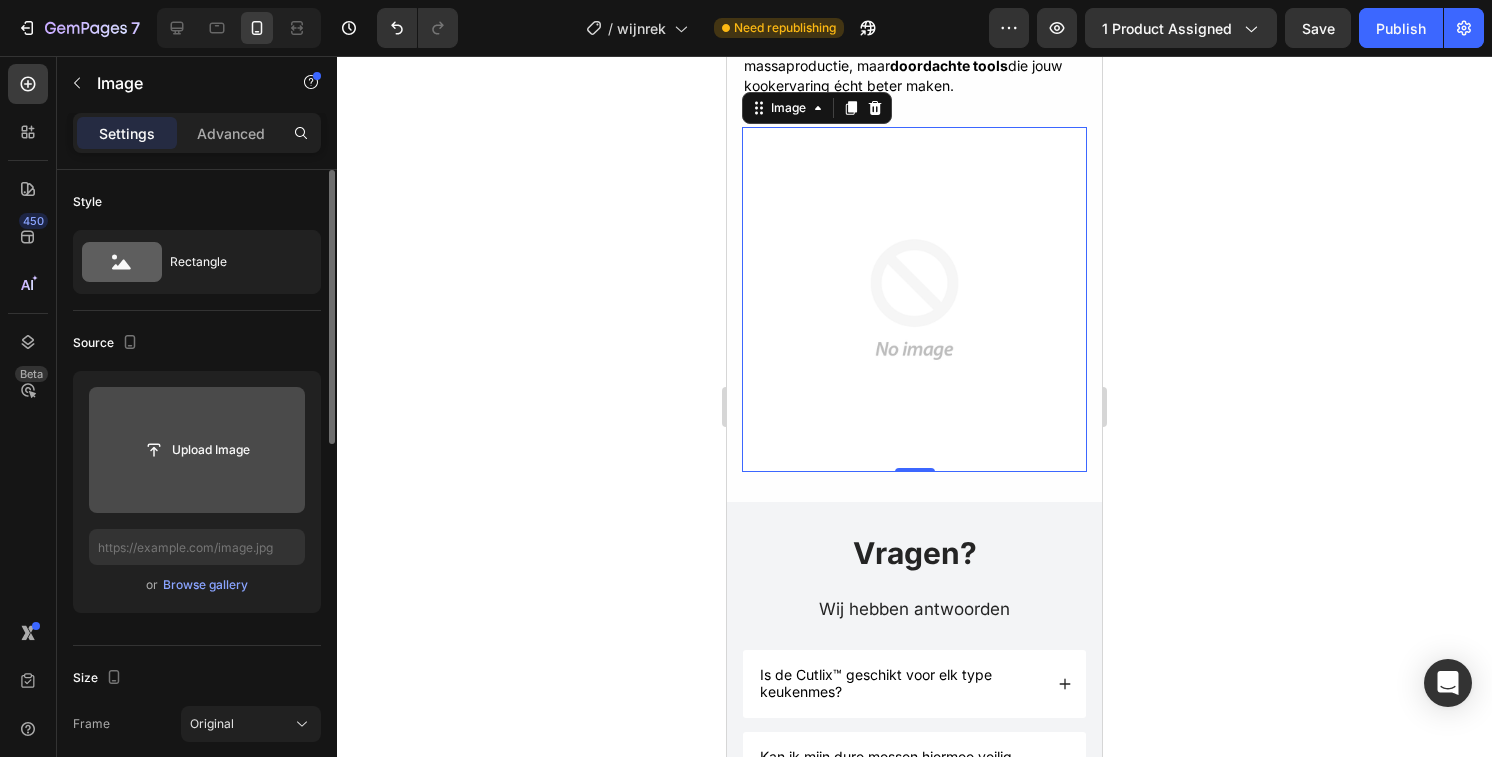 click at bounding box center (197, 450) 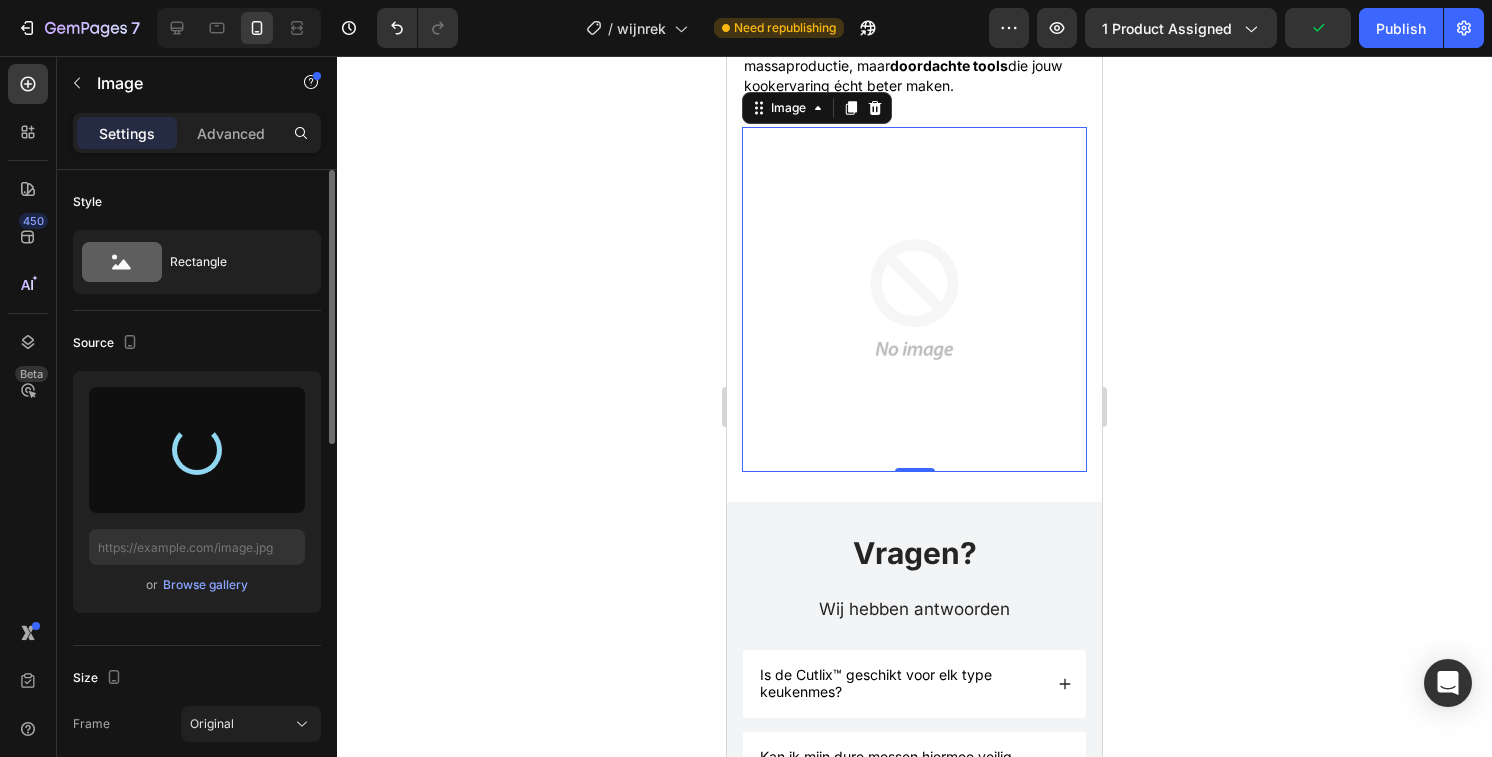 type on "https://cdn.shopify.com/s/files/1/0901/1606/3498/files/gempages_570214349604389760-7c58acbb-d24c-46b0-a06b-0954f5cb2115.png" 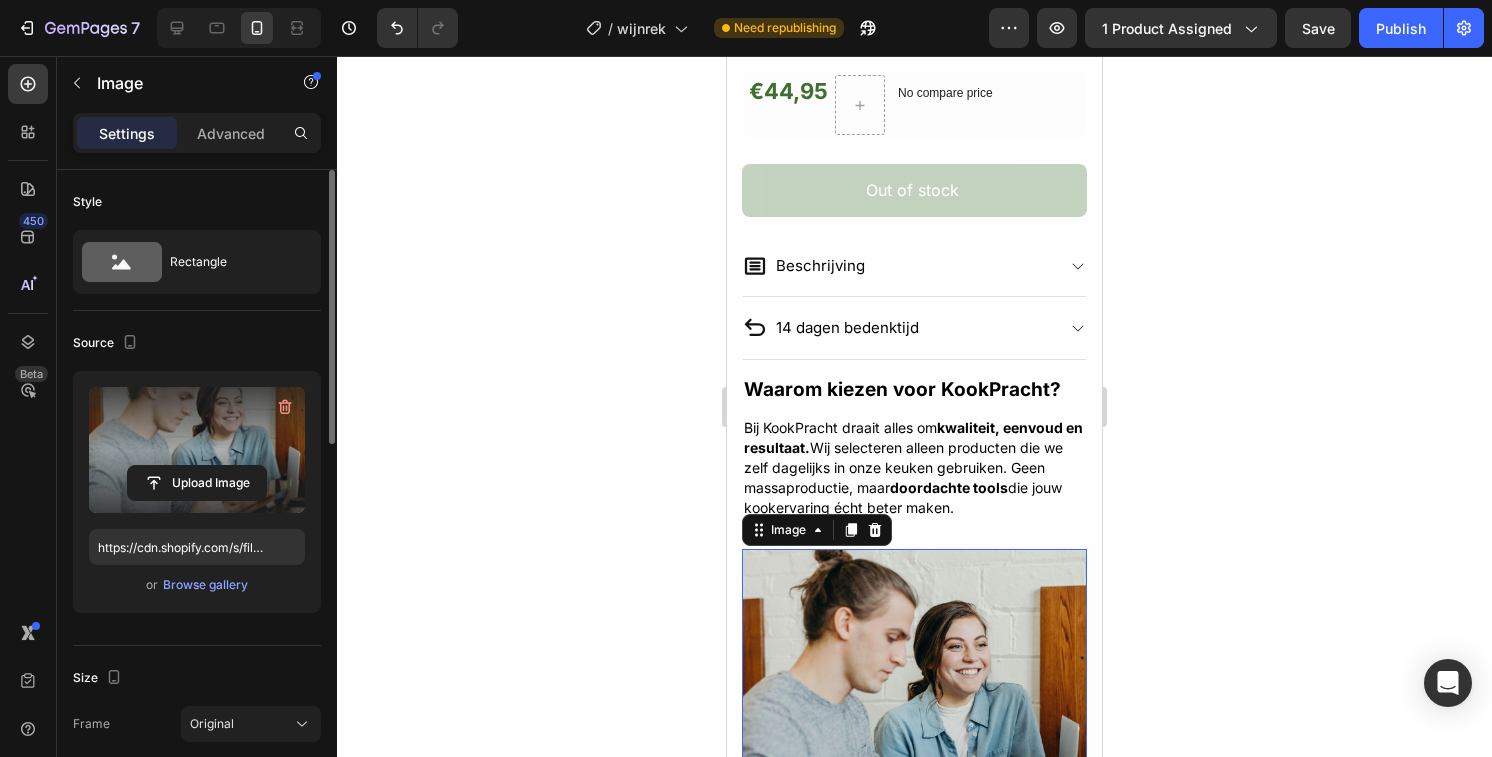 scroll, scrollTop: 773, scrollLeft: 0, axis: vertical 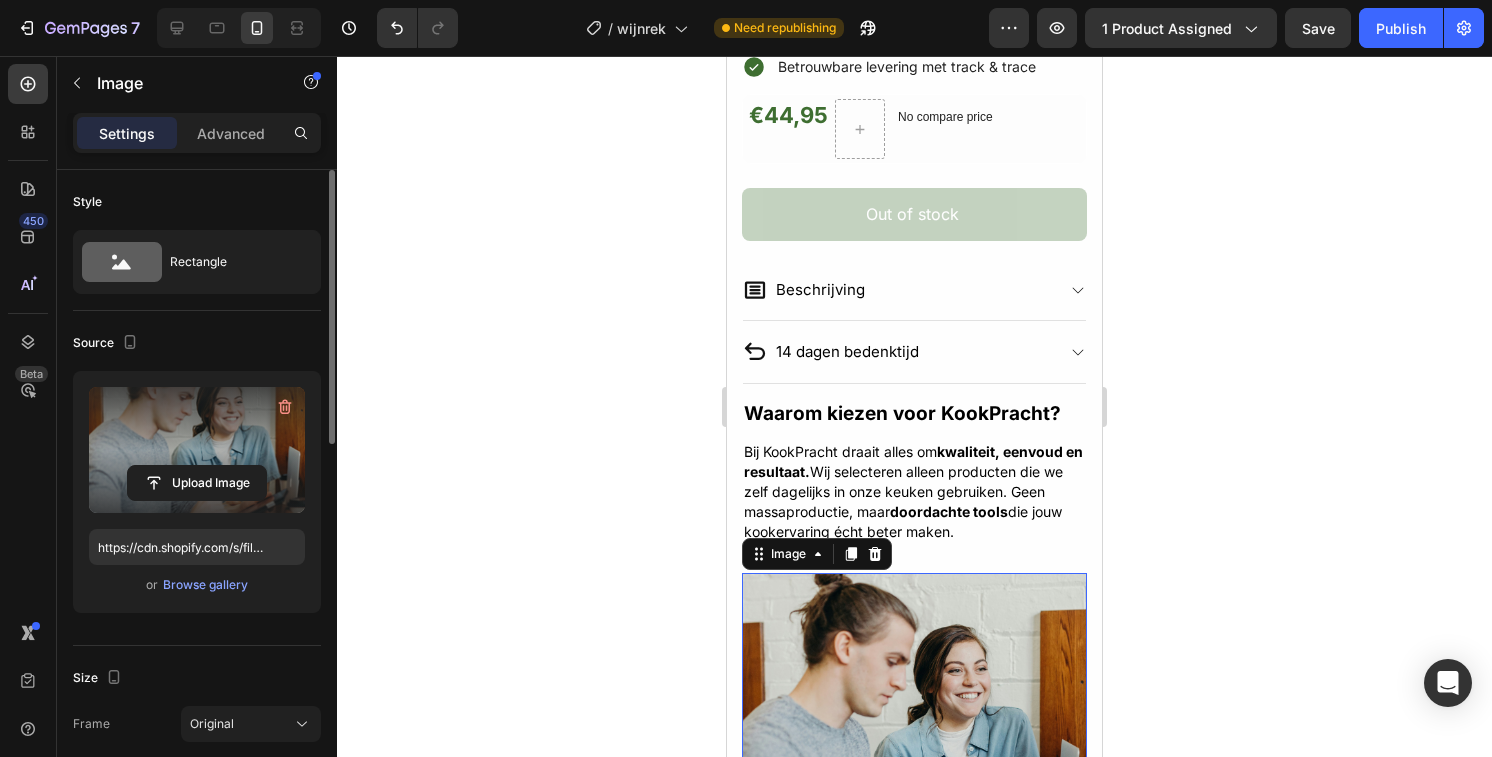click 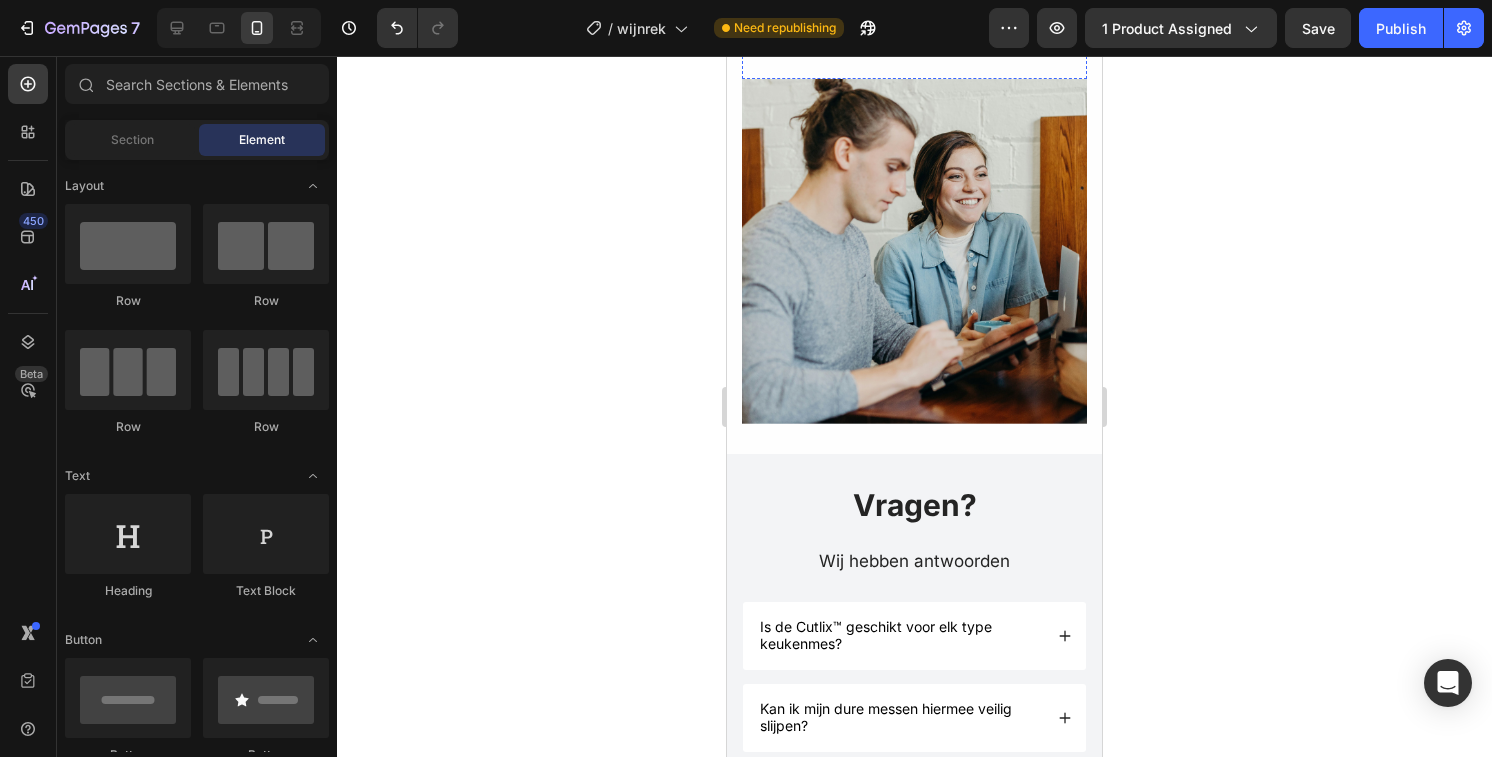 scroll, scrollTop: 1315, scrollLeft: 0, axis: vertical 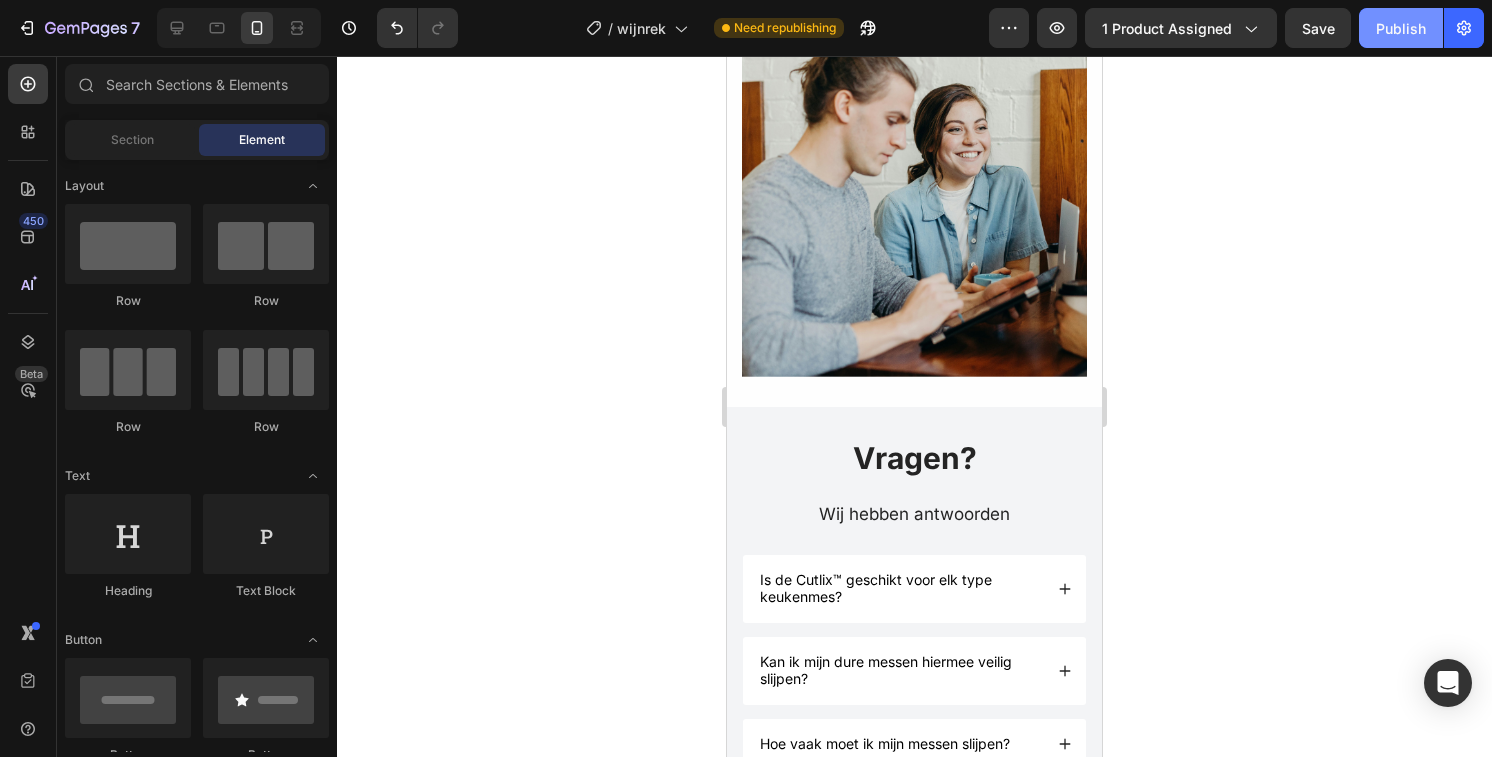 click on "Publish" at bounding box center (1401, 28) 